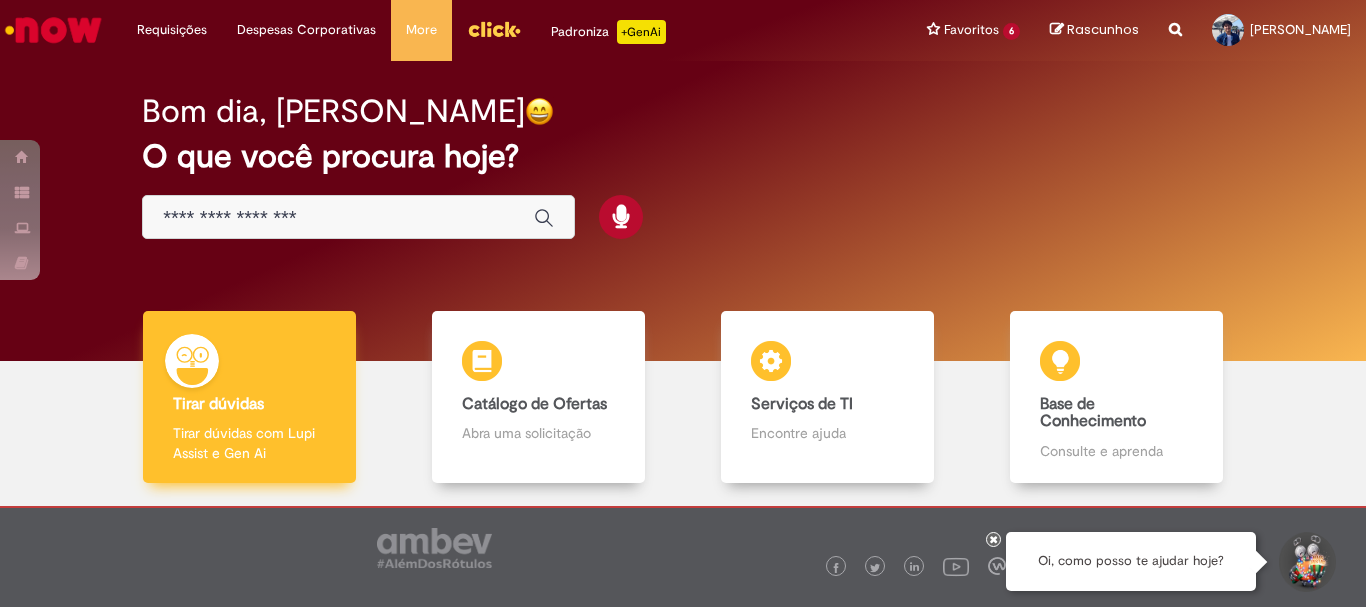 scroll, scrollTop: 0, scrollLeft: 0, axis: both 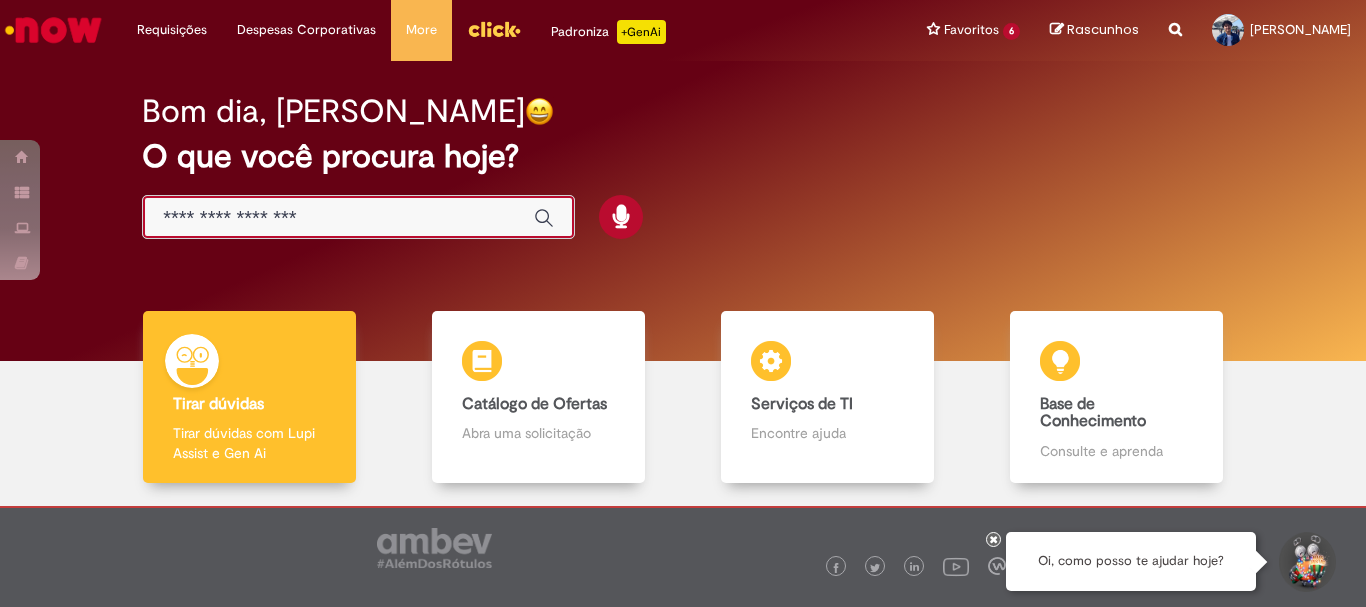 click at bounding box center (338, 218) 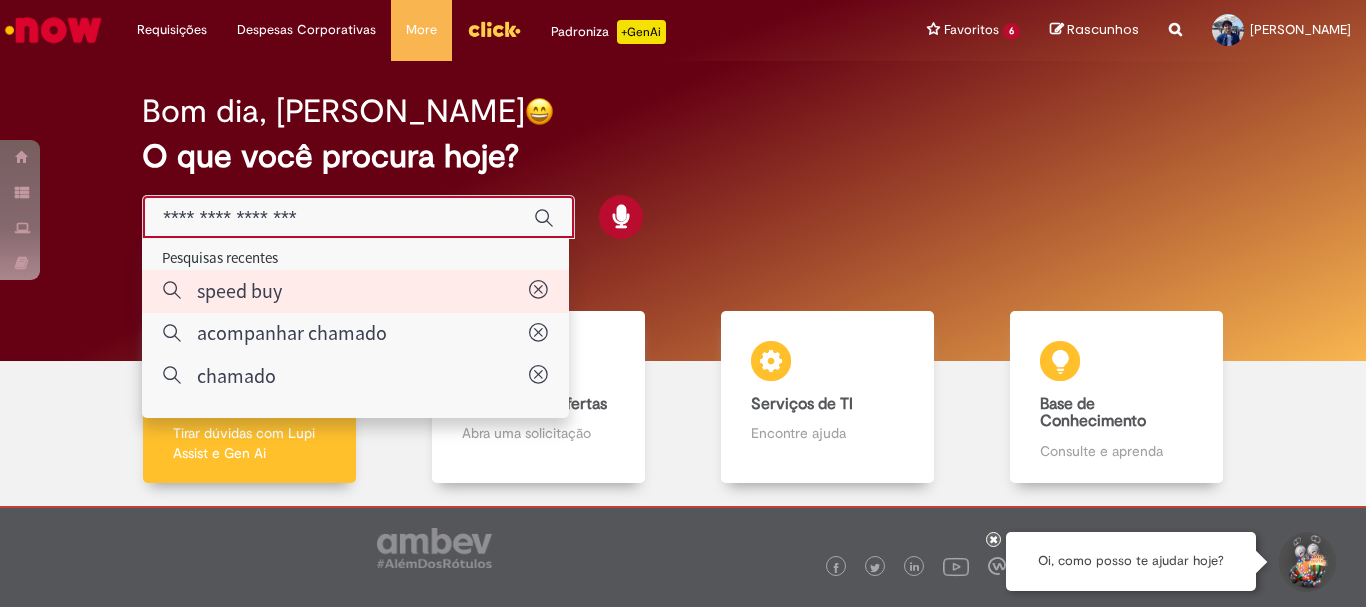 type on "*********" 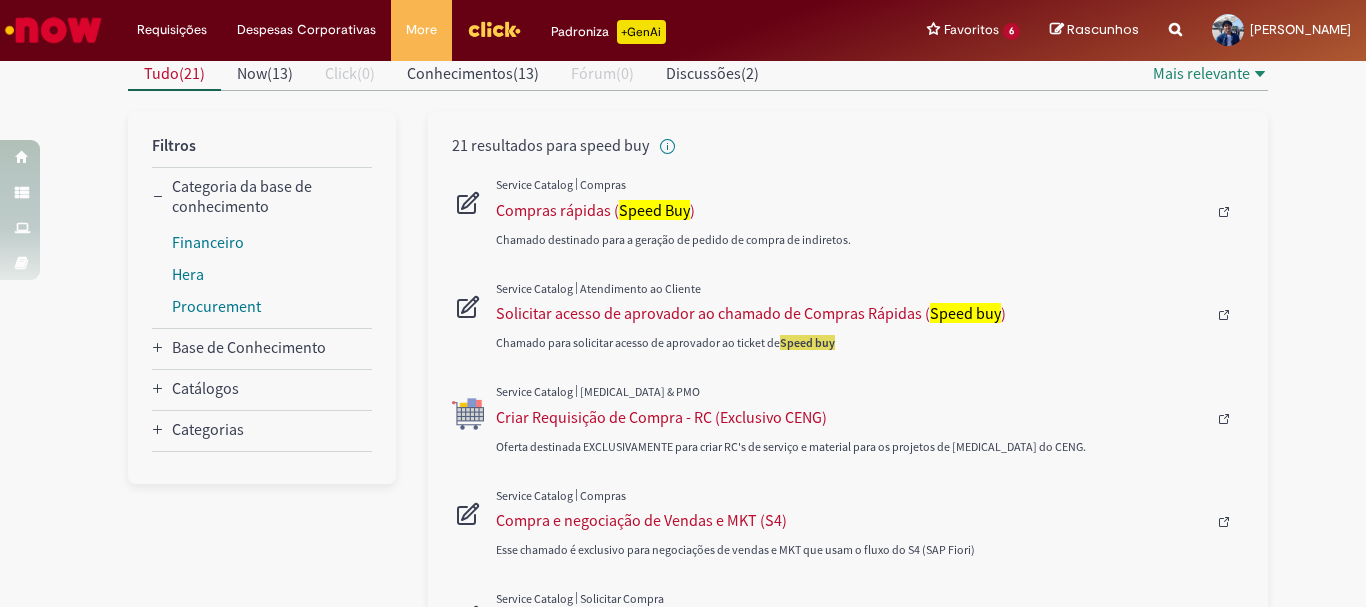 scroll, scrollTop: 100, scrollLeft: 0, axis: vertical 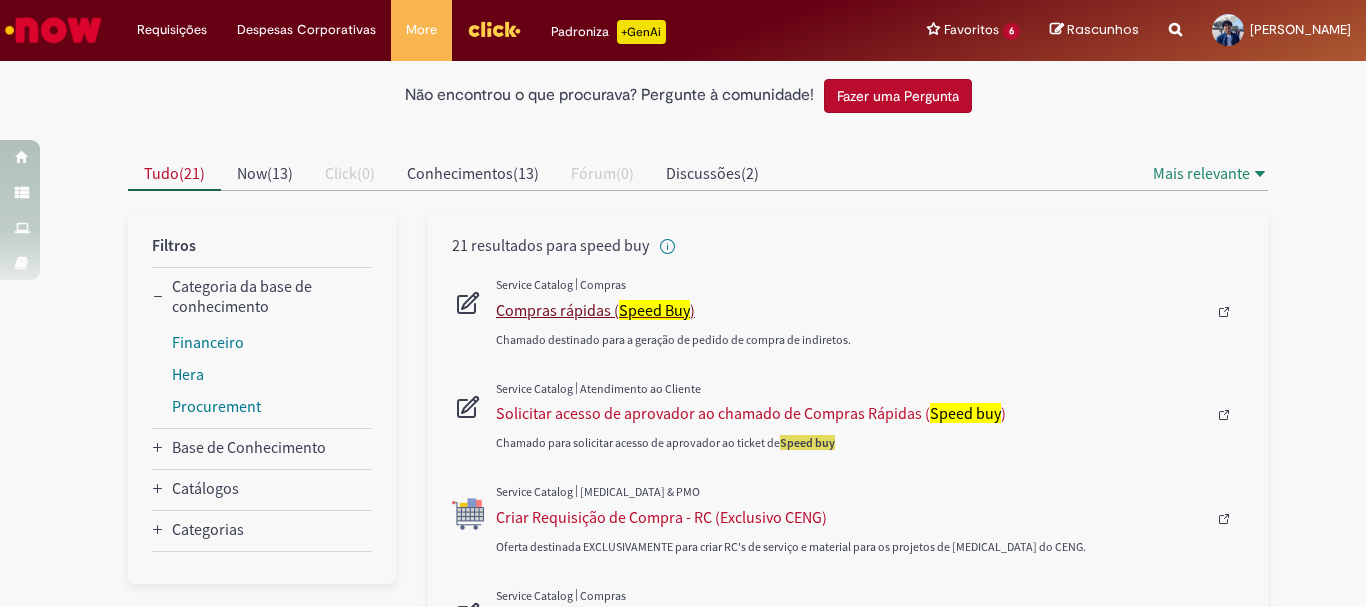 click on "Compras rápidas ( Speed Buy )" at bounding box center [851, 310] 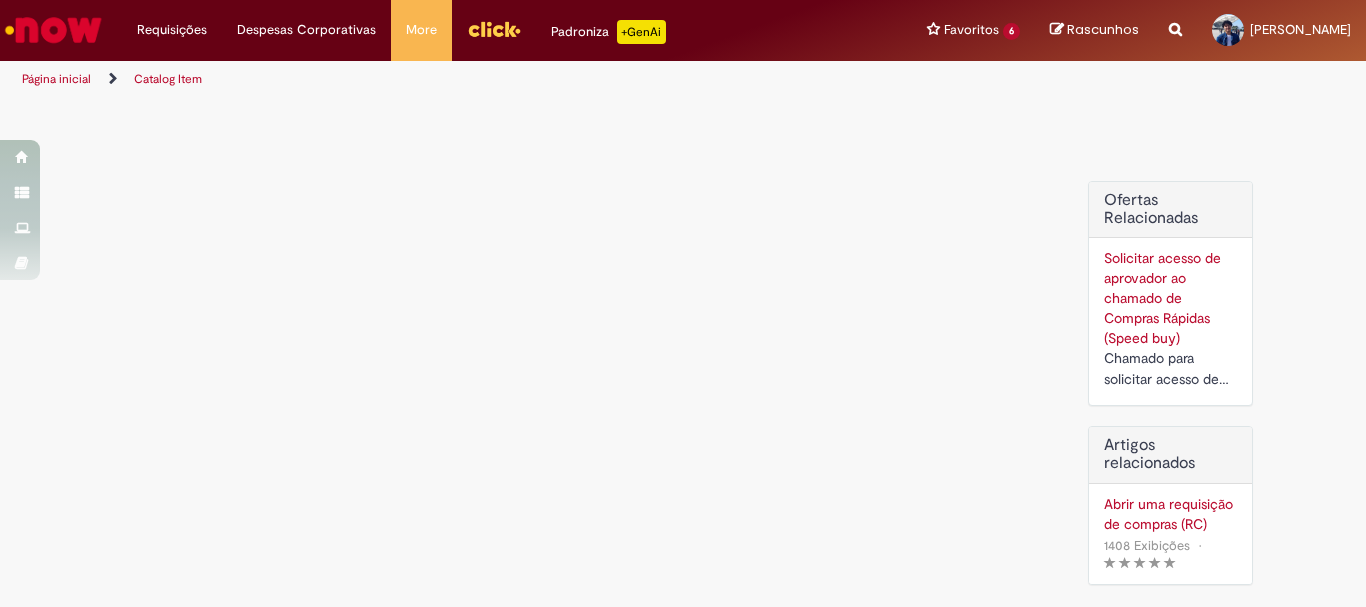 scroll, scrollTop: 0, scrollLeft: 0, axis: both 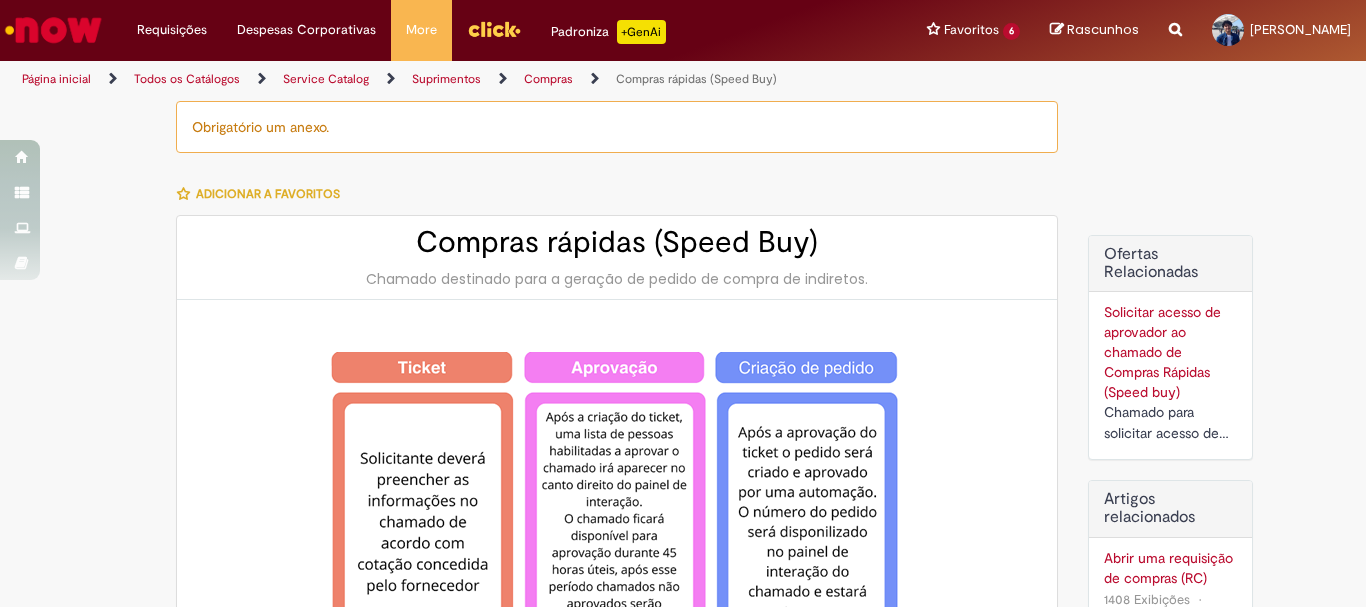 type on "********" 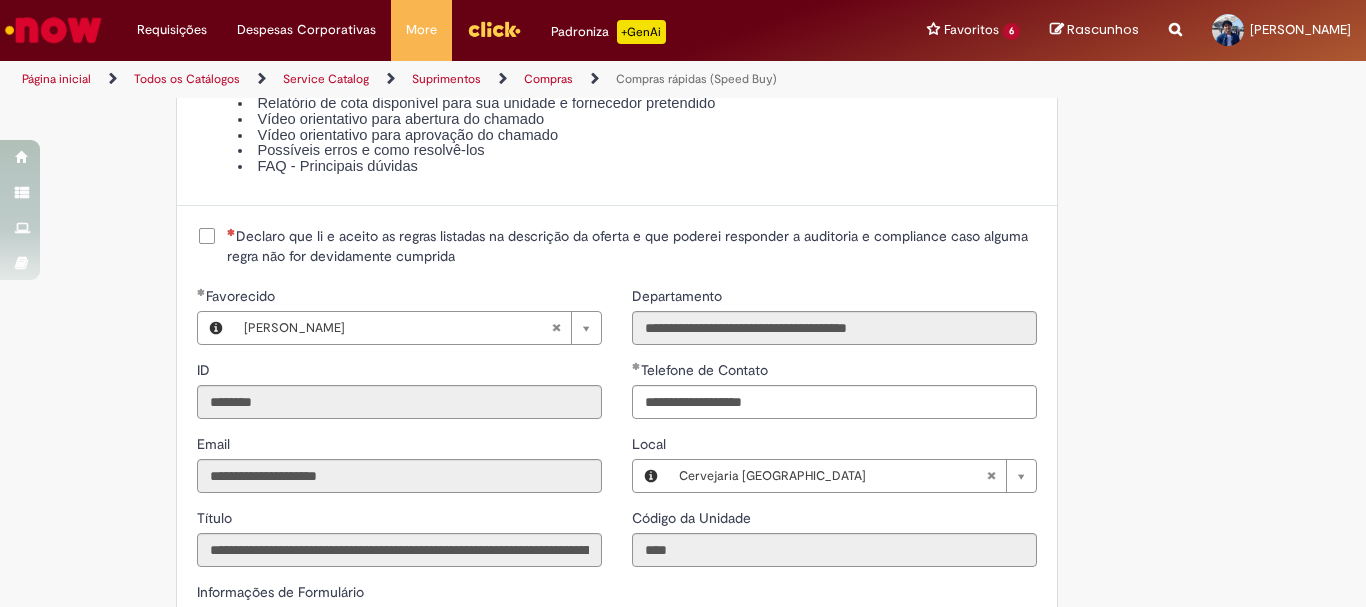 scroll, scrollTop: 2600, scrollLeft: 0, axis: vertical 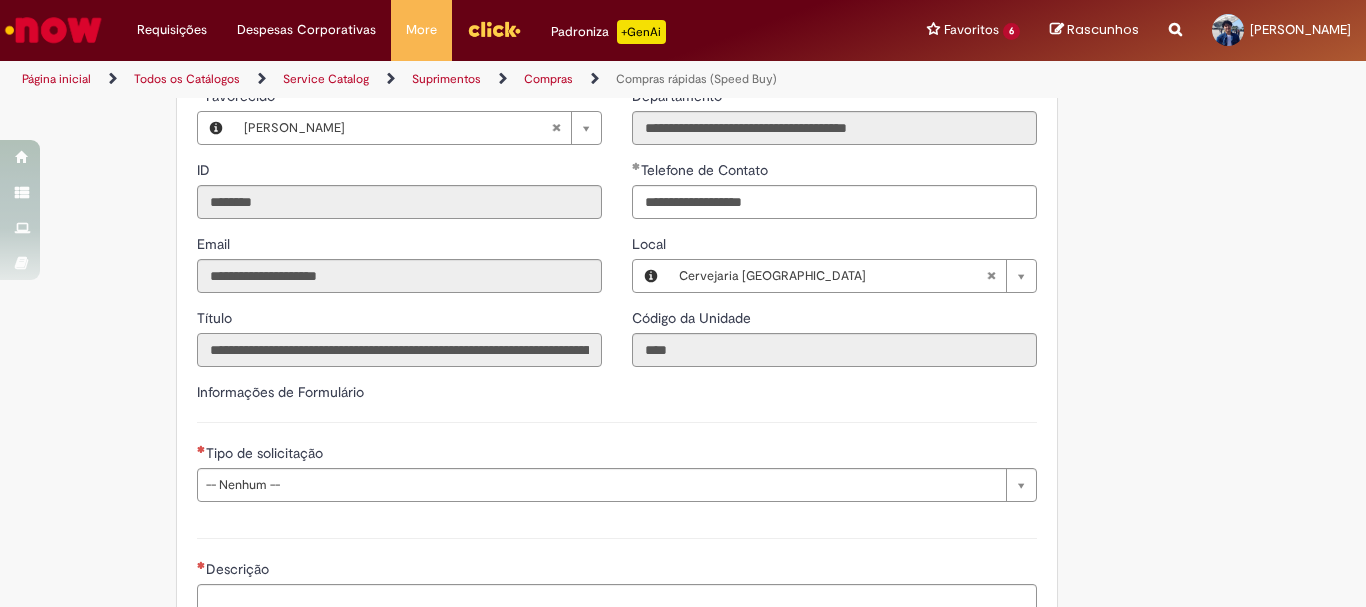 drag, startPoint x: 233, startPoint y: 364, endPoint x: 399, endPoint y: 507, distance: 219.10043 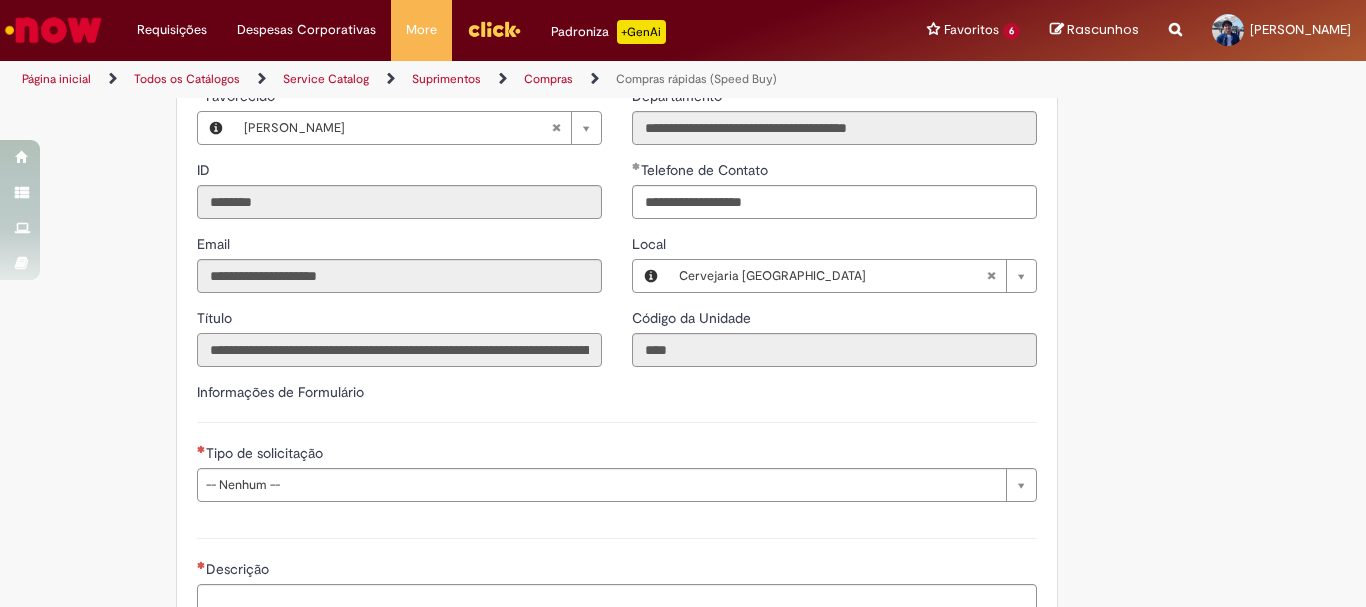 scroll, scrollTop: 2700, scrollLeft: 0, axis: vertical 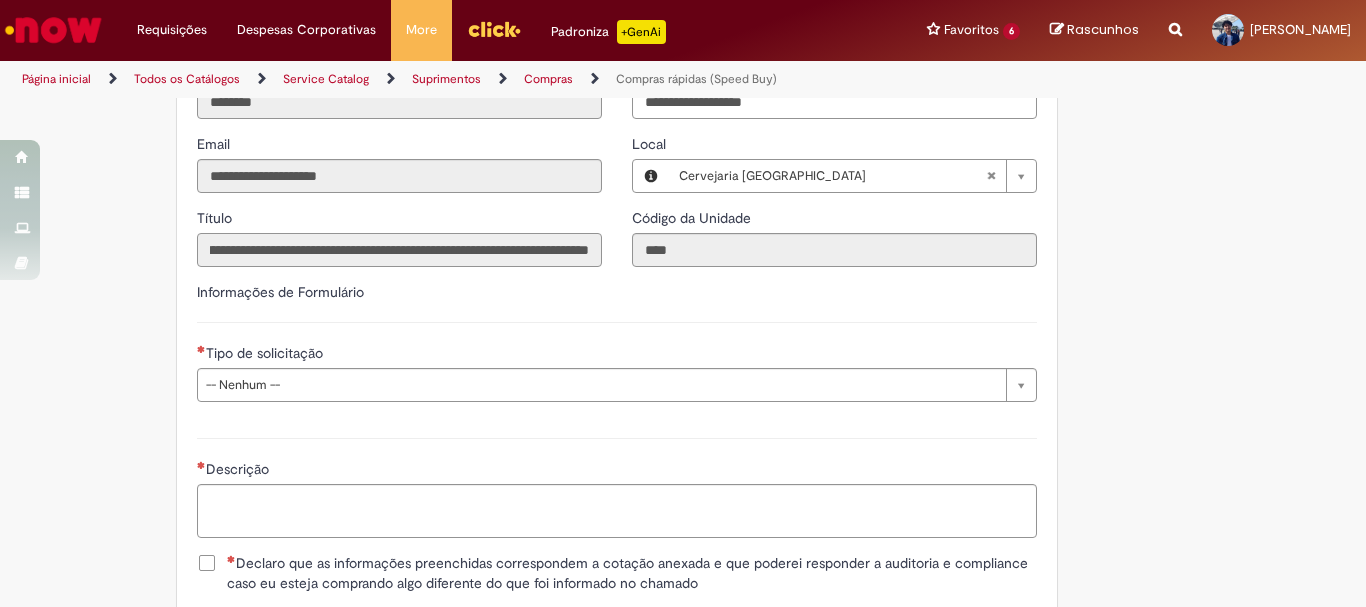 drag, startPoint x: 585, startPoint y: 252, endPoint x: 677, endPoint y: 284, distance: 97.406364 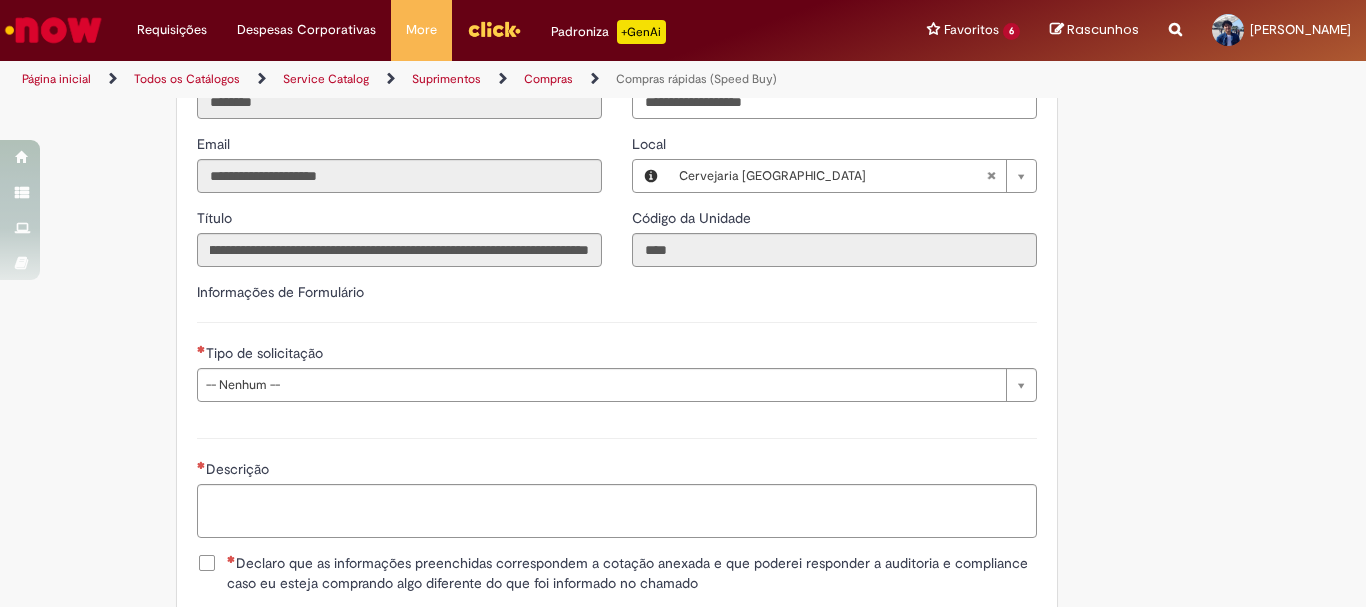 scroll, scrollTop: 0, scrollLeft: 0, axis: both 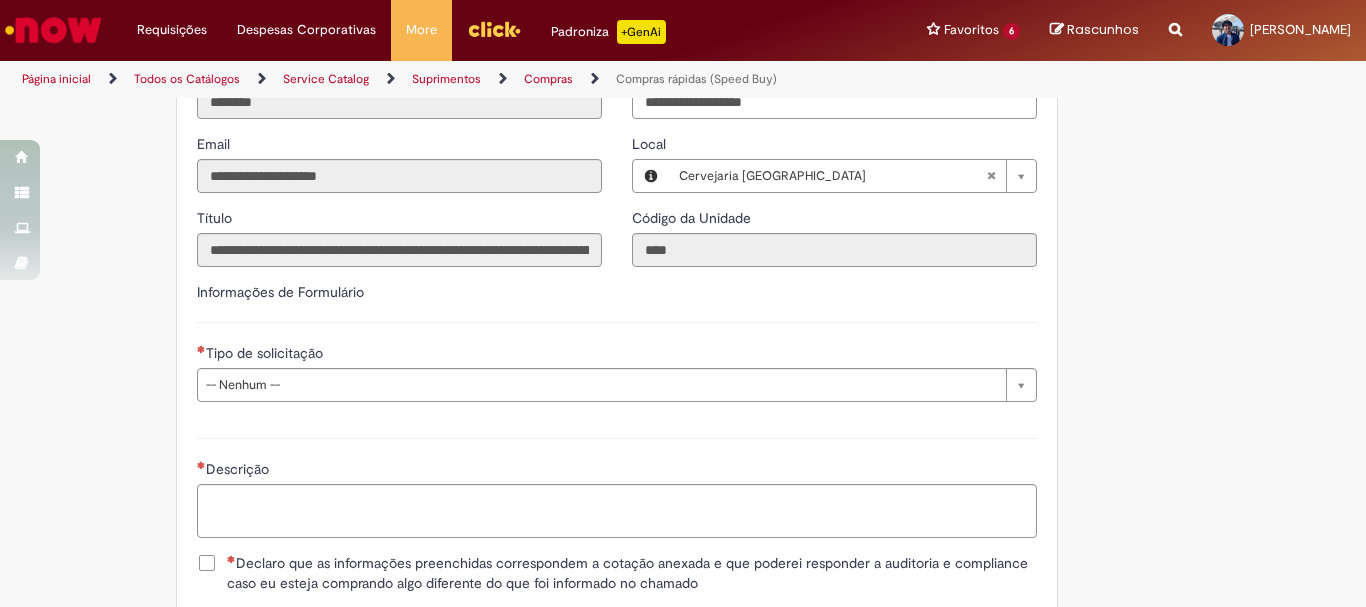 drag, startPoint x: 545, startPoint y: 329, endPoint x: 623, endPoint y: 342, distance: 79.07591 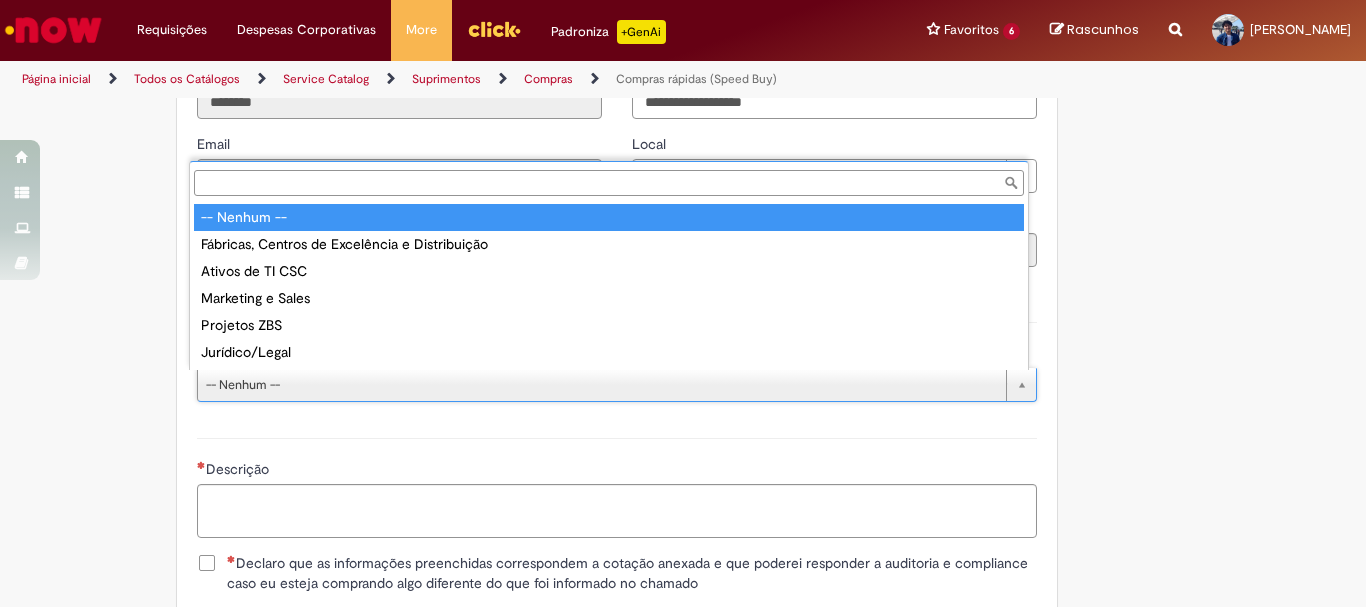 drag, startPoint x: 310, startPoint y: 385, endPoint x: 288, endPoint y: 377, distance: 23.409399 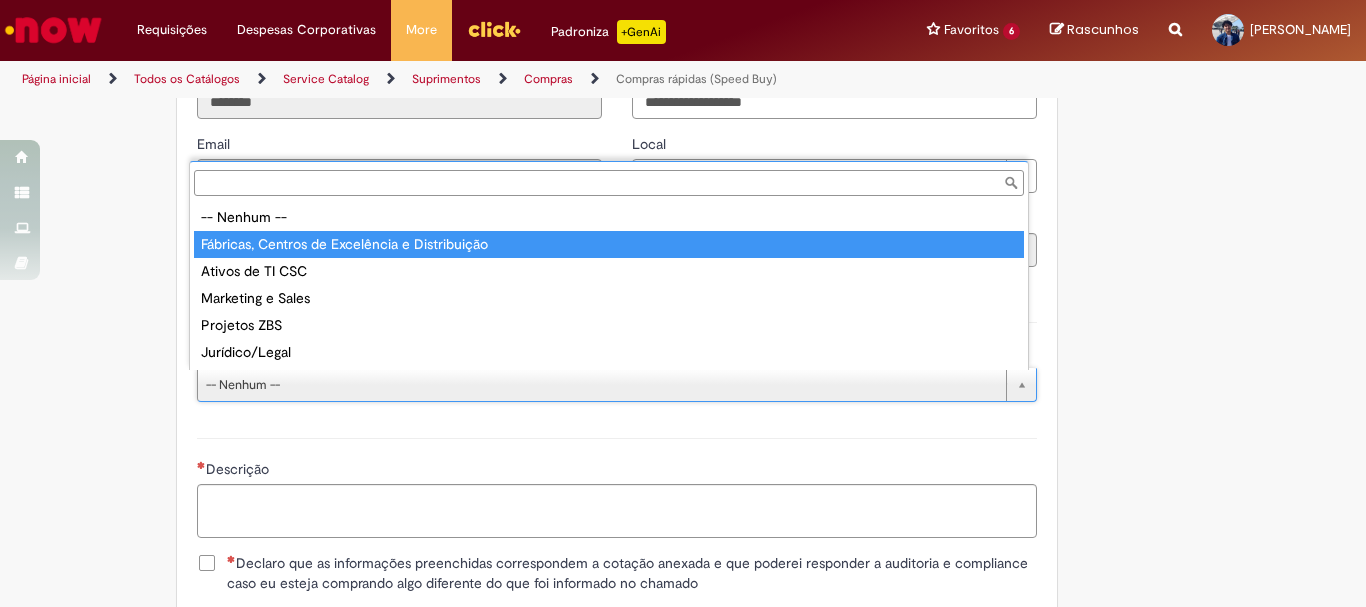 drag, startPoint x: 294, startPoint y: 238, endPoint x: 781, endPoint y: 270, distance: 488.0502 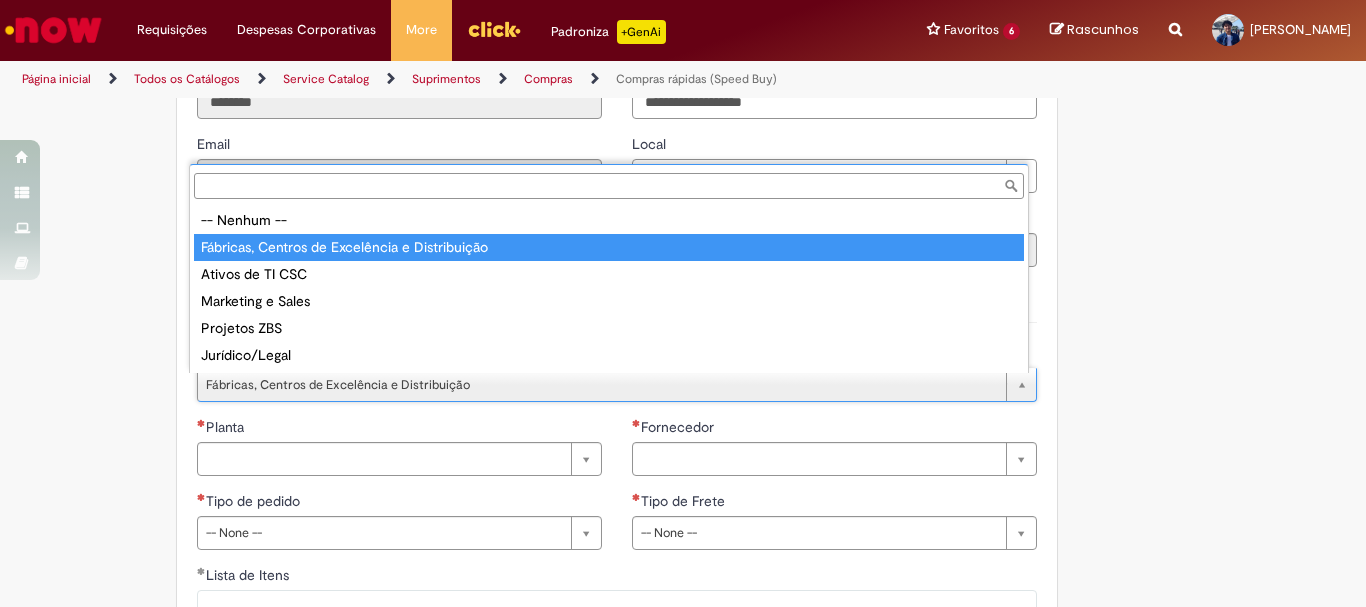 type on "**********" 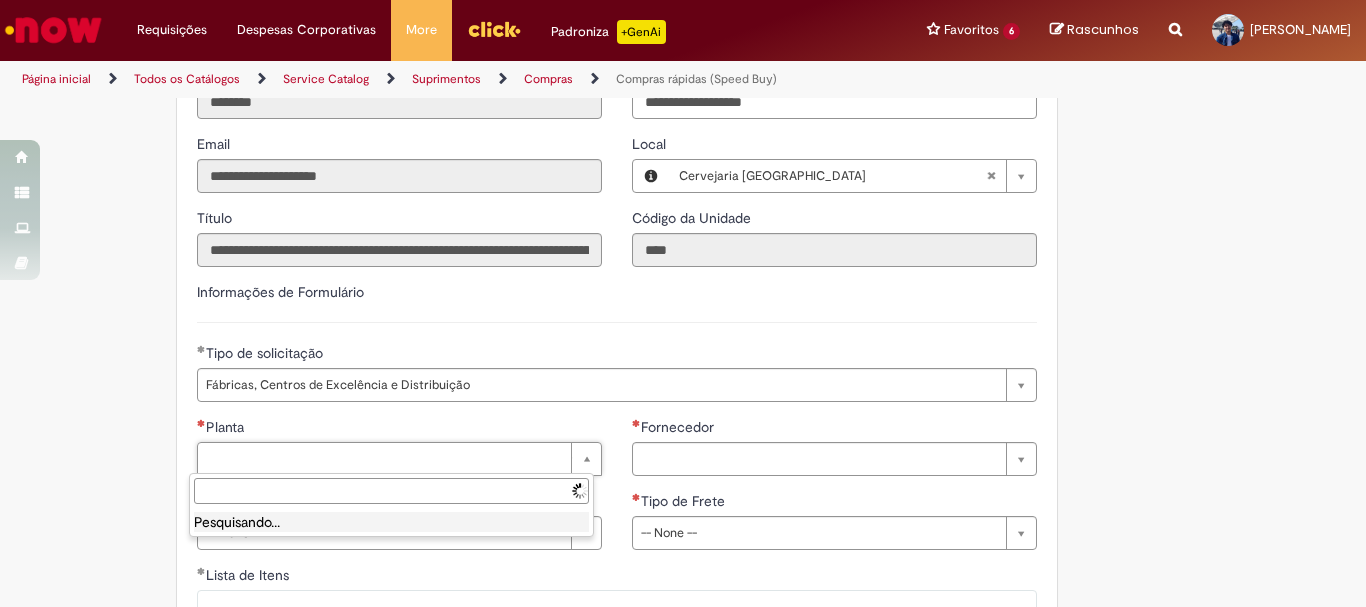 scroll, scrollTop: 0, scrollLeft: 0, axis: both 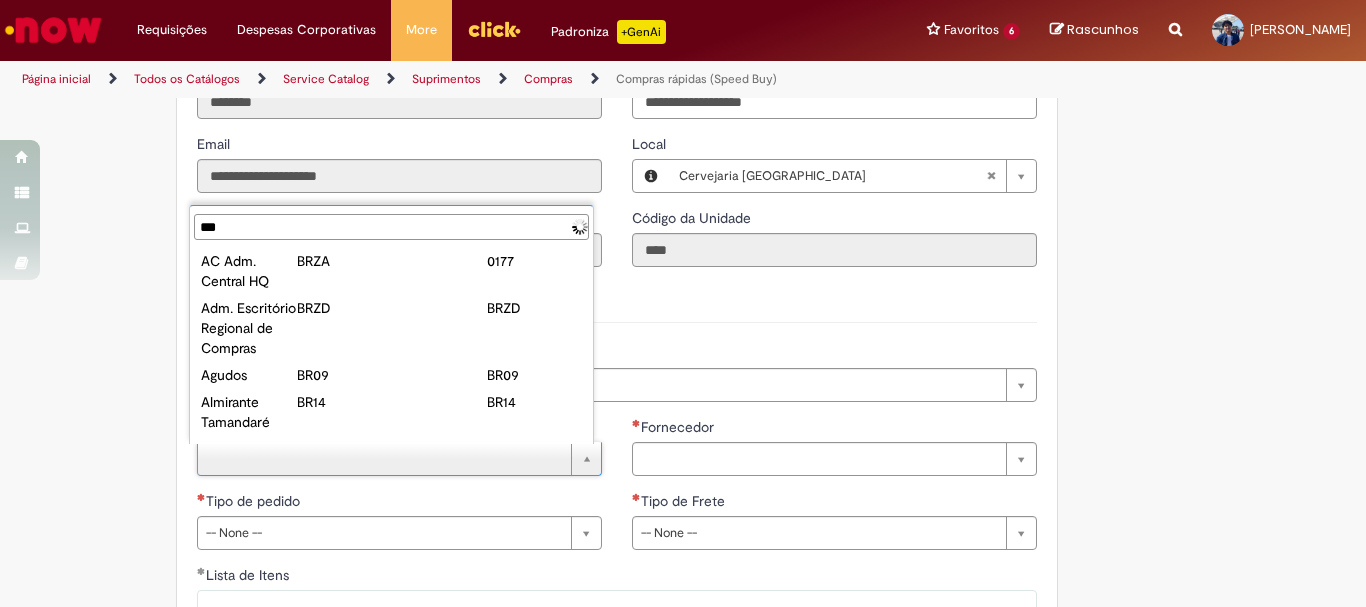 type on "****" 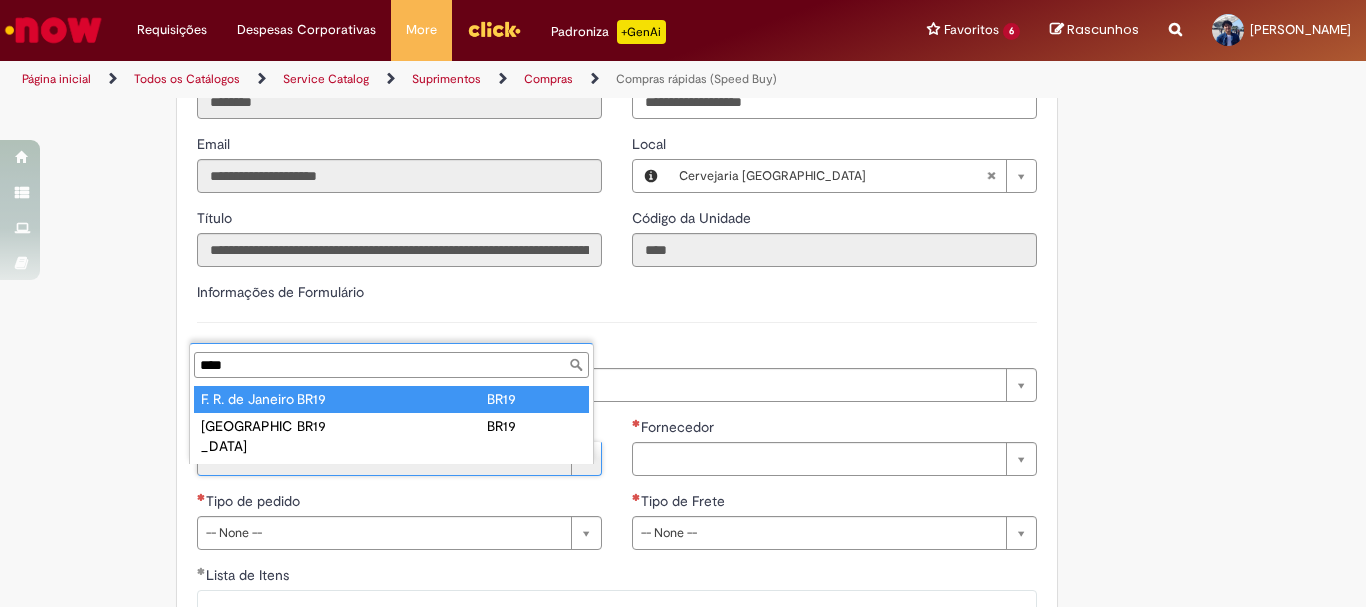 type on "**********" 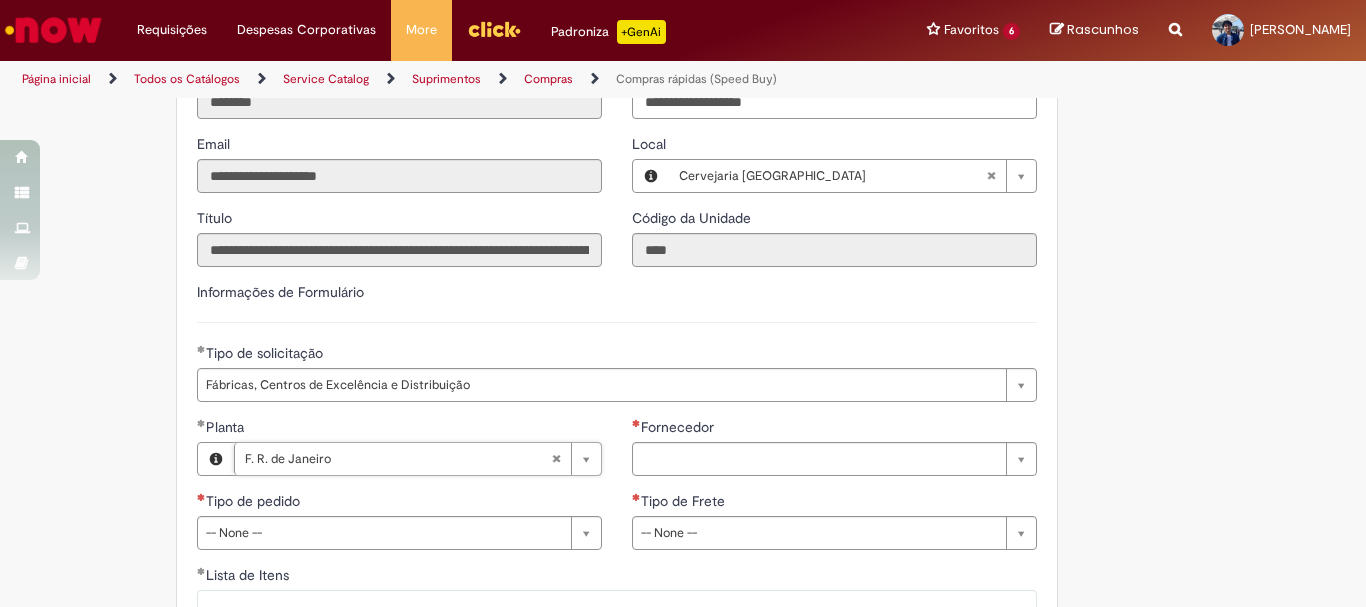 scroll, scrollTop: 2900, scrollLeft: 0, axis: vertical 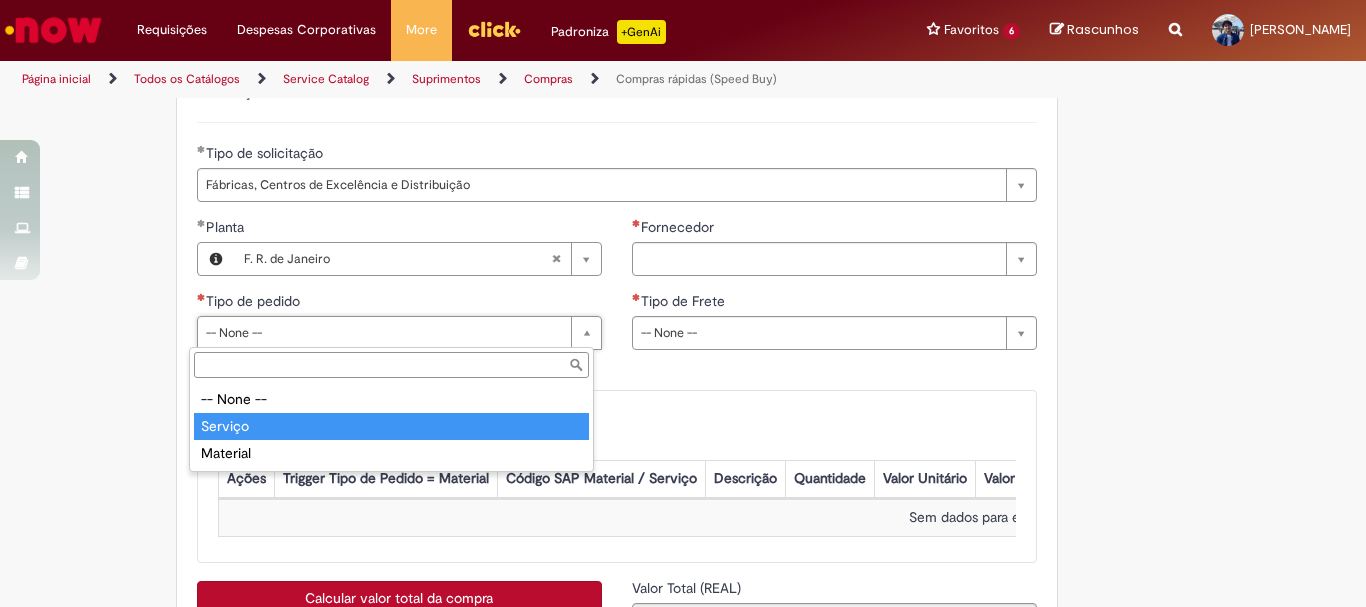 type on "*******" 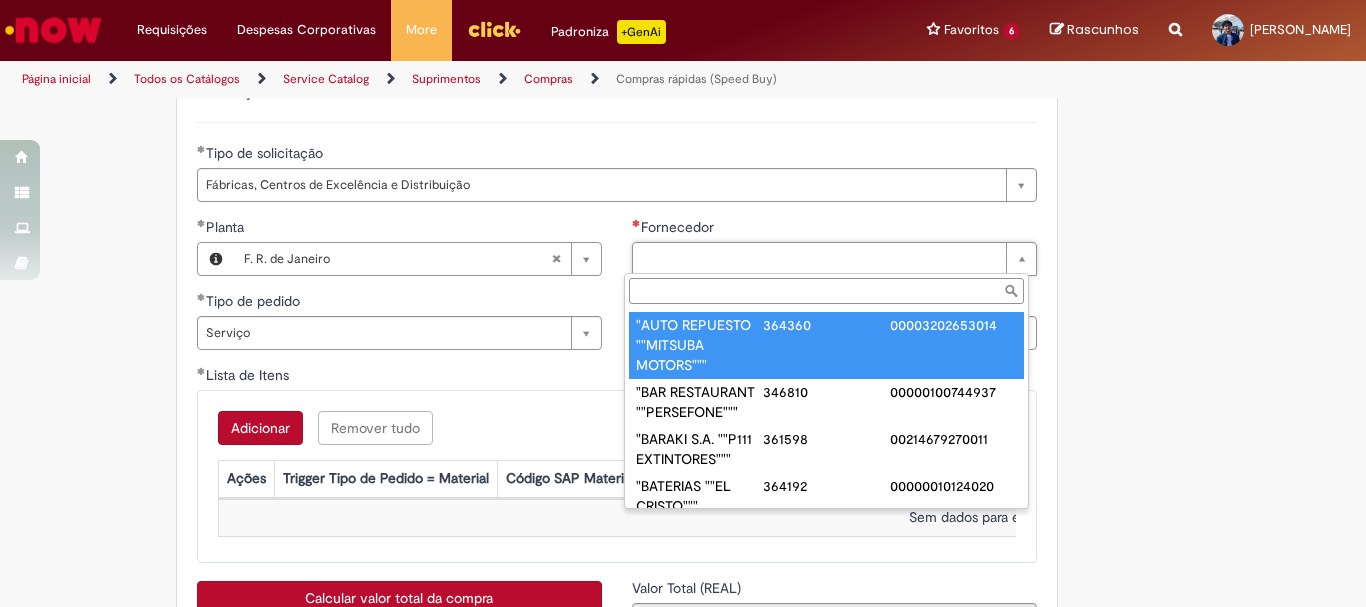 paste on "**********" 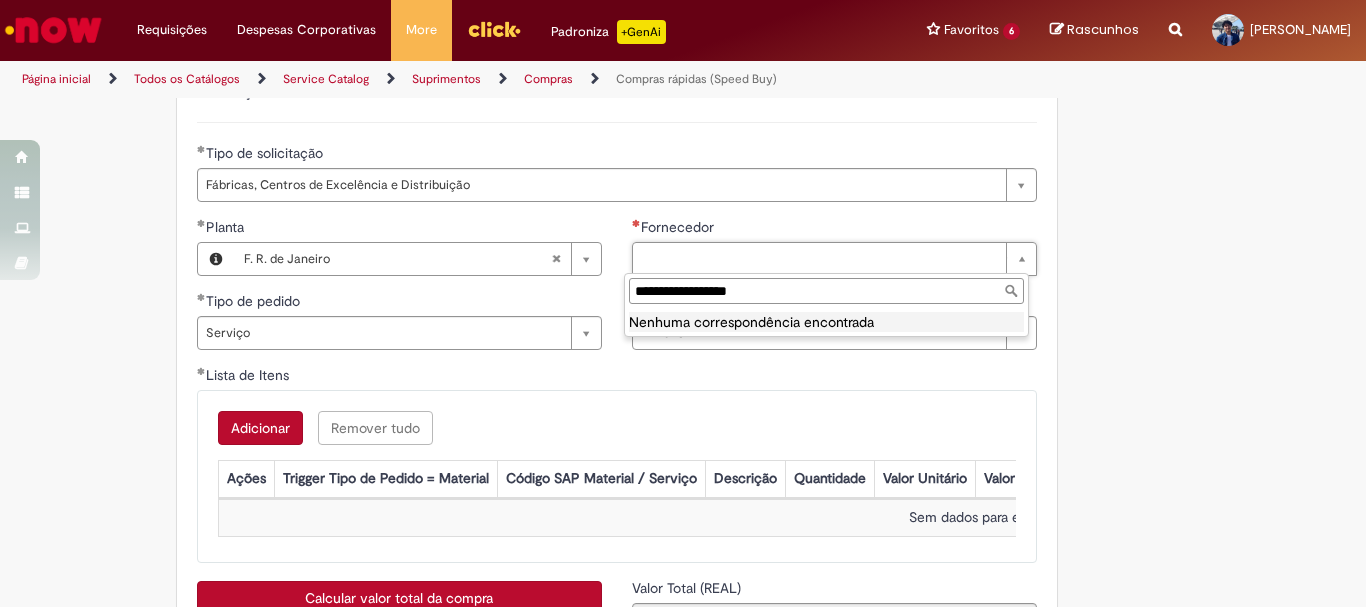 click on "**********" at bounding box center [826, 291] 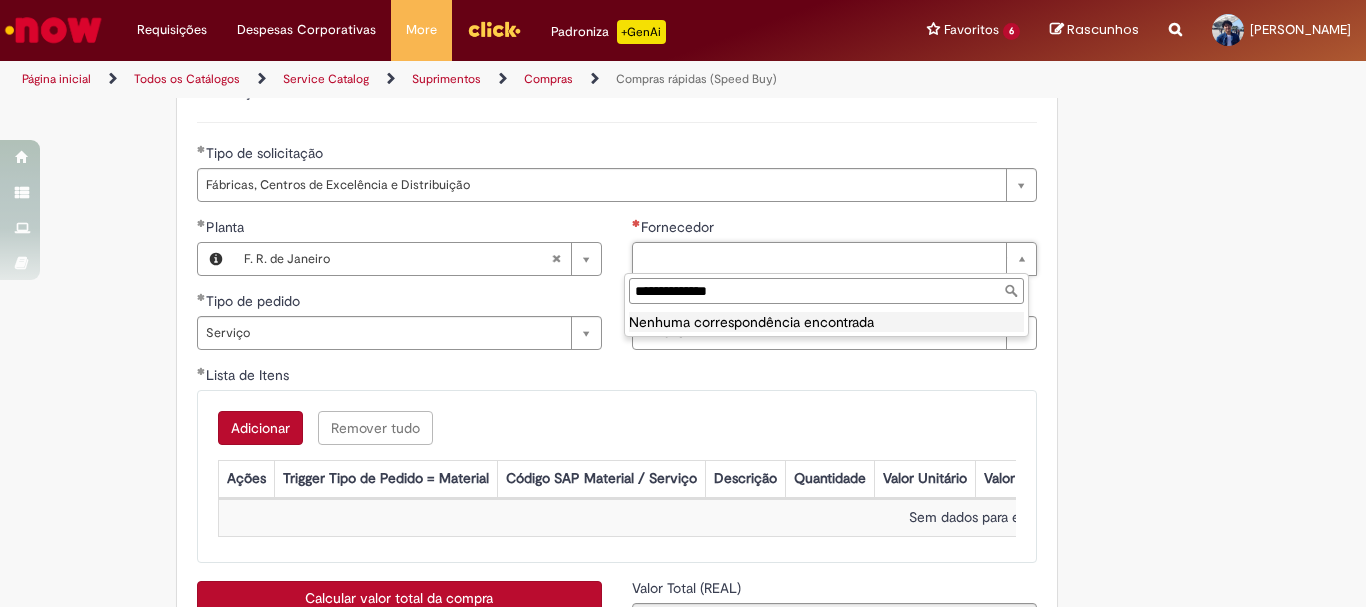 click on "**********" at bounding box center [826, 291] 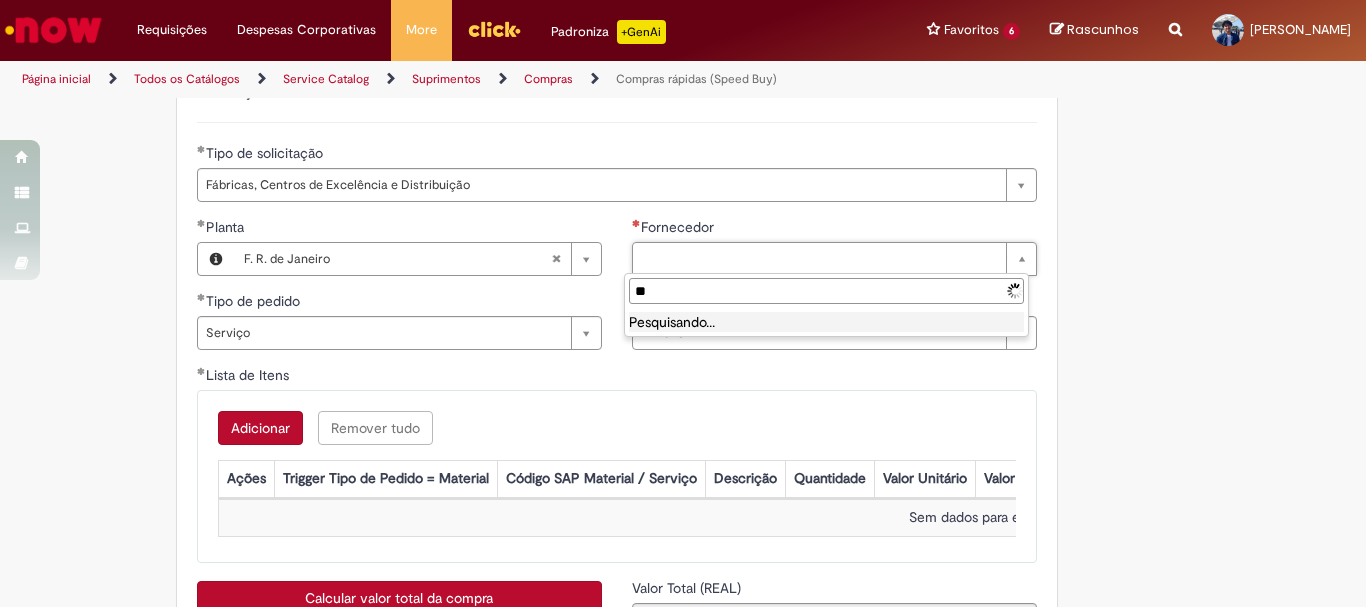 type on "*" 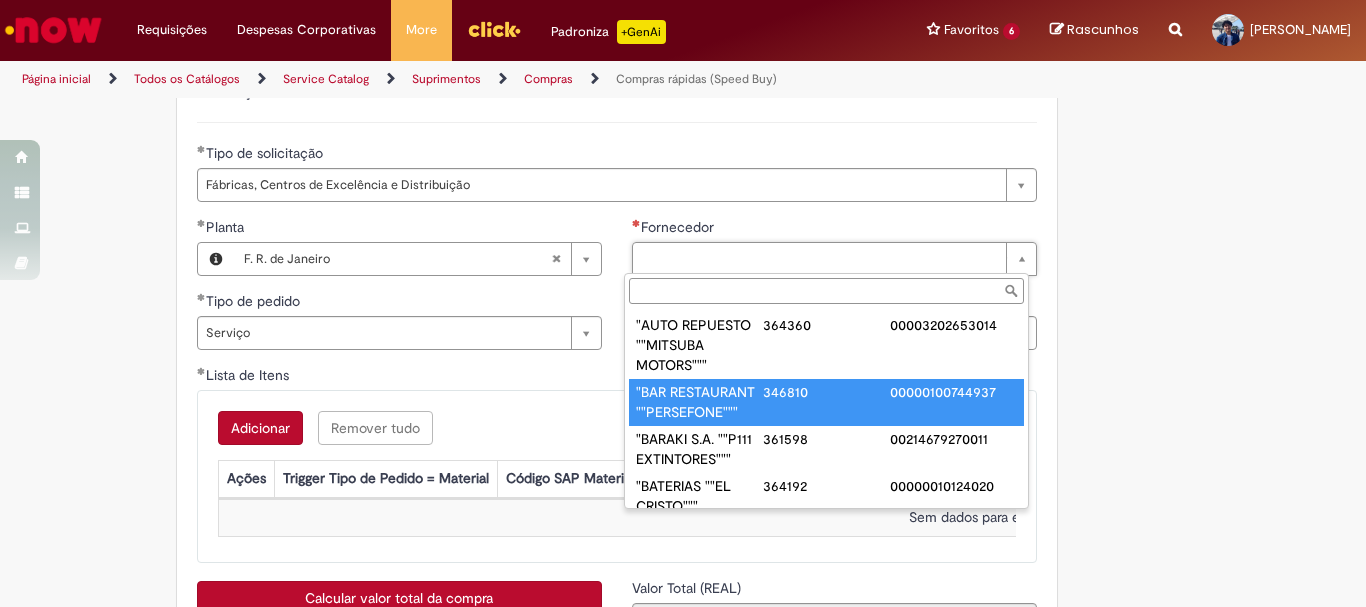 scroll, scrollTop: 8, scrollLeft: 0, axis: vertical 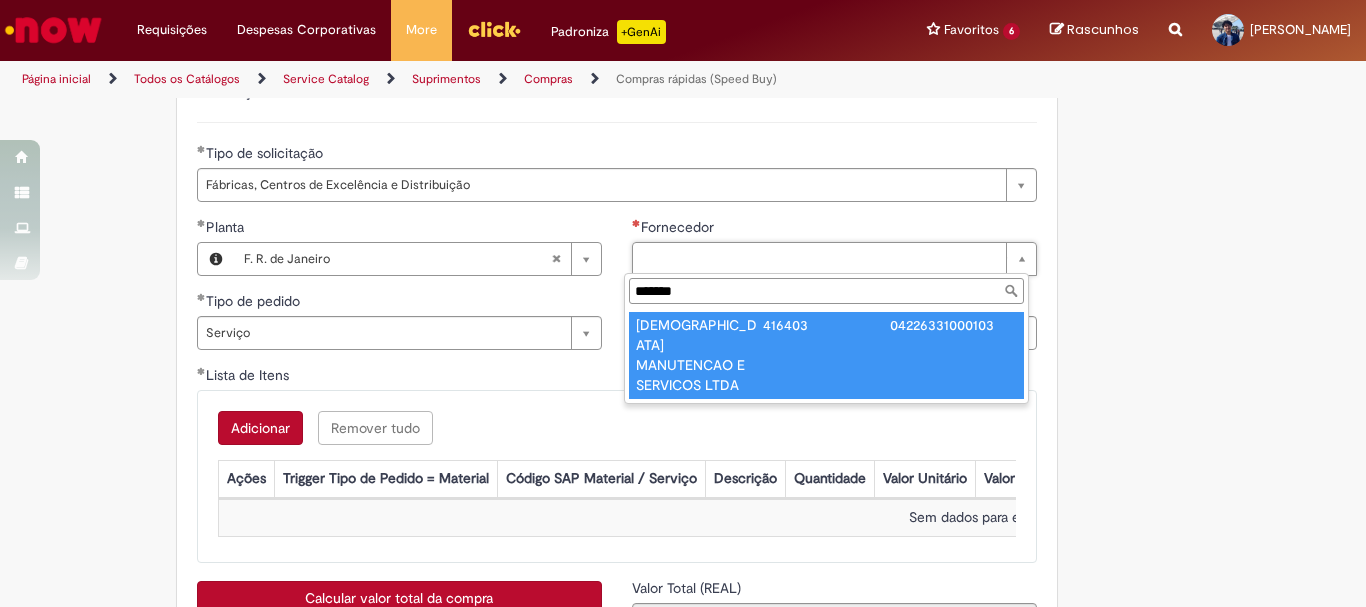 type on "*******" 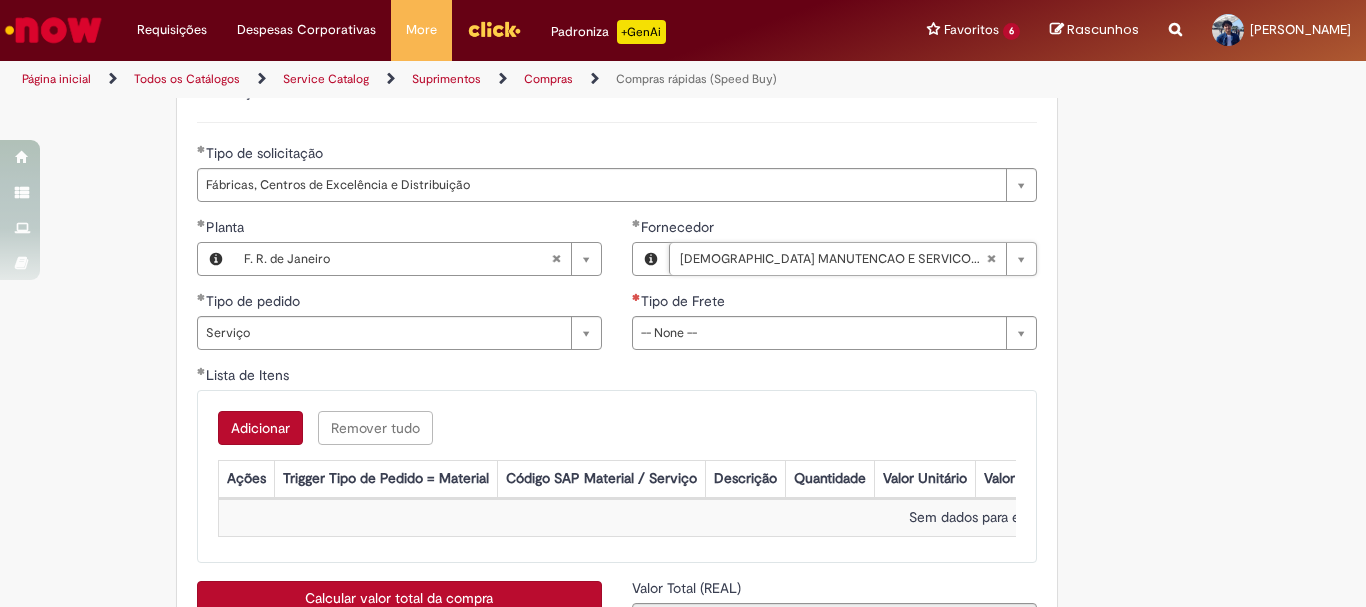 type 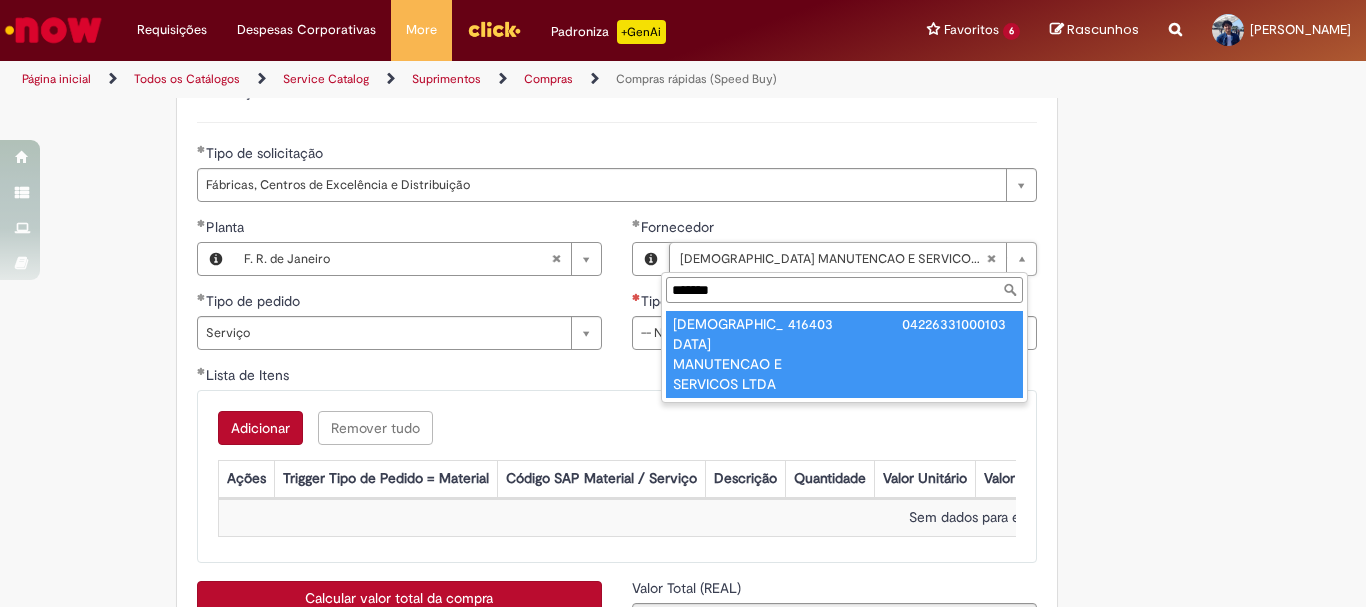 type on "*******" 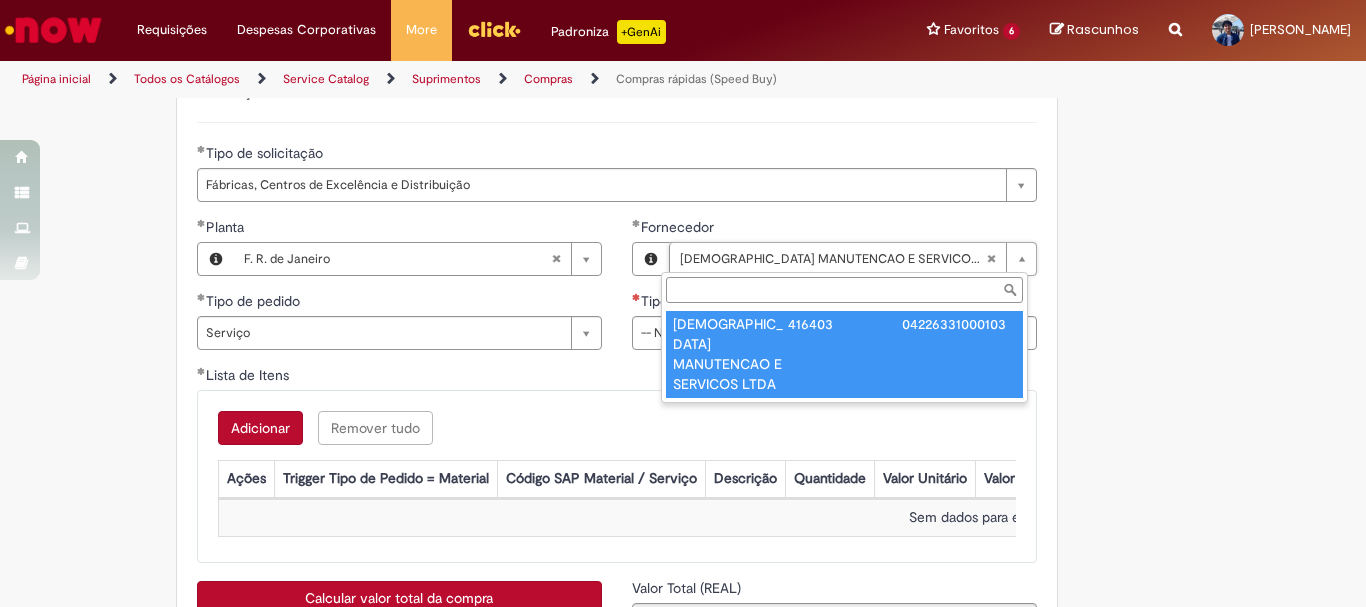 scroll, scrollTop: 0, scrollLeft: 281, axis: horizontal 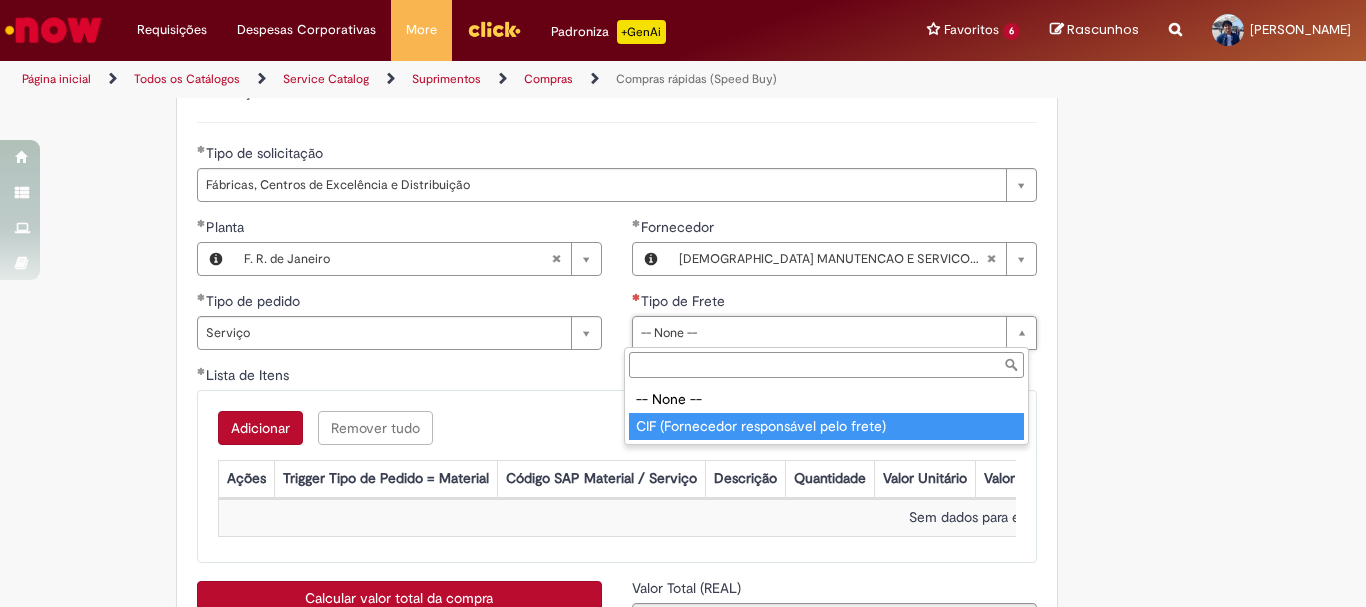 type on "**********" 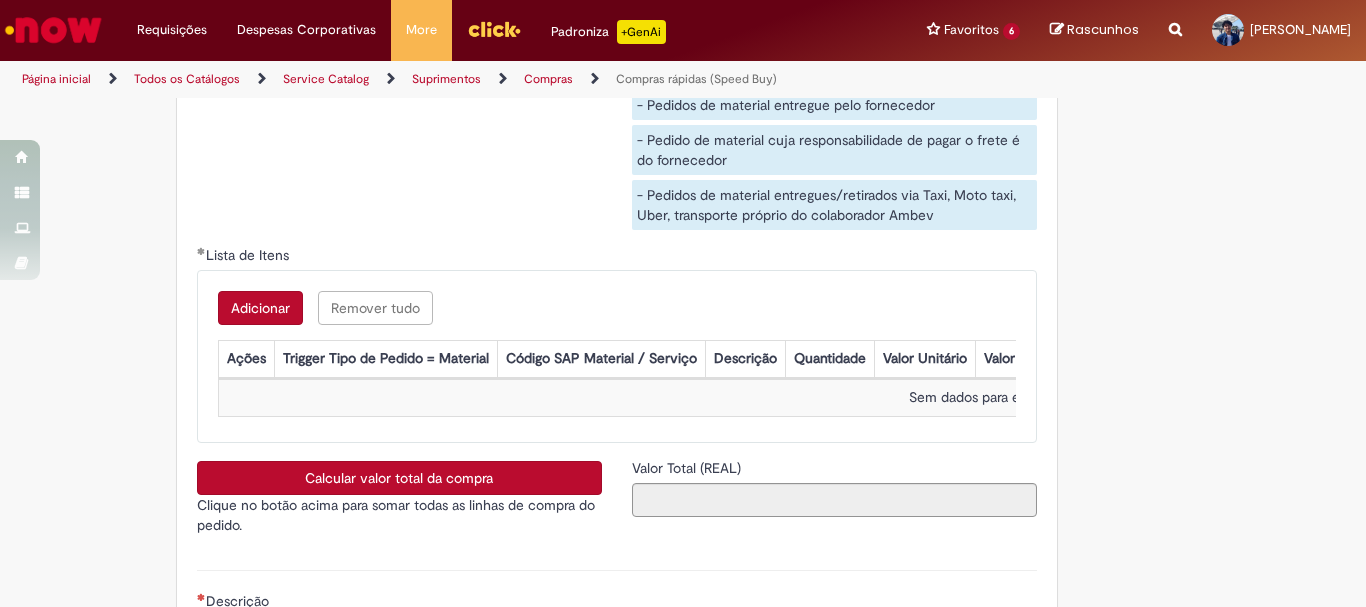 scroll, scrollTop: 3300, scrollLeft: 0, axis: vertical 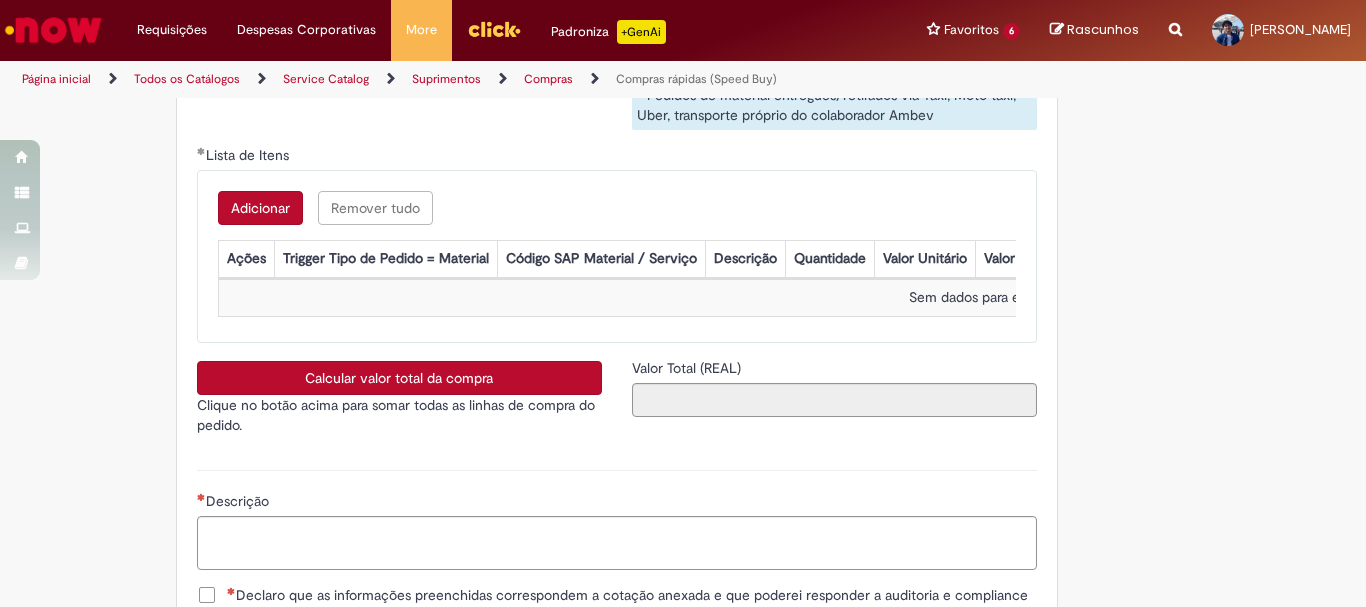 click on "Adicionar" at bounding box center [260, 208] 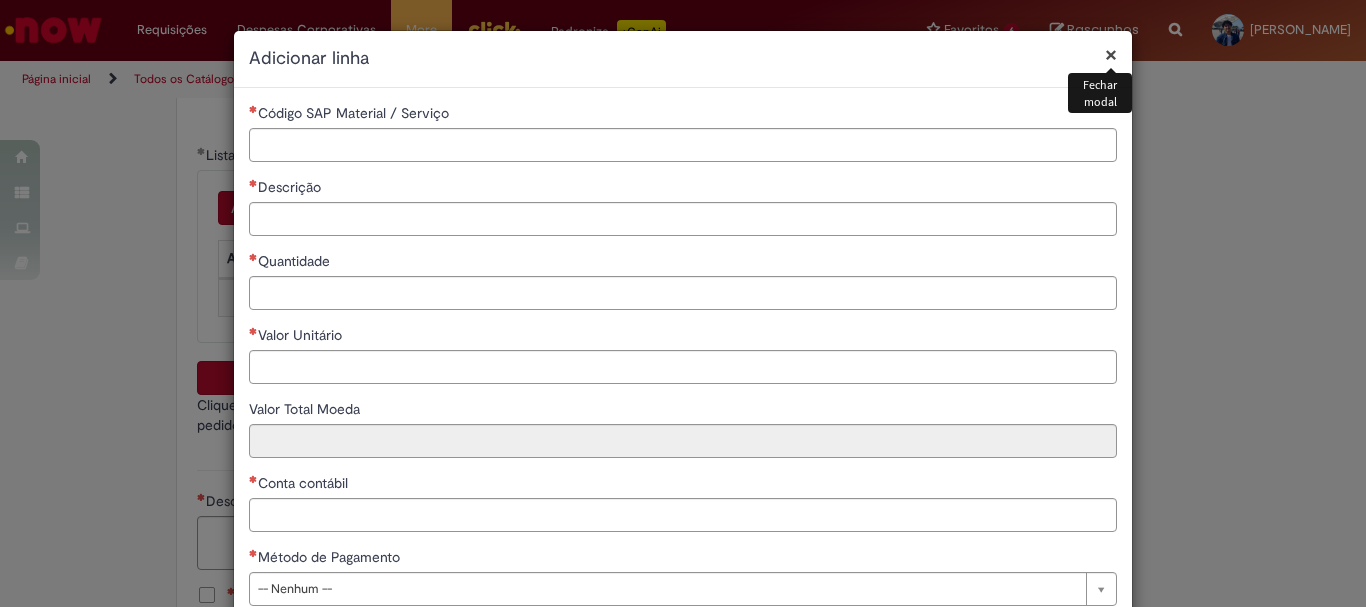 click on "×" at bounding box center [1111, 54] 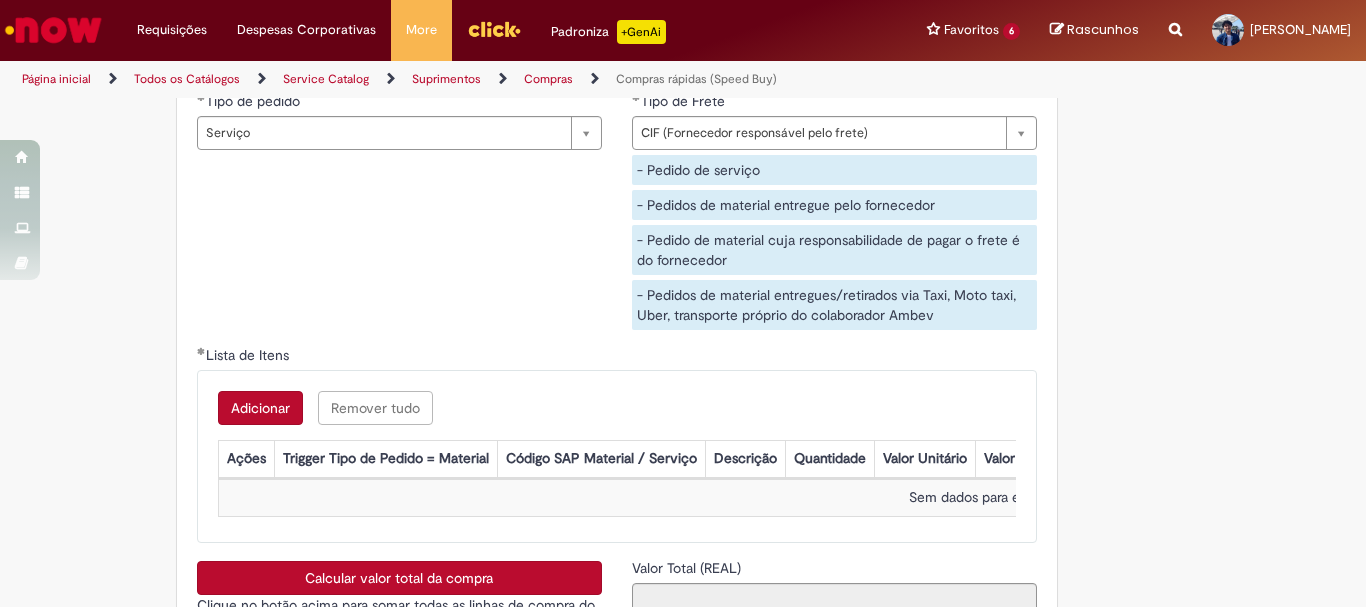 scroll, scrollTop: 3400, scrollLeft: 0, axis: vertical 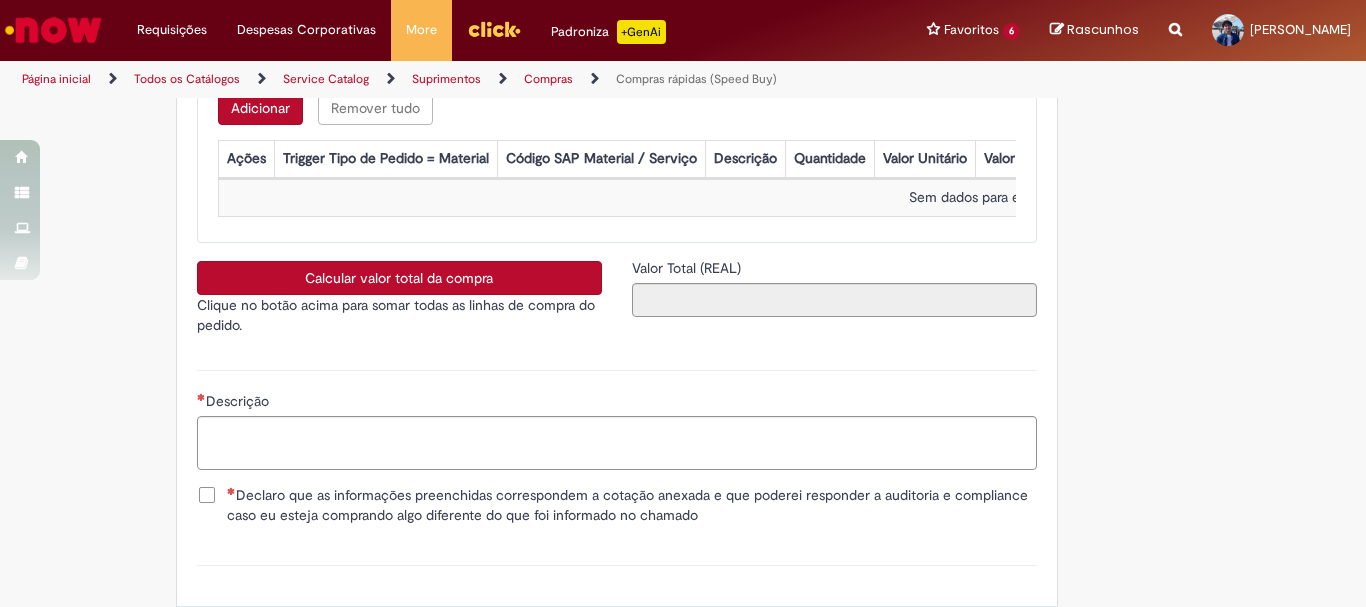 type 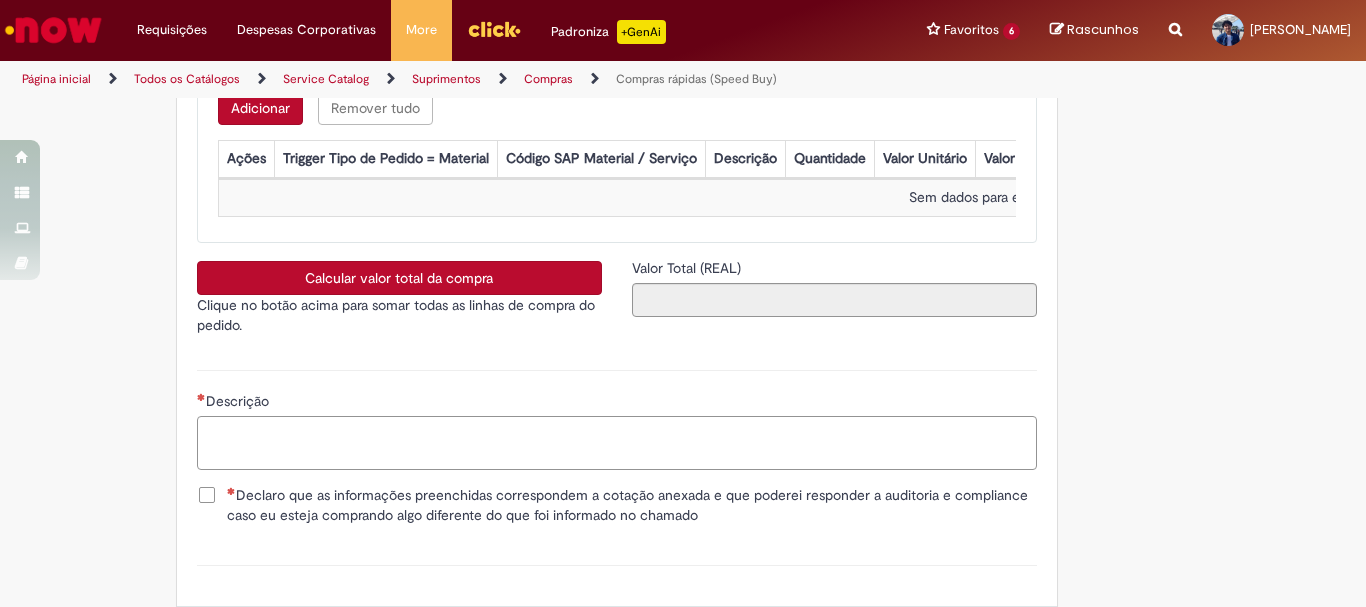 click on "Descrição" at bounding box center [617, 443] 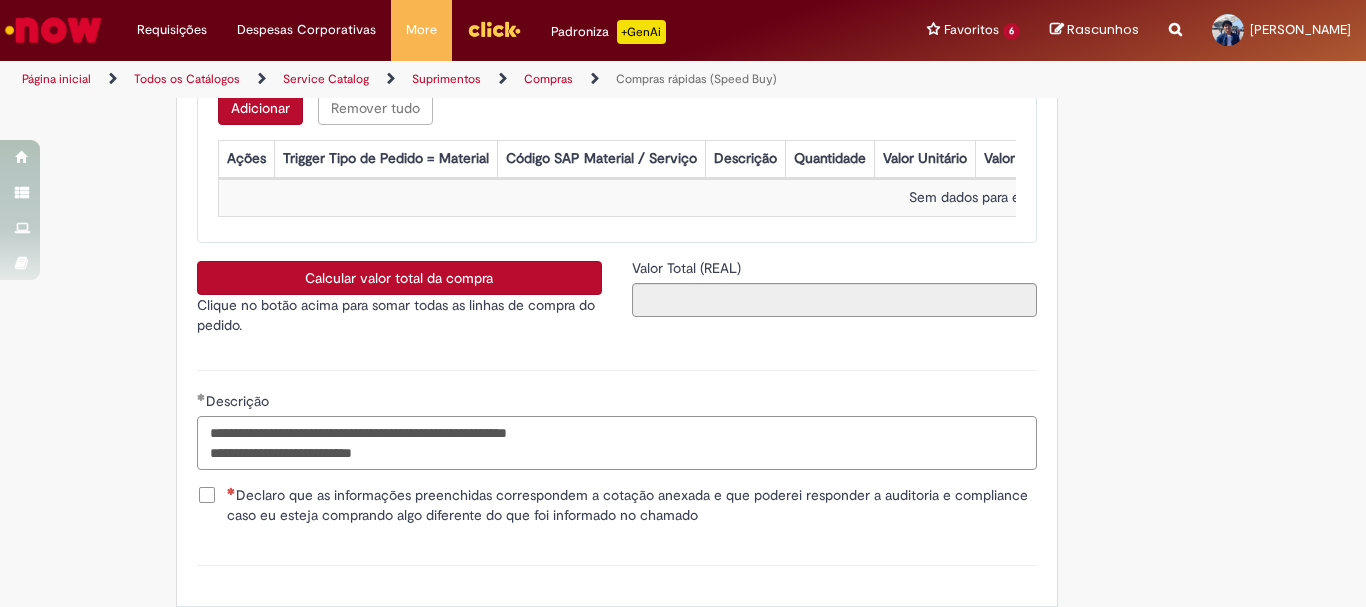 scroll, scrollTop: 3500, scrollLeft: 0, axis: vertical 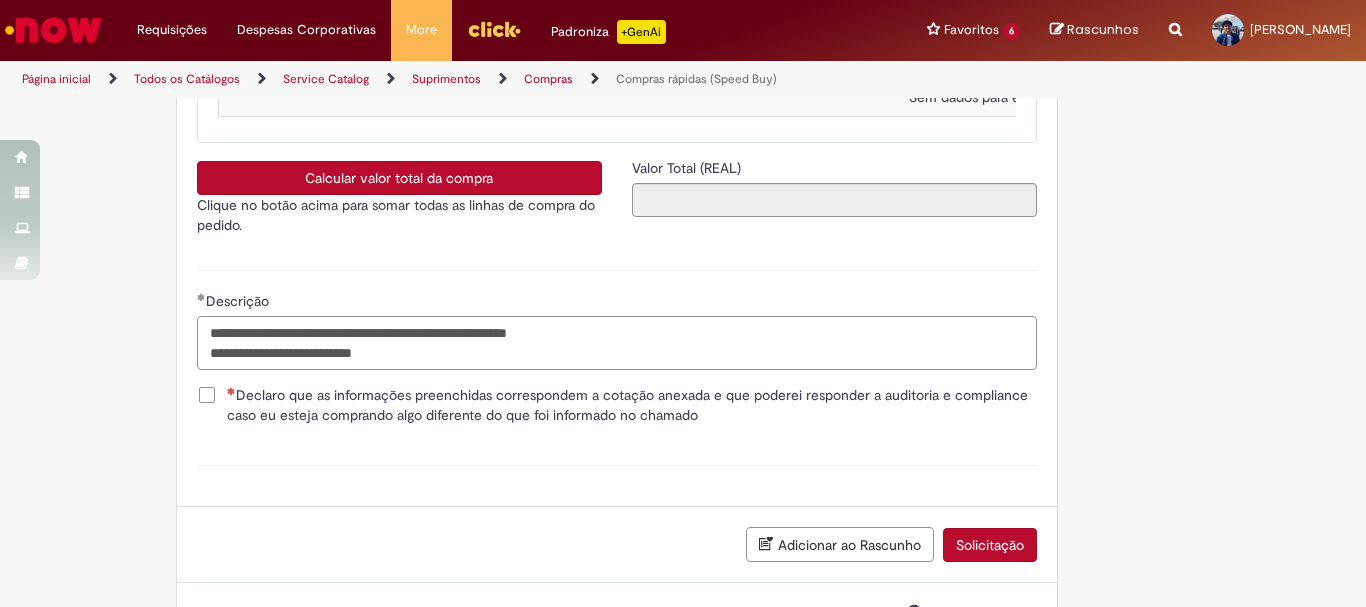 type on "**********" 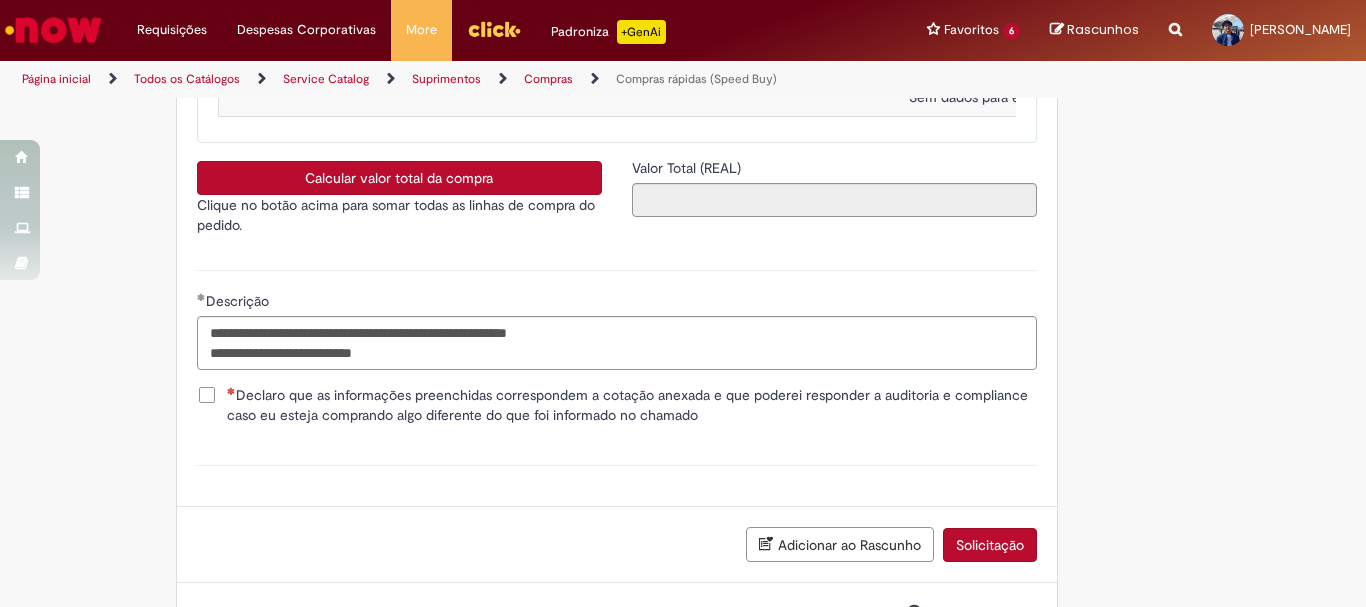 click on "**********" at bounding box center (617, 317) 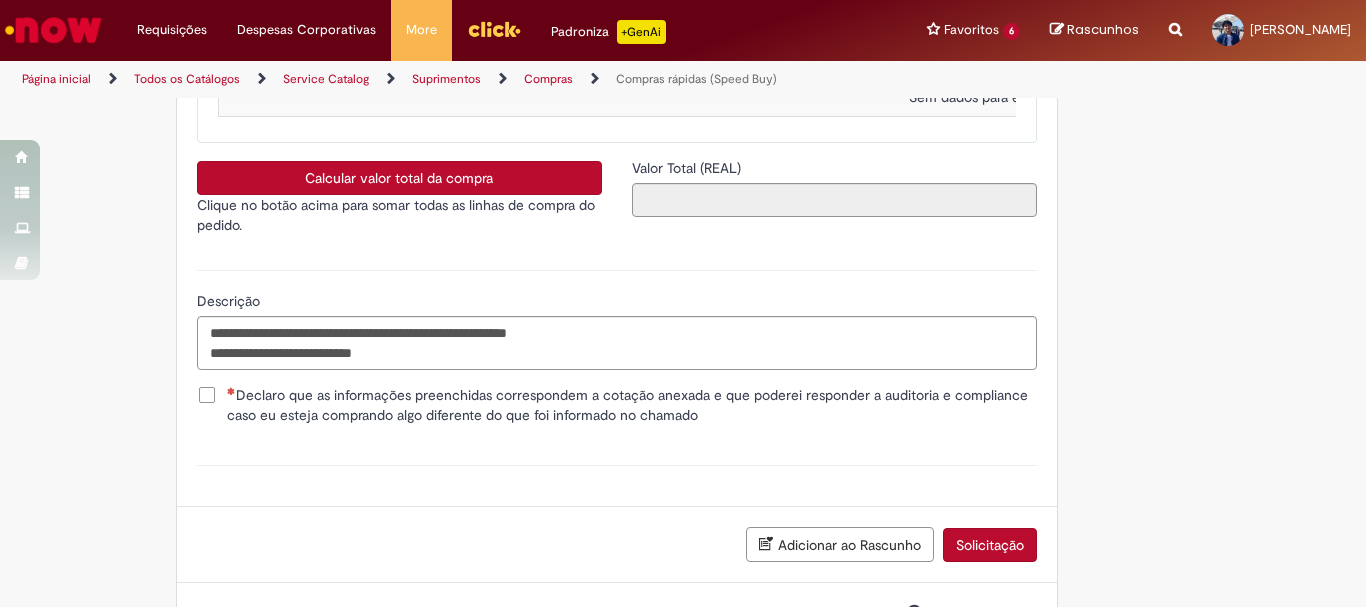 click on "Declaro que as informações preenchidas correspondem a cotação anexada e que poderei responder a auditoria e compliance caso eu esteja comprando algo diferente do que foi informado no chamado" at bounding box center (632, 405) 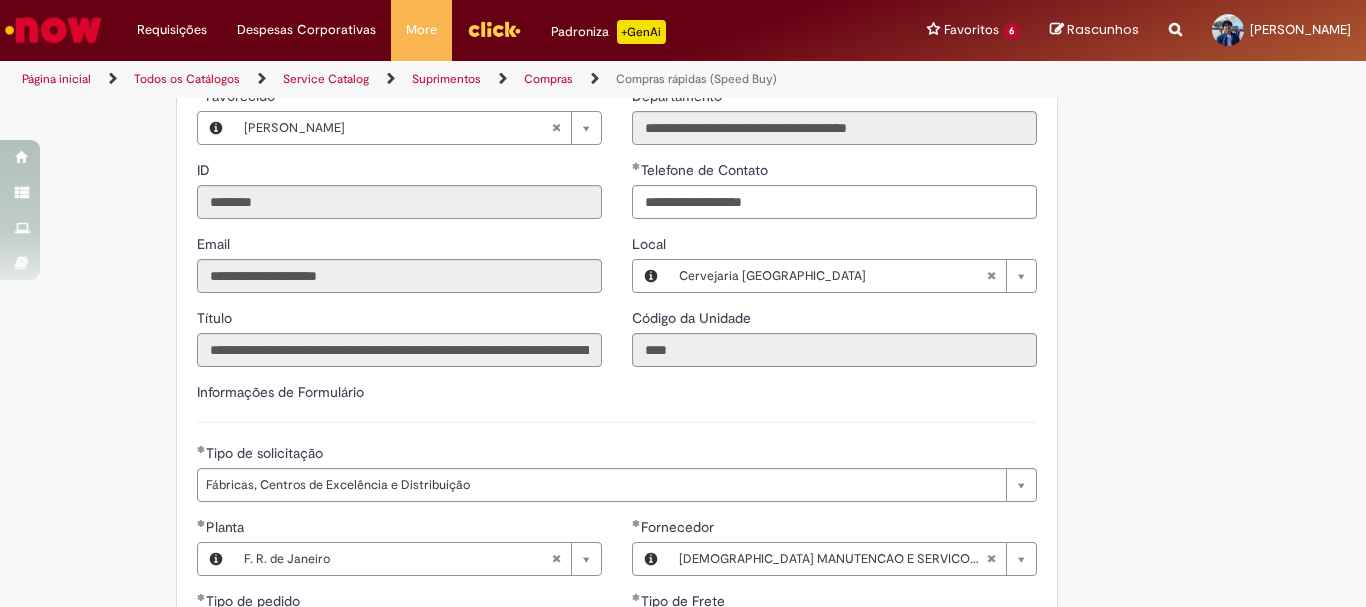 scroll, scrollTop: 3000, scrollLeft: 0, axis: vertical 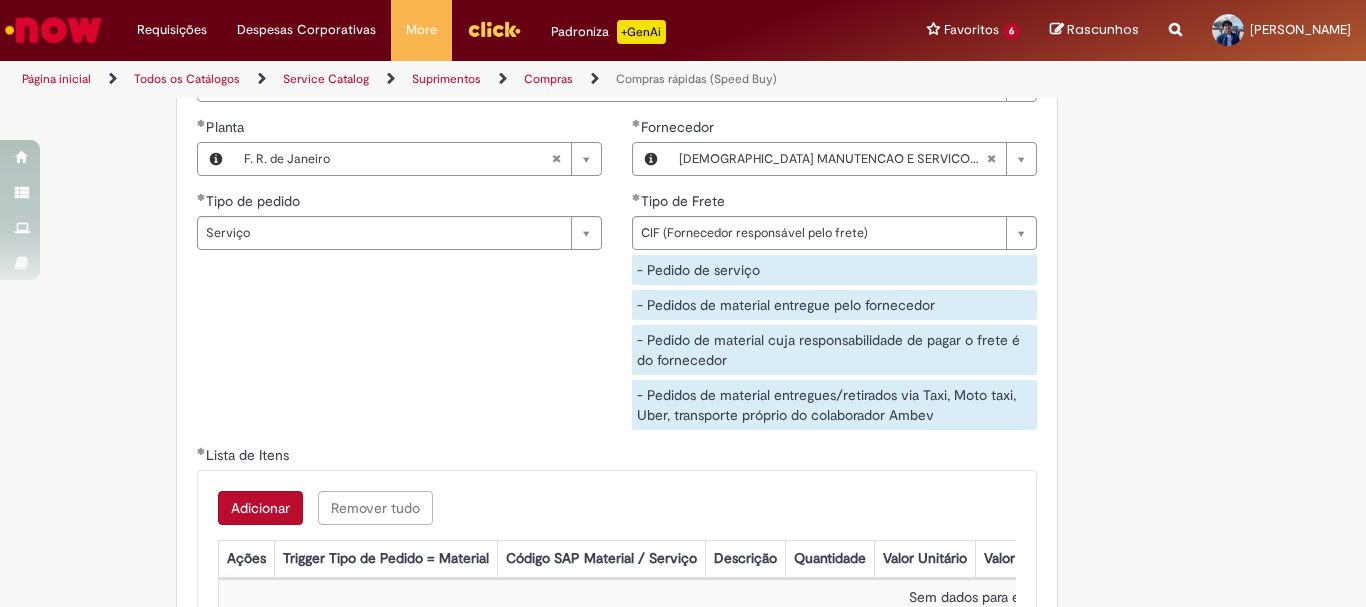 click on "Adicionar" at bounding box center (260, 508) 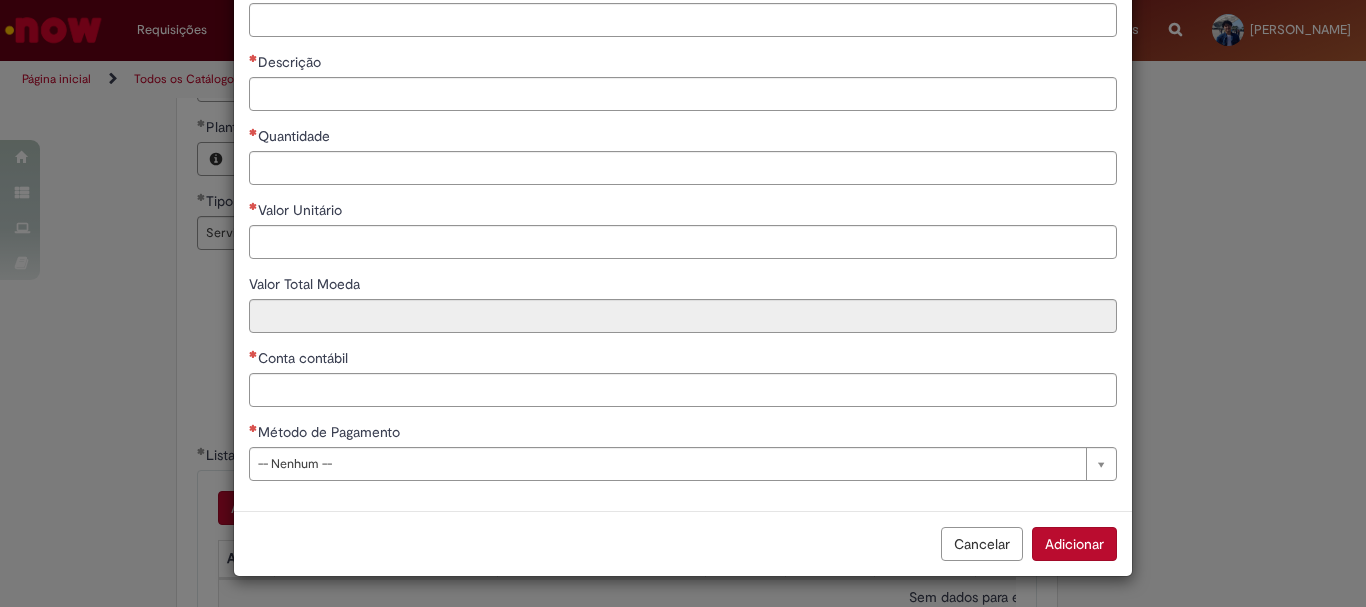 scroll, scrollTop: 0, scrollLeft: 0, axis: both 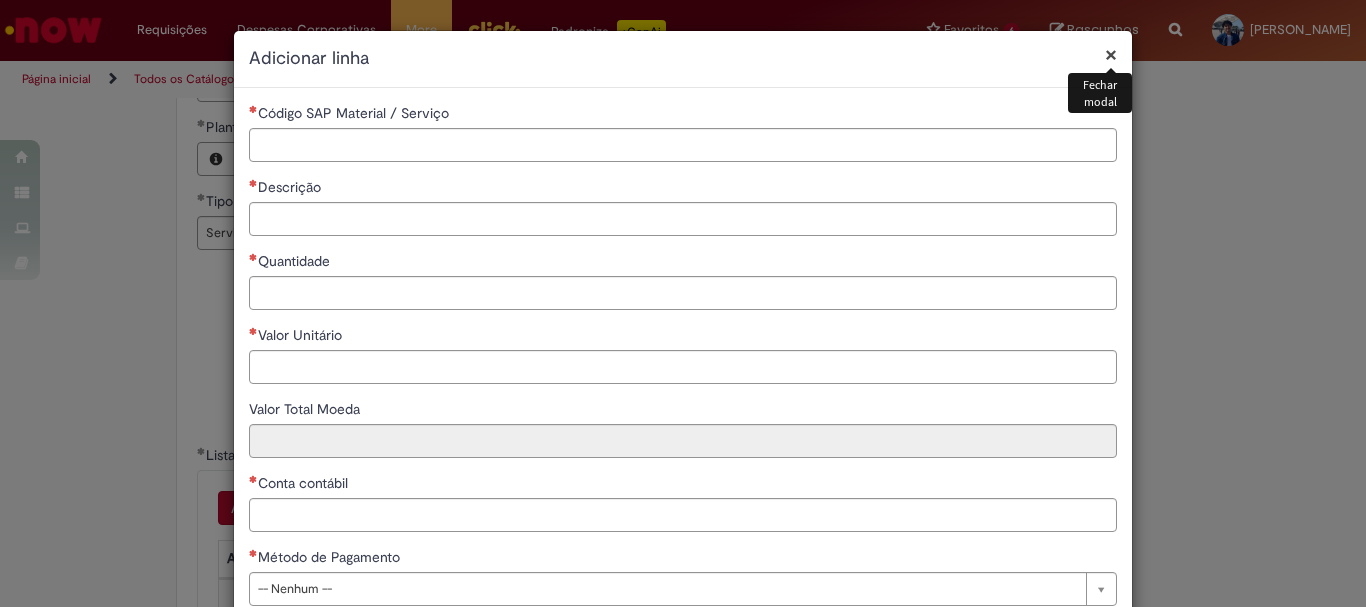 click on "×" at bounding box center [1111, 54] 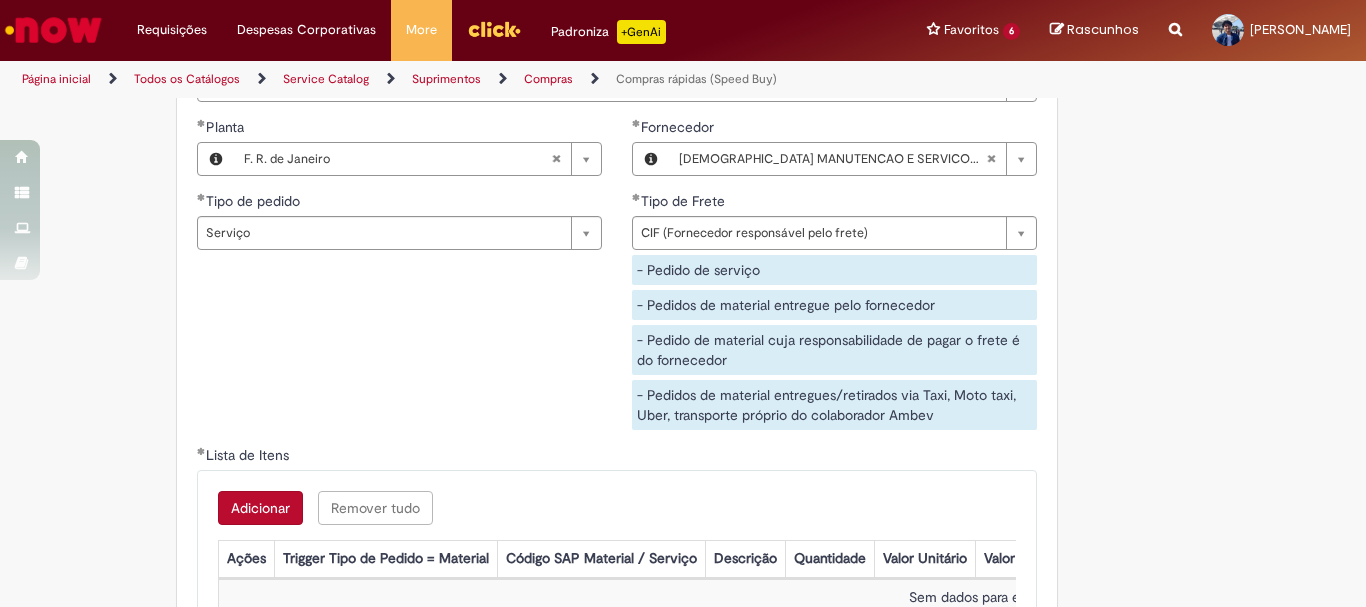 type 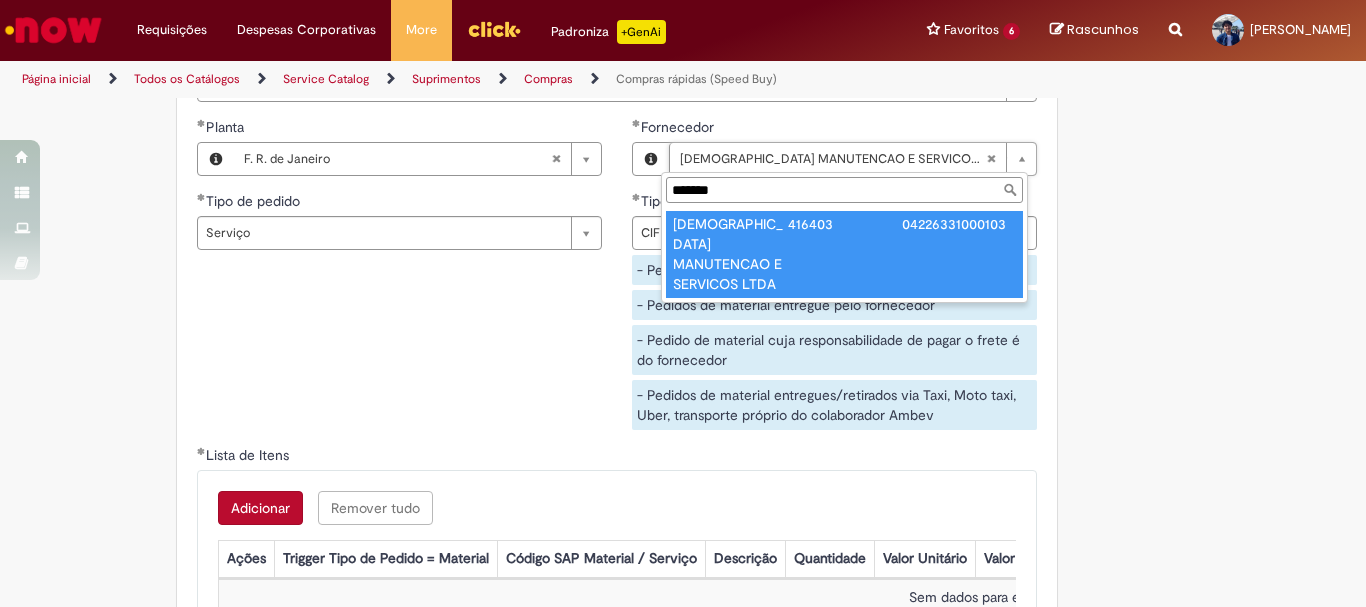 type on "*******" 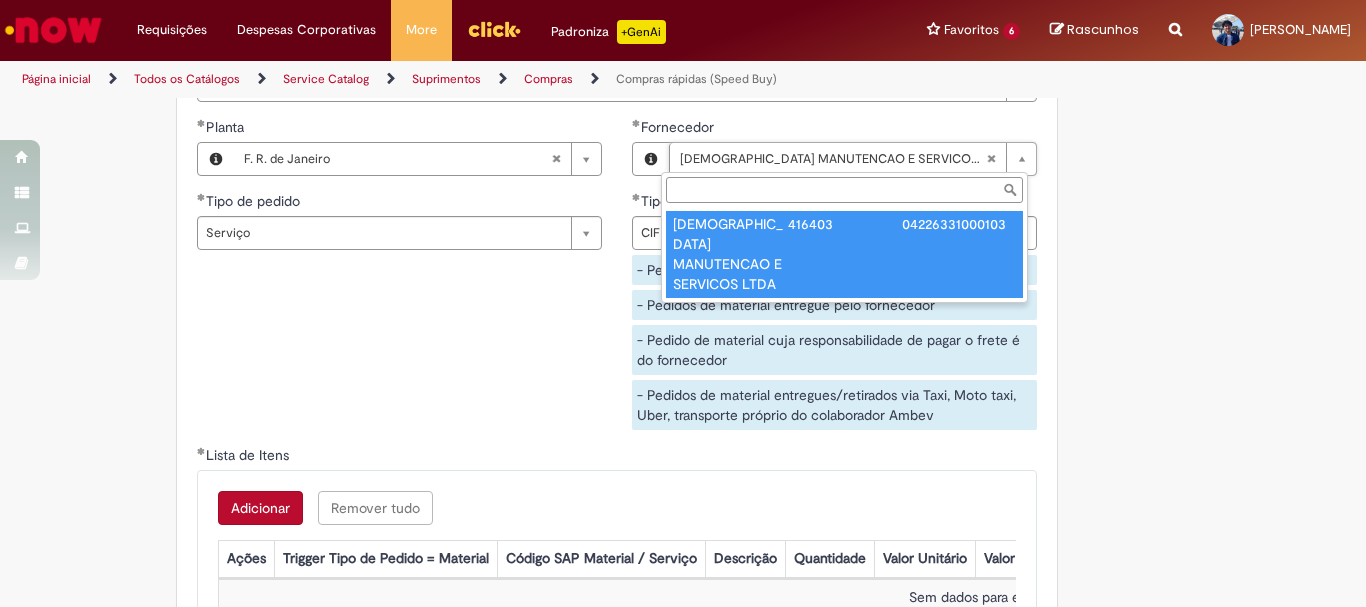 scroll, scrollTop: 0, scrollLeft: 281, axis: horizontal 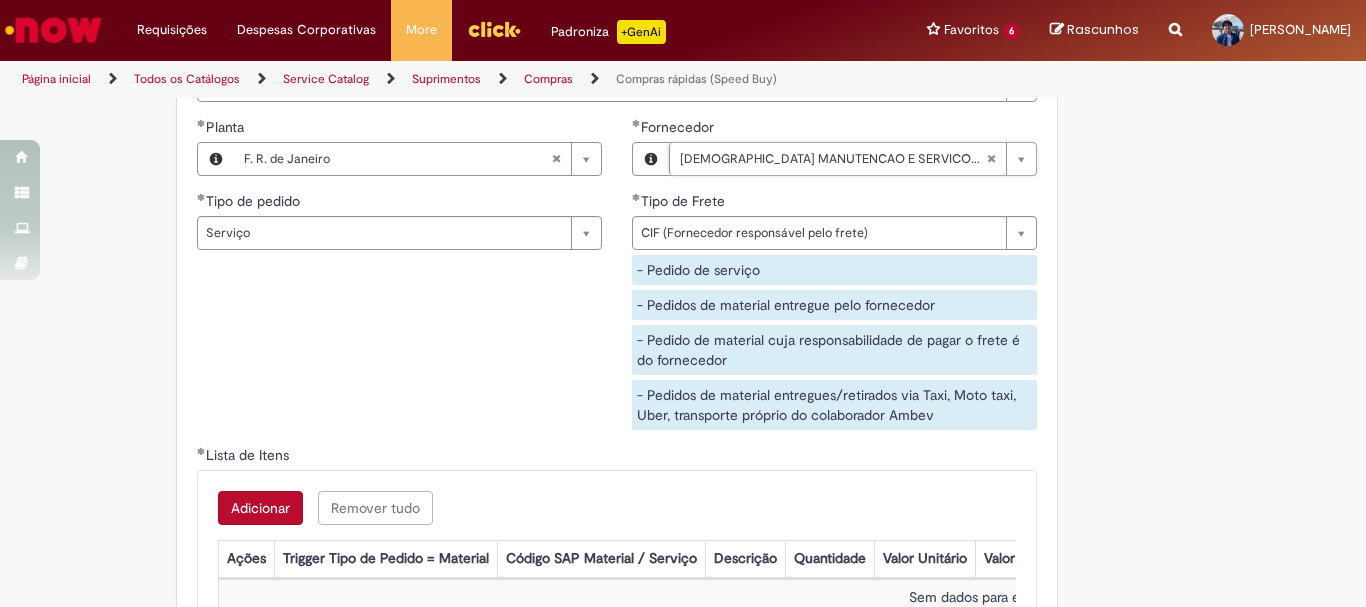 click on "Adicionar" at bounding box center [260, 508] 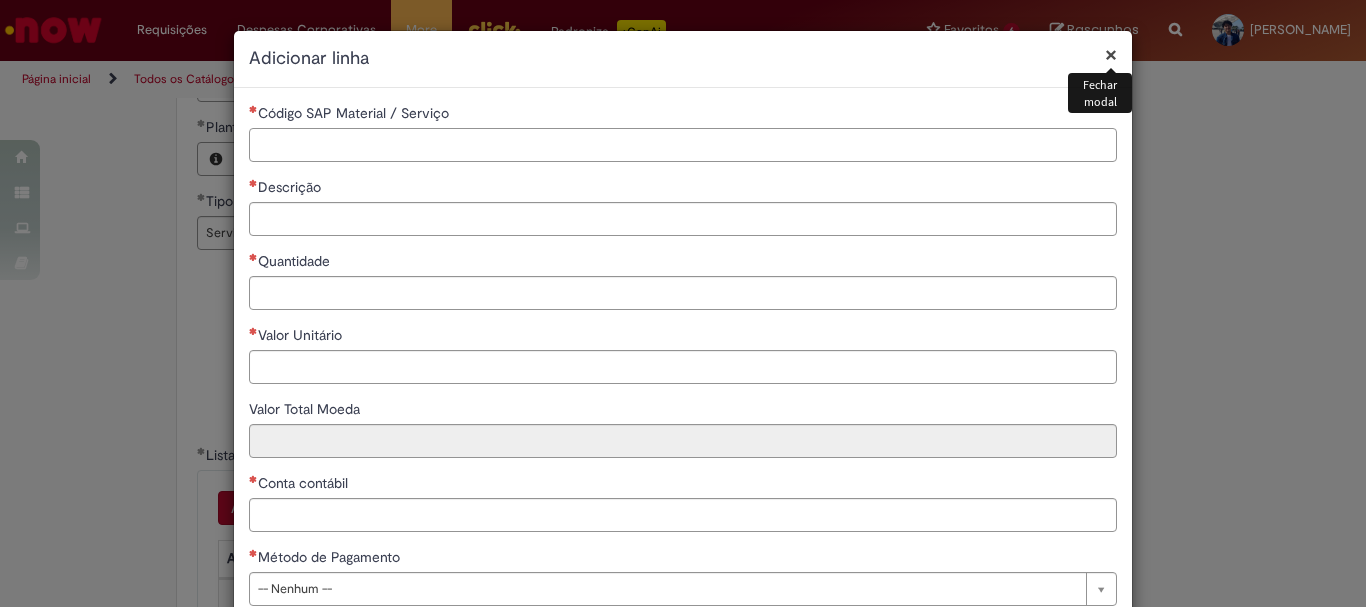 click on "Código SAP Material / Serviço" at bounding box center [683, 145] 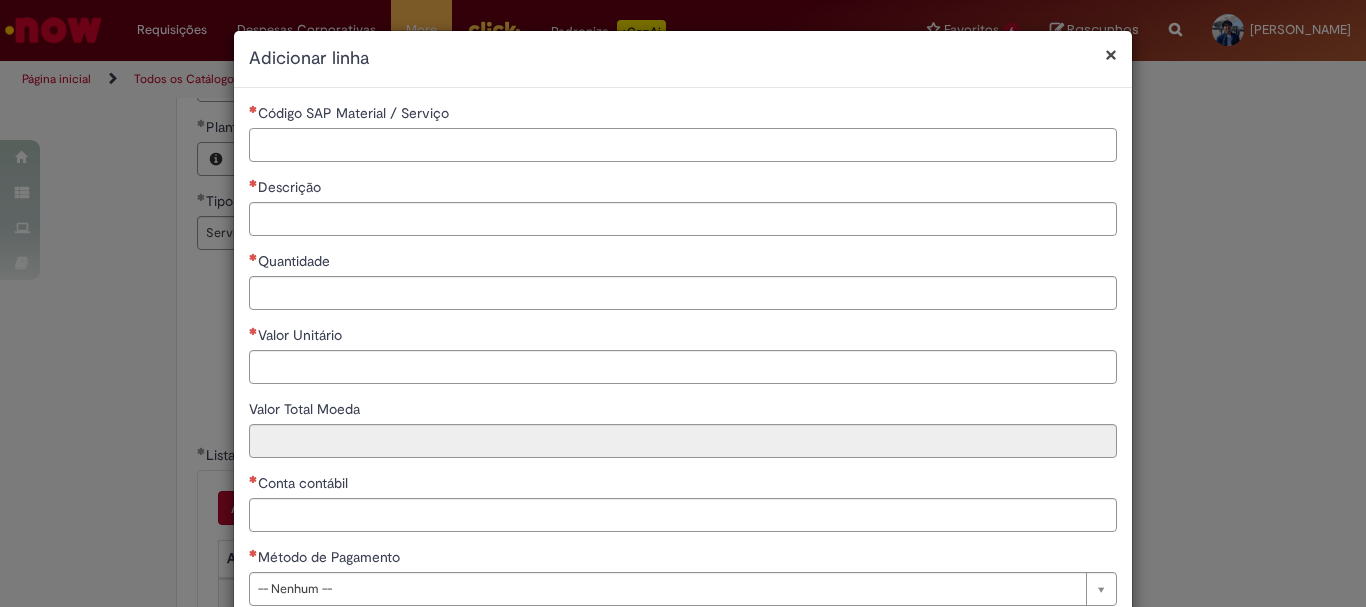 paste on "********" 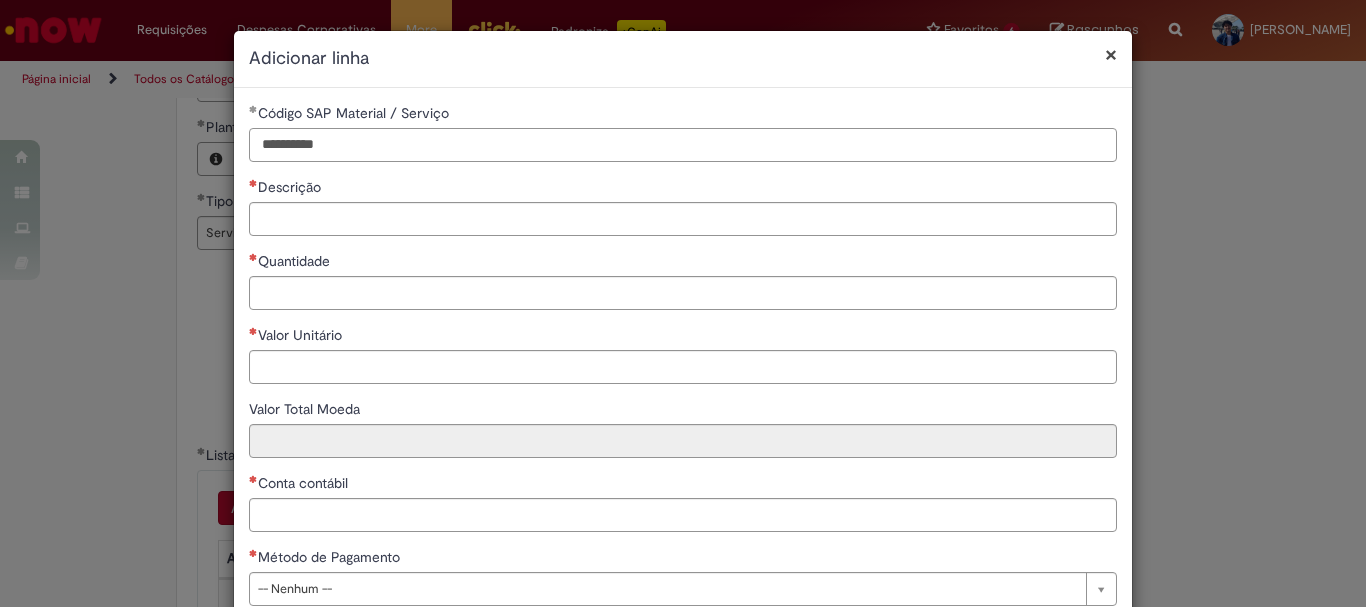 click on "********" at bounding box center (683, 145) 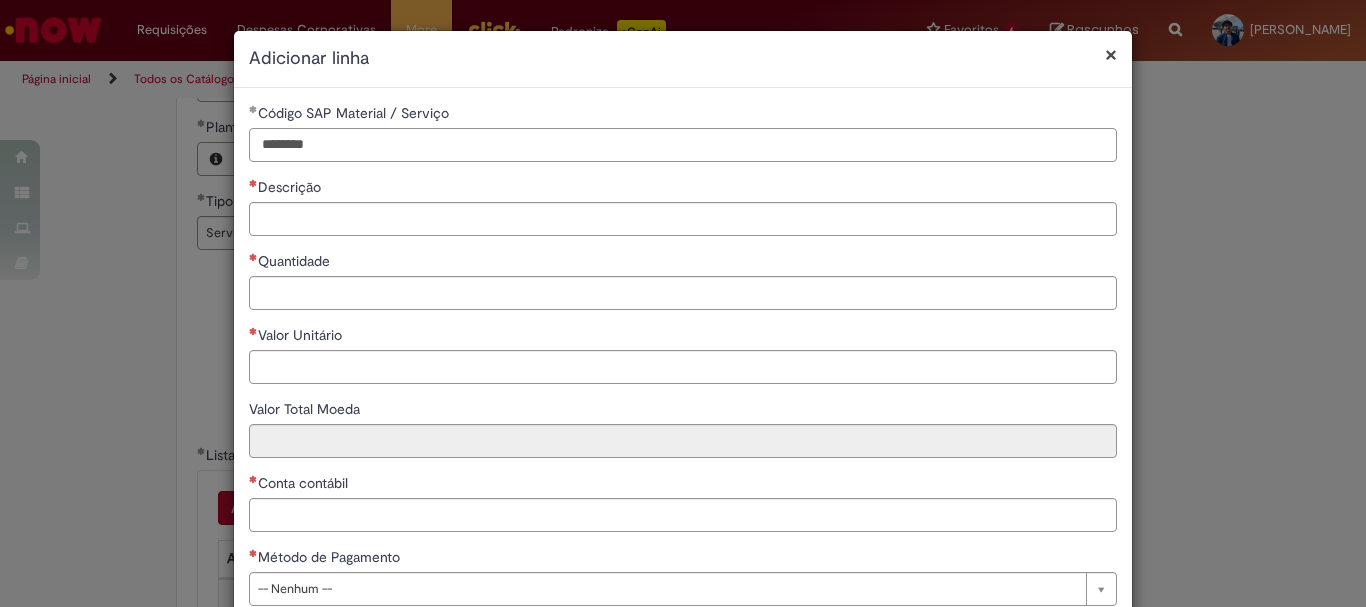 type on "********" 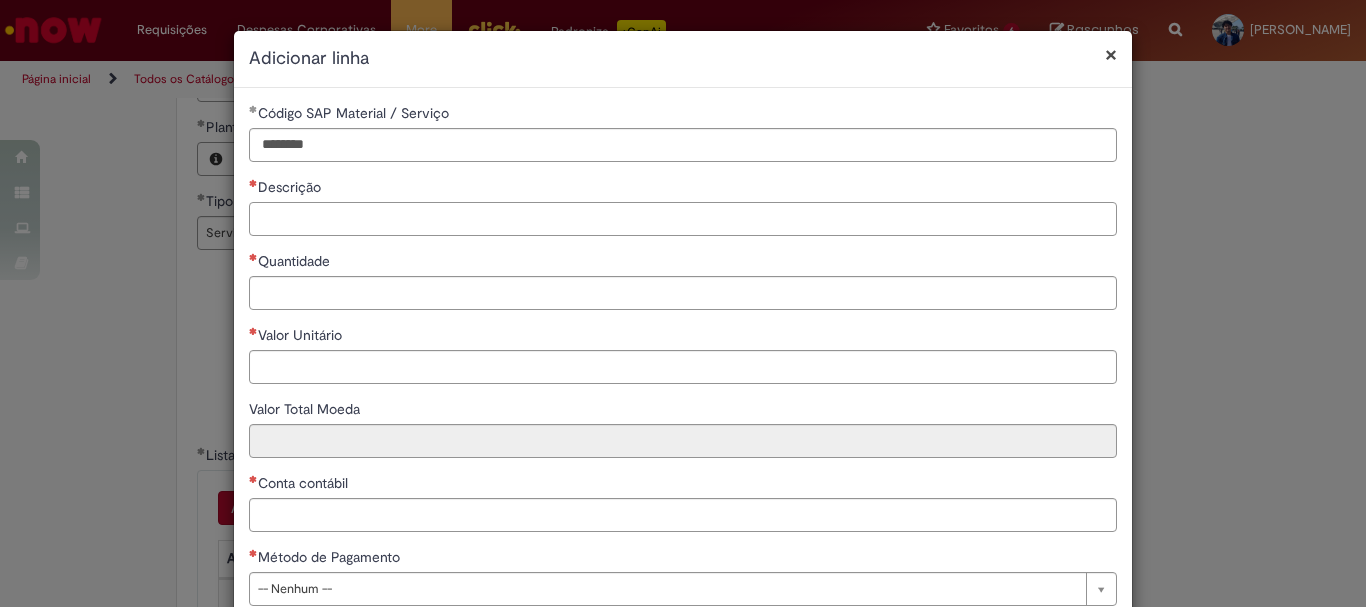 click on "Descrição" at bounding box center (683, 219) 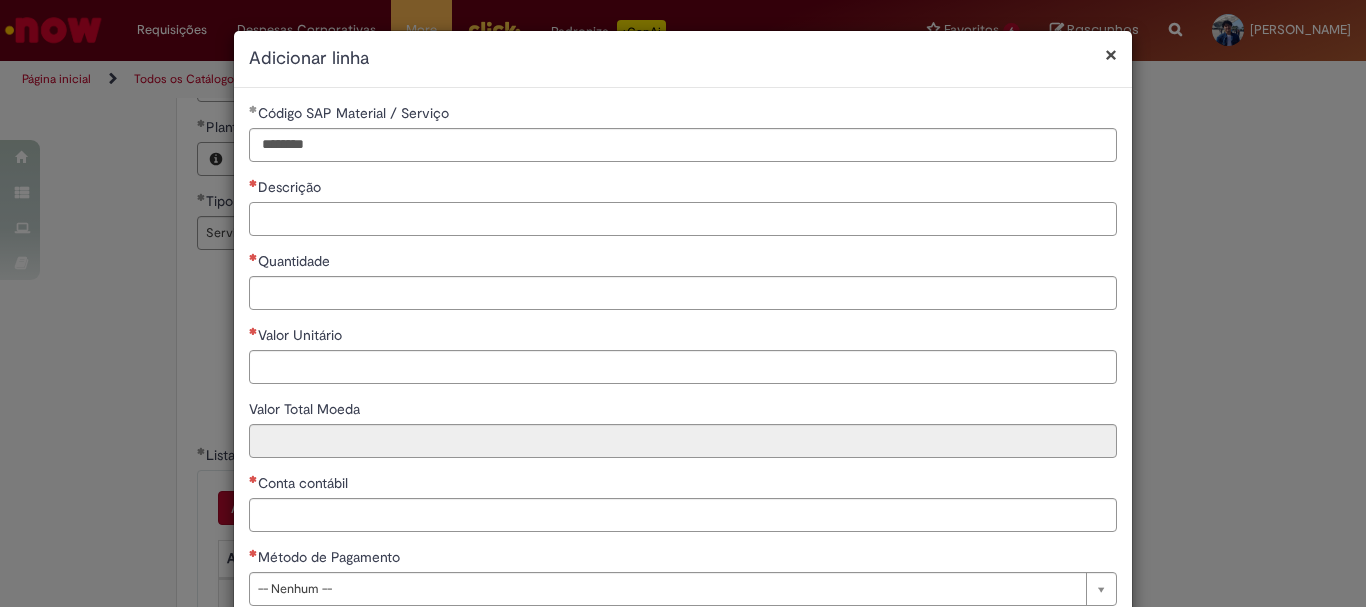 paste on "**********" 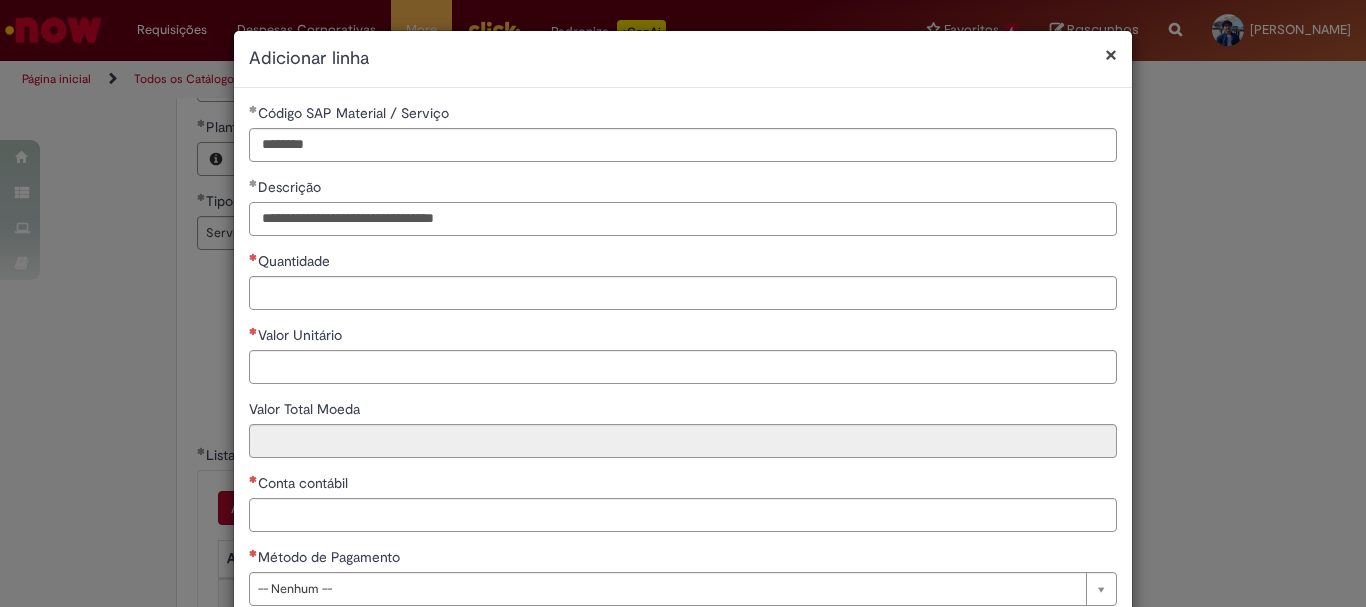 drag, startPoint x: 260, startPoint y: 217, endPoint x: 257, endPoint y: 238, distance: 21.213203 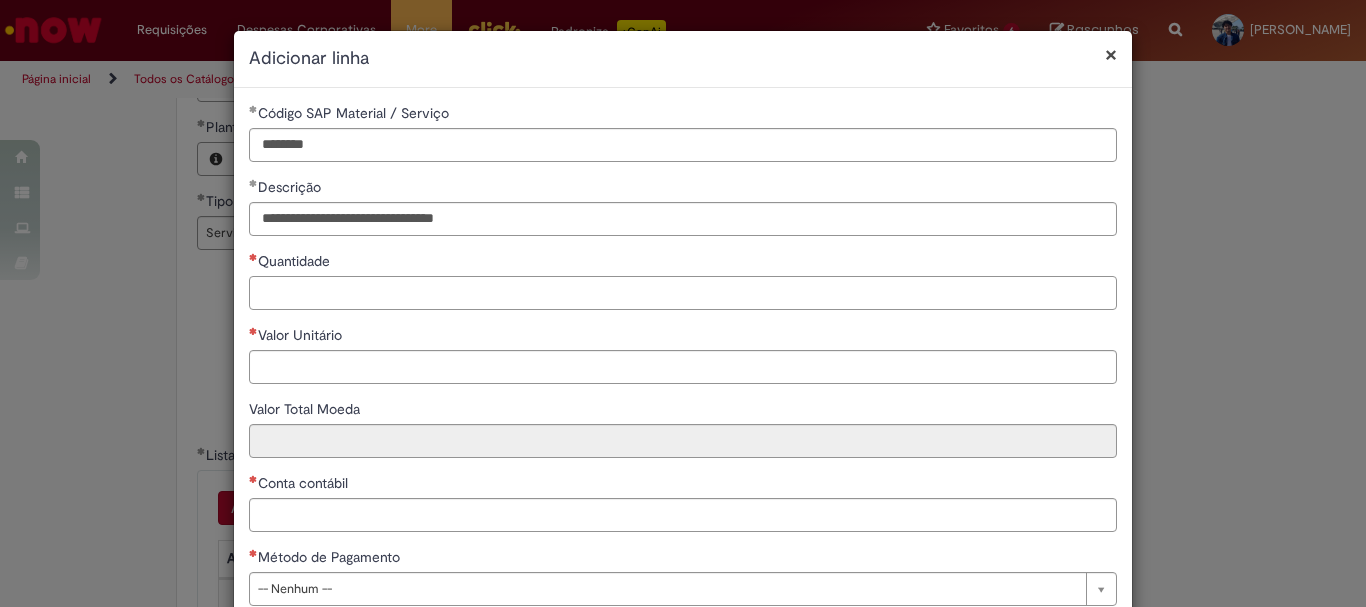 click on "Quantidade" at bounding box center [683, 293] 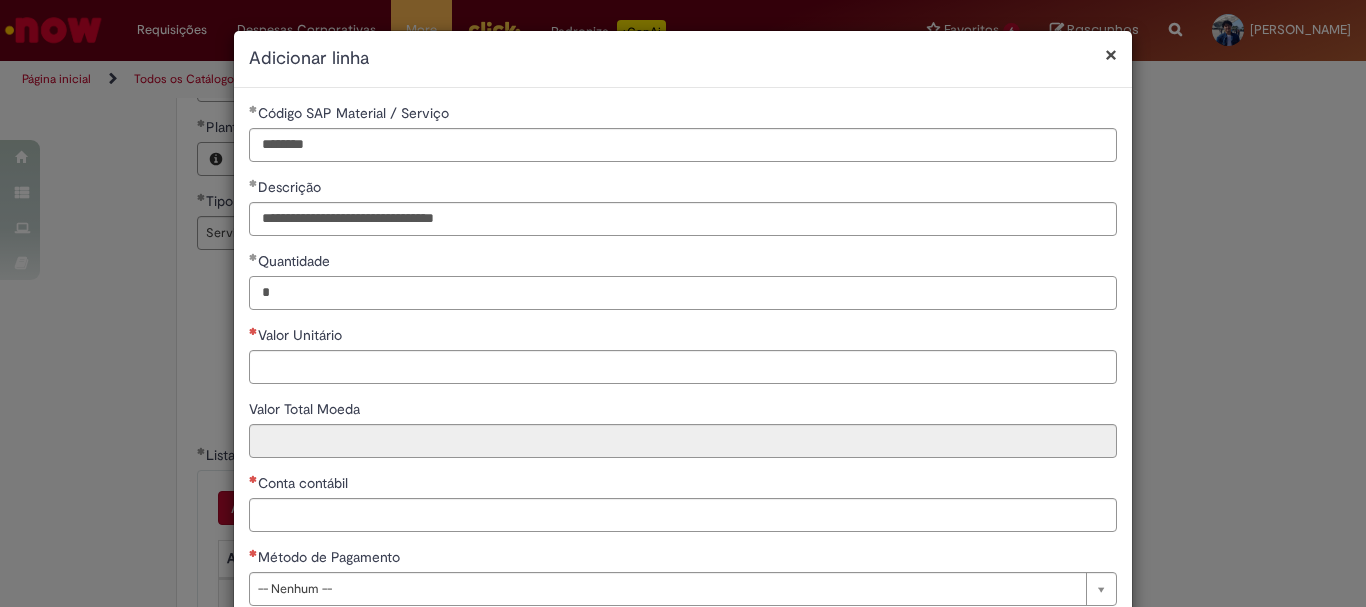 type on "*" 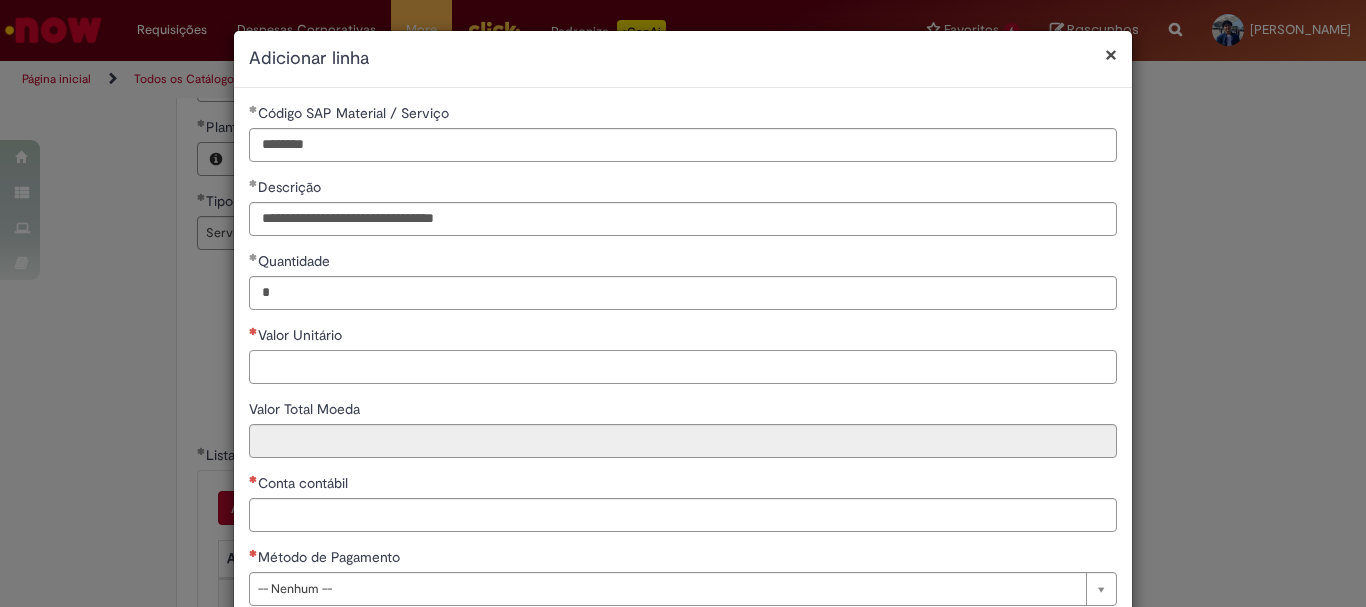 click on "Valor Unitário" at bounding box center (683, 367) 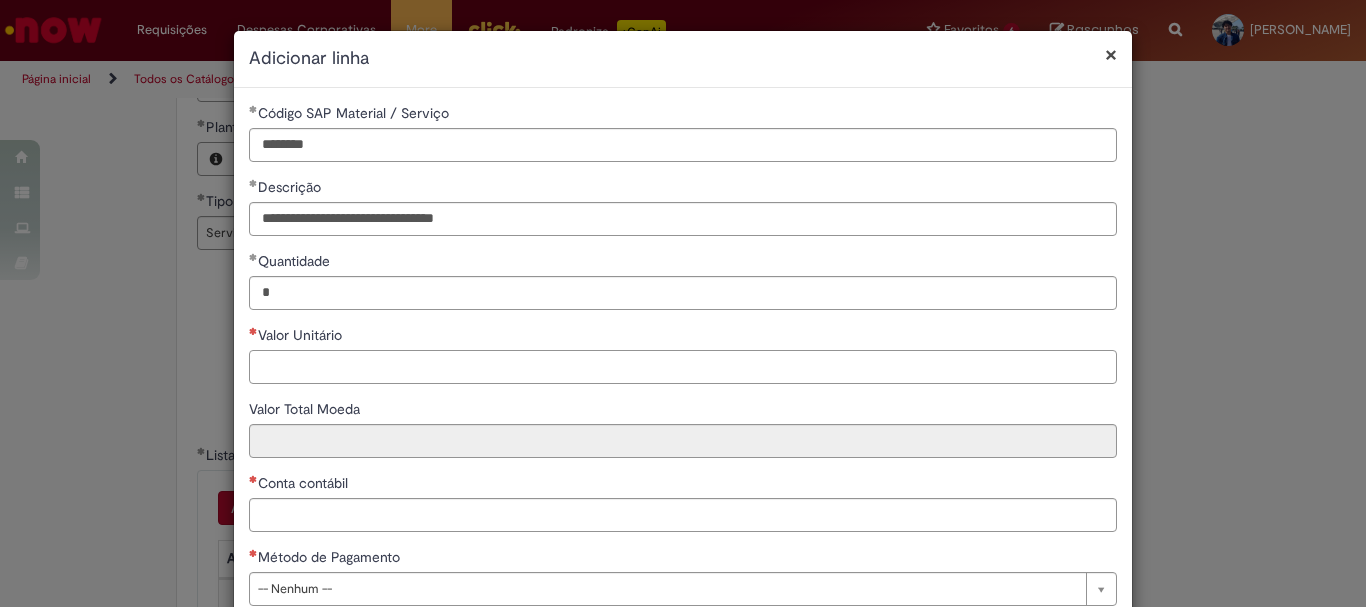 paste on "******" 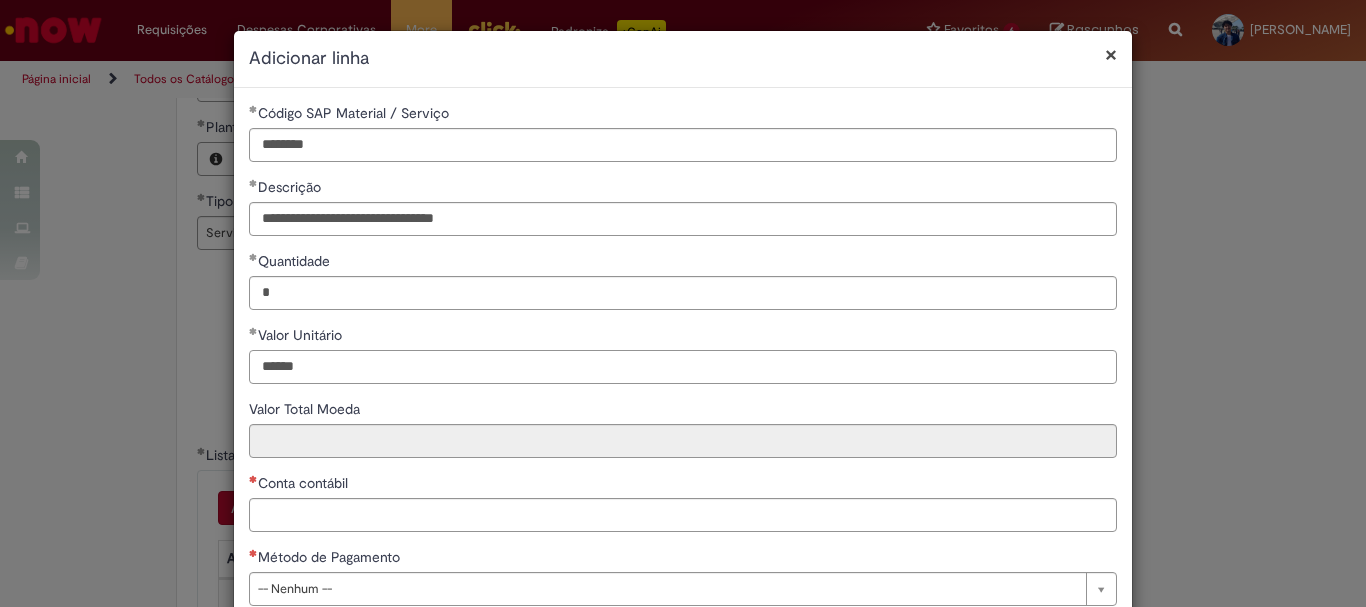 type on "******" 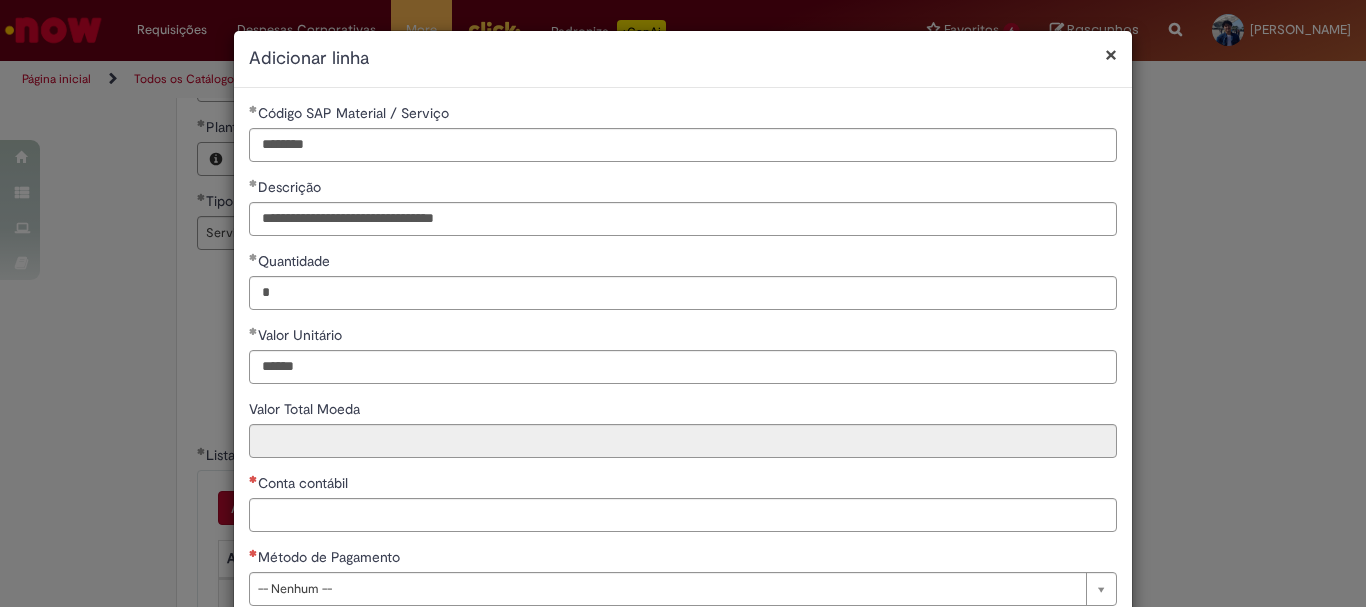 type on "******" 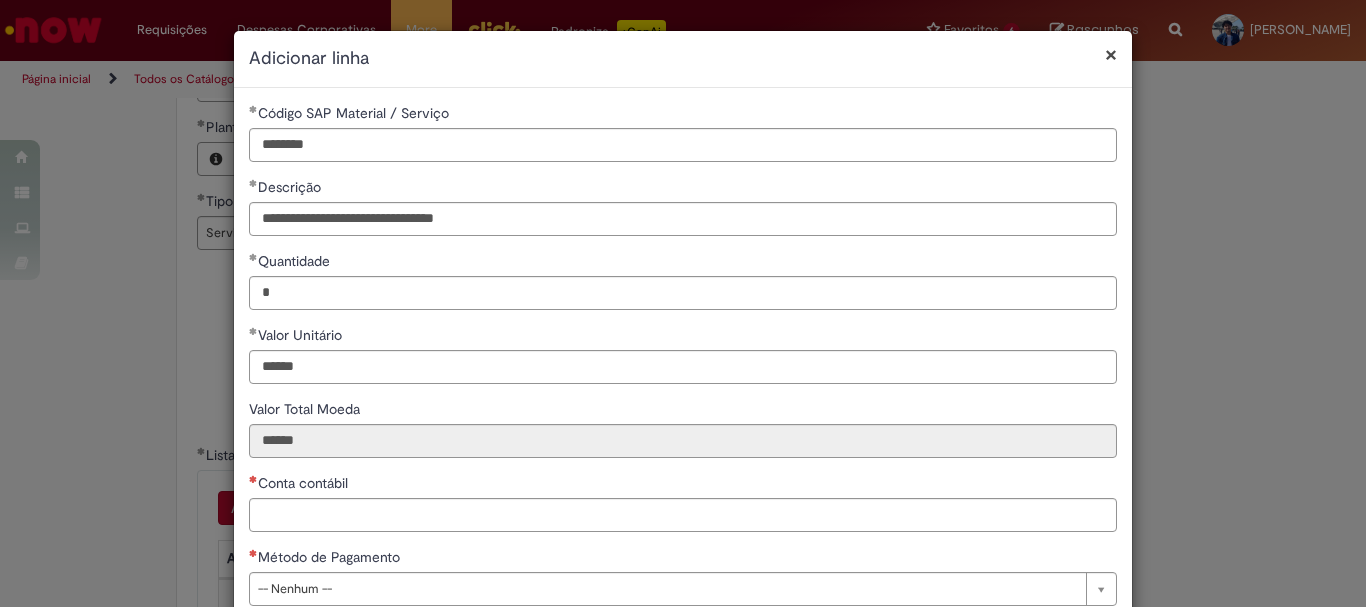 click on "Valor Total Moeda" at bounding box center (683, 411) 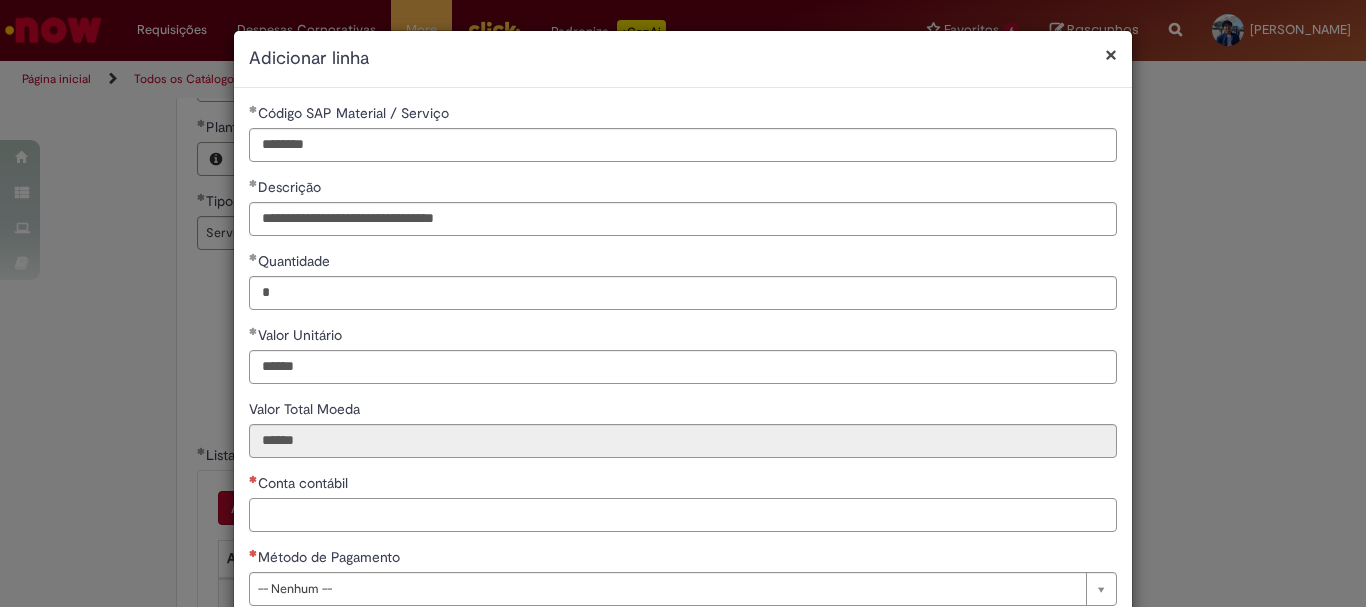 click on "Conta contábil" at bounding box center [683, 515] 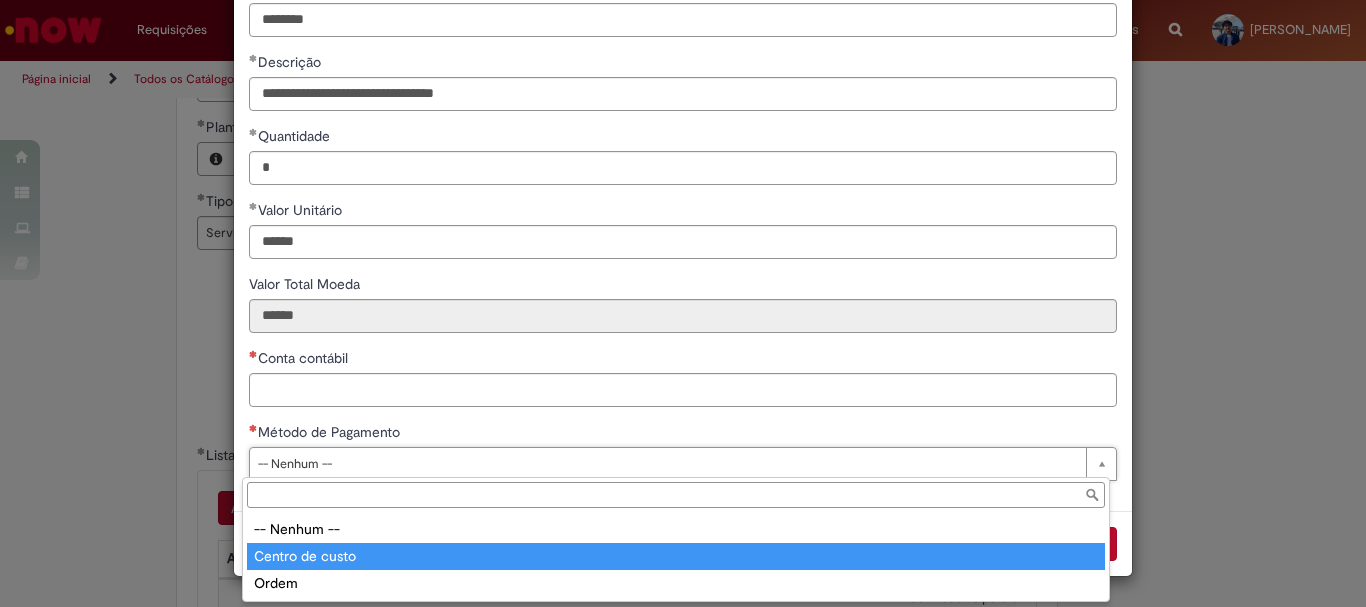 type on "**********" 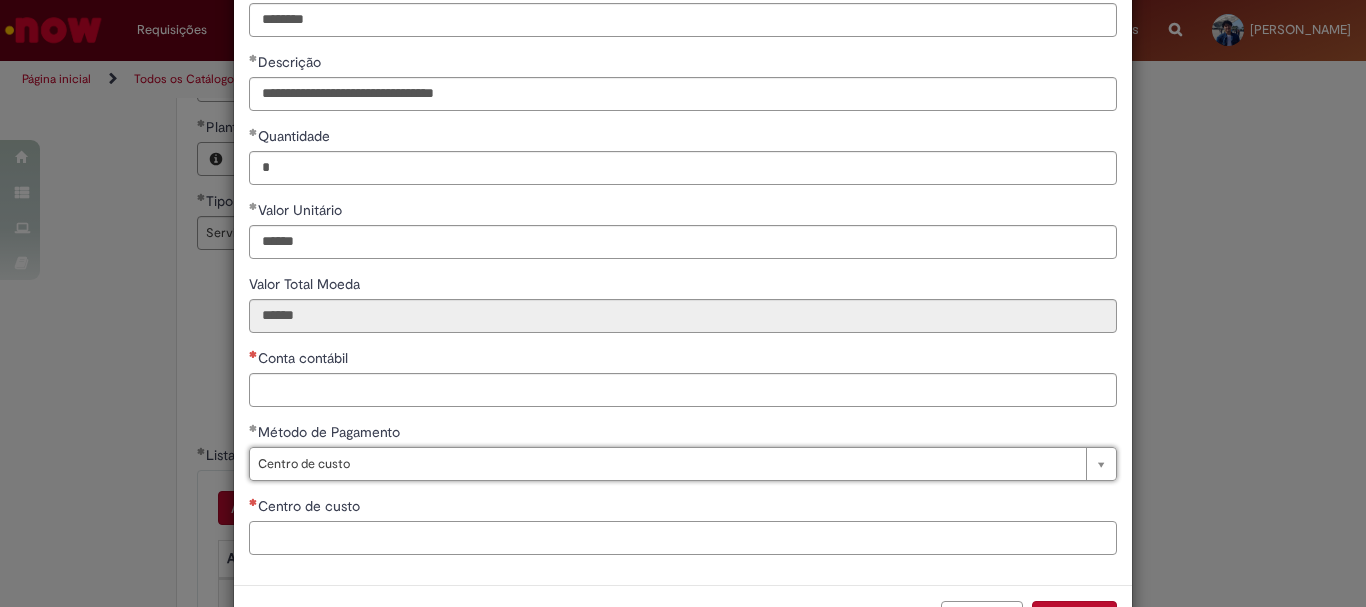 click on "Centro de custo" at bounding box center [683, 538] 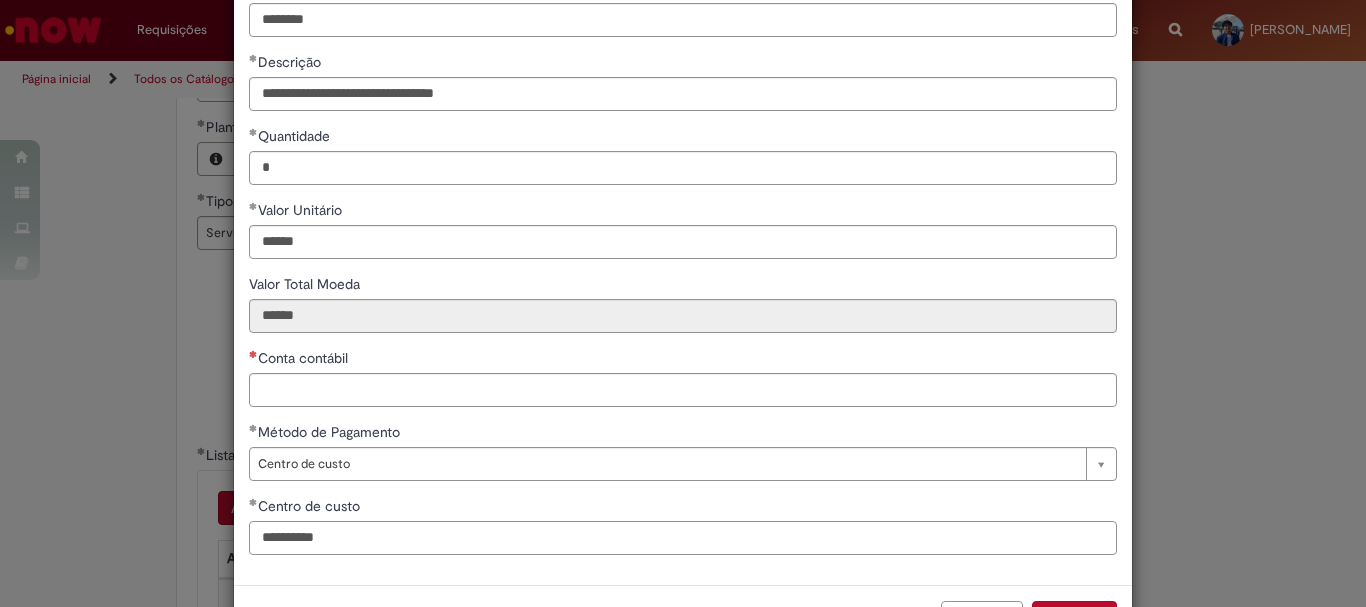 type on "**********" 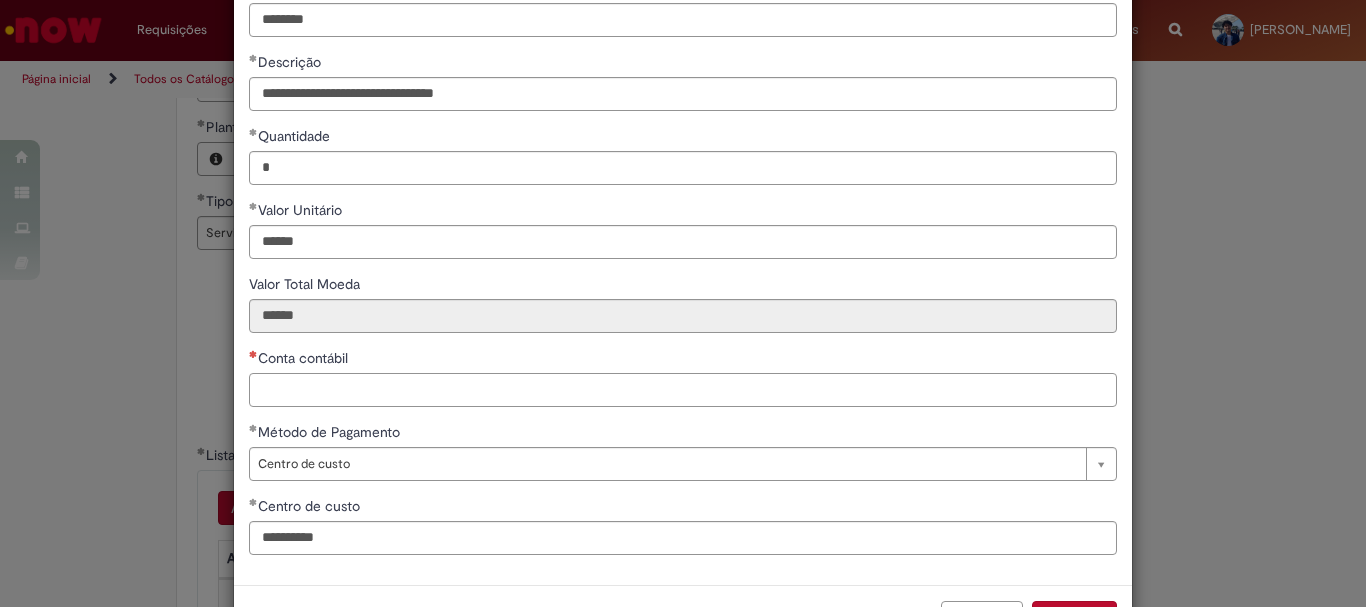click on "Conta contábil" at bounding box center (683, 390) 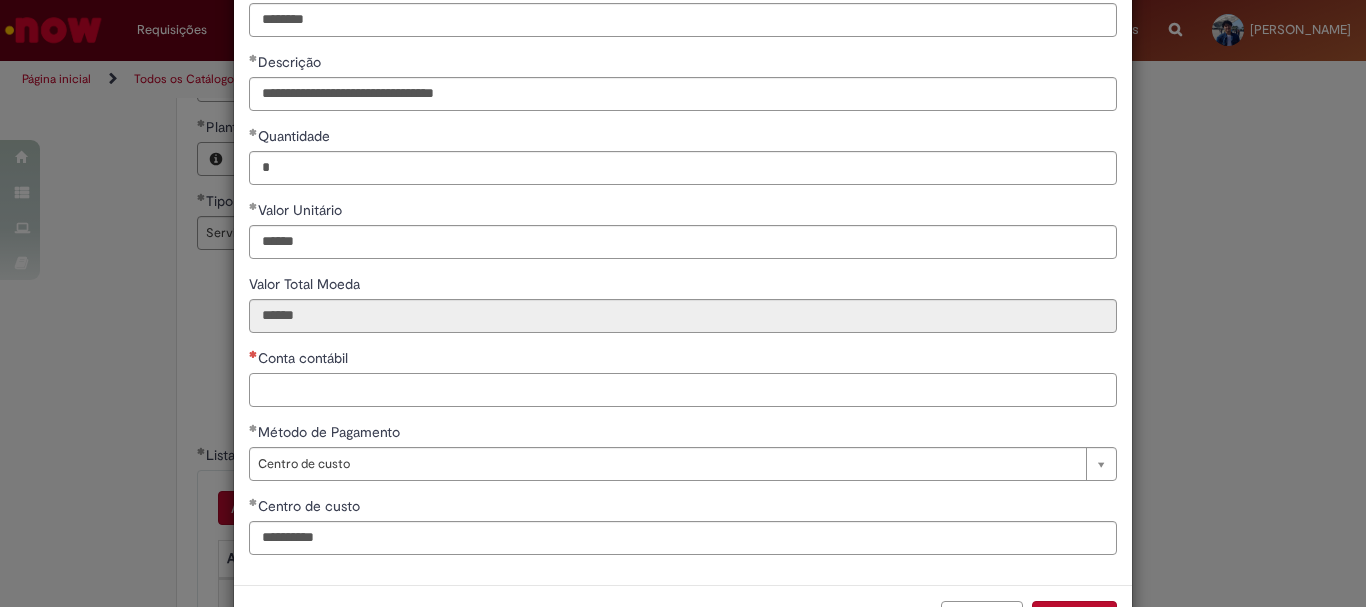 scroll, scrollTop: 0, scrollLeft: 0, axis: both 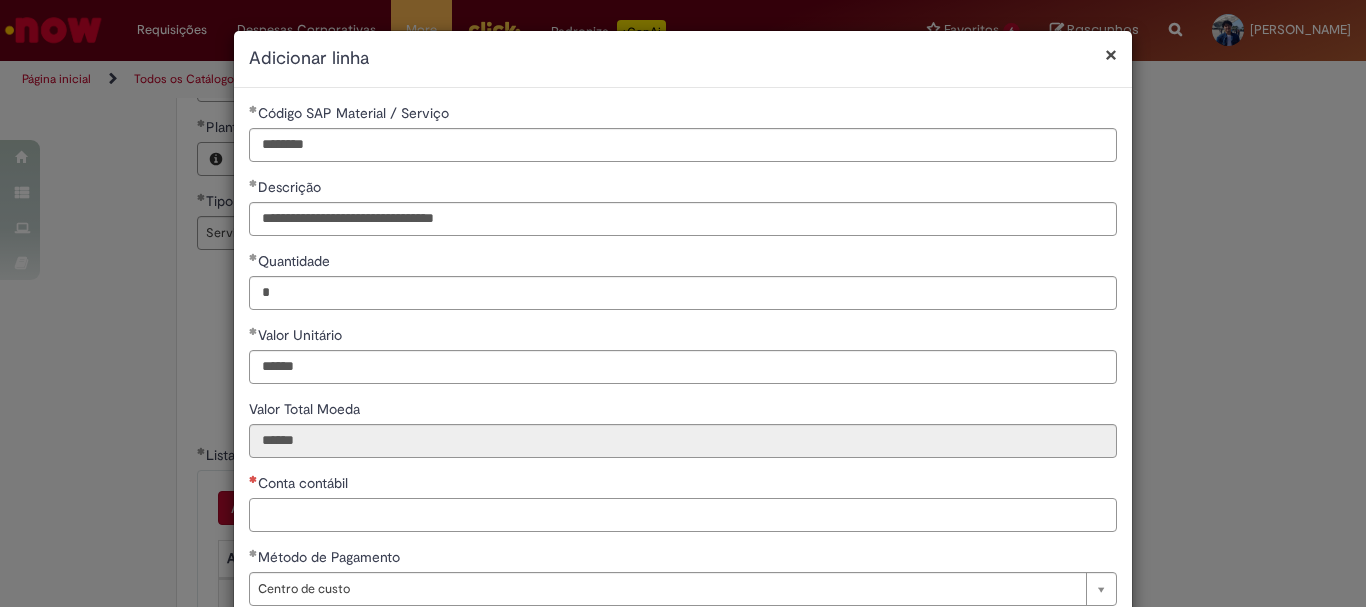 paste on "********" 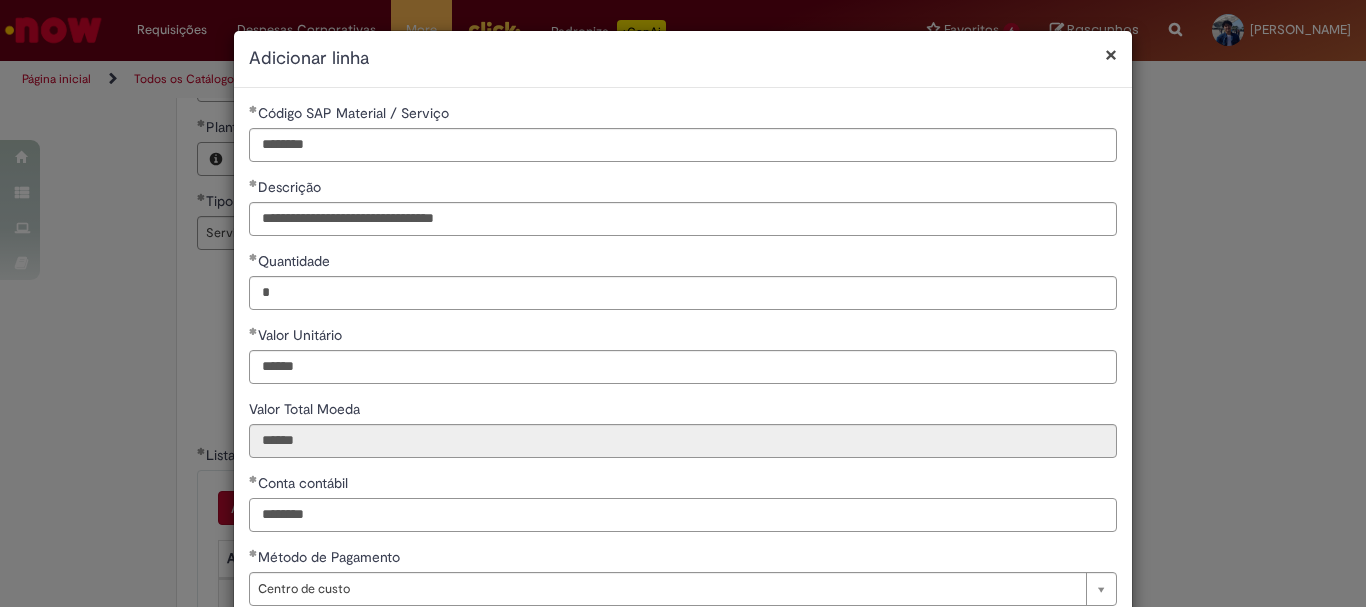 type on "********" 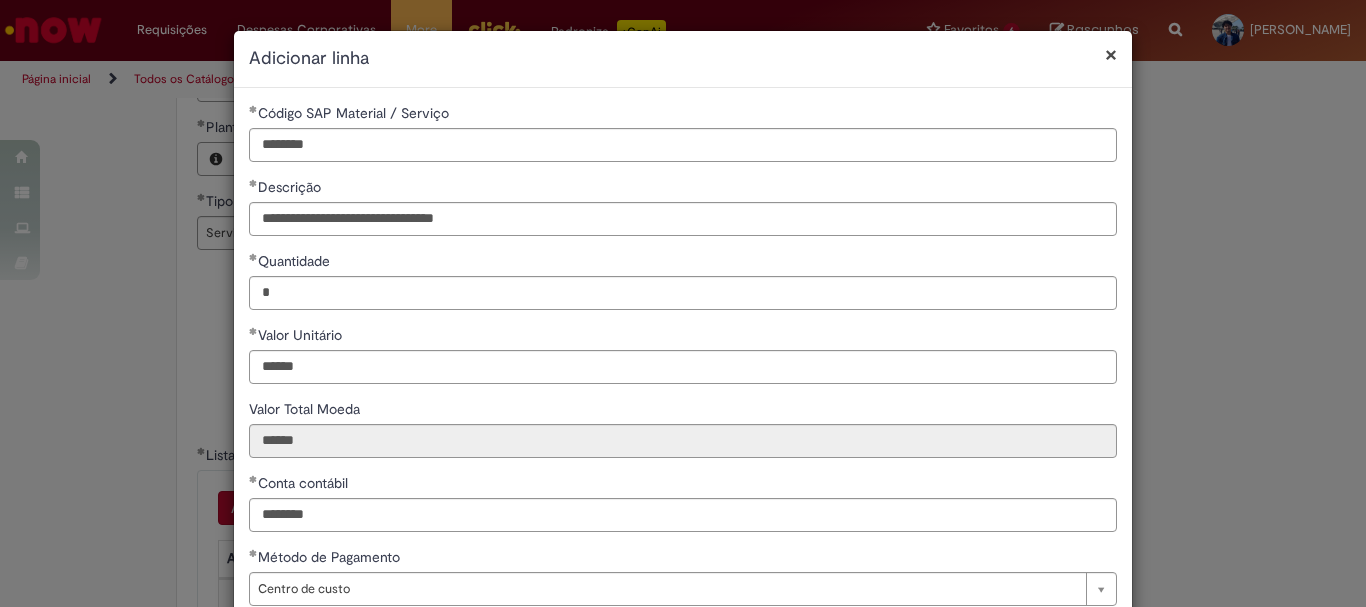 click on "Método de Pagamento" at bounding box center [683, 559] 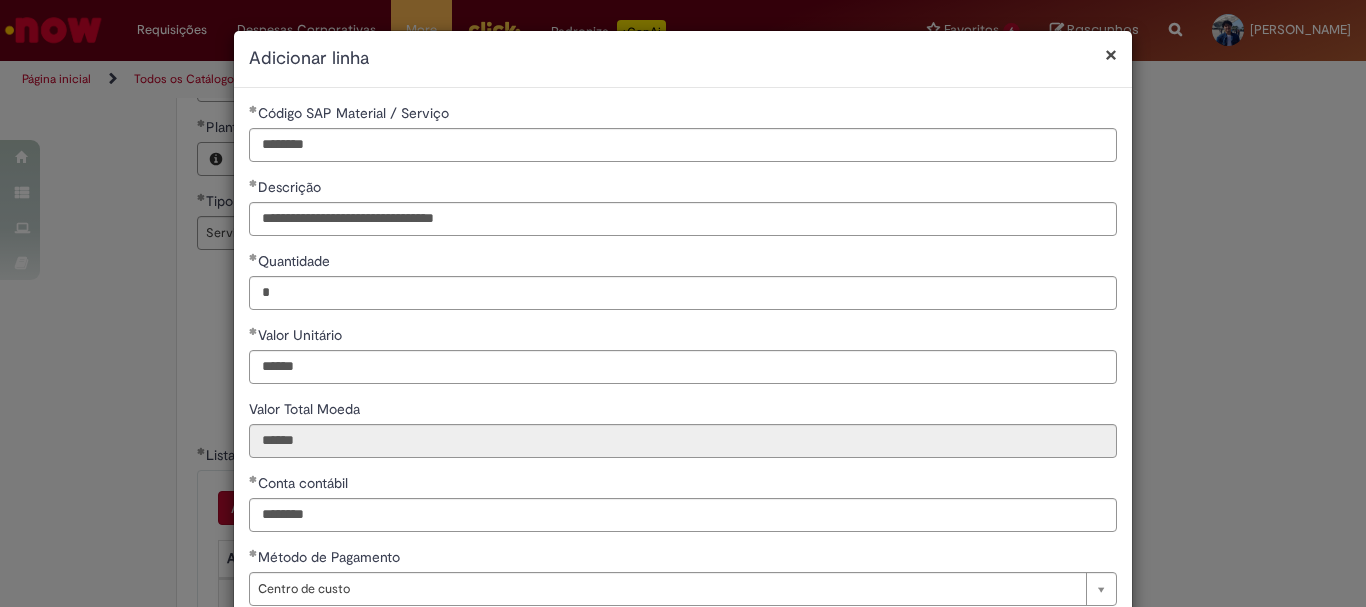 scroll, scrollTop: 201, scrollLeft: 0, axis: vertical 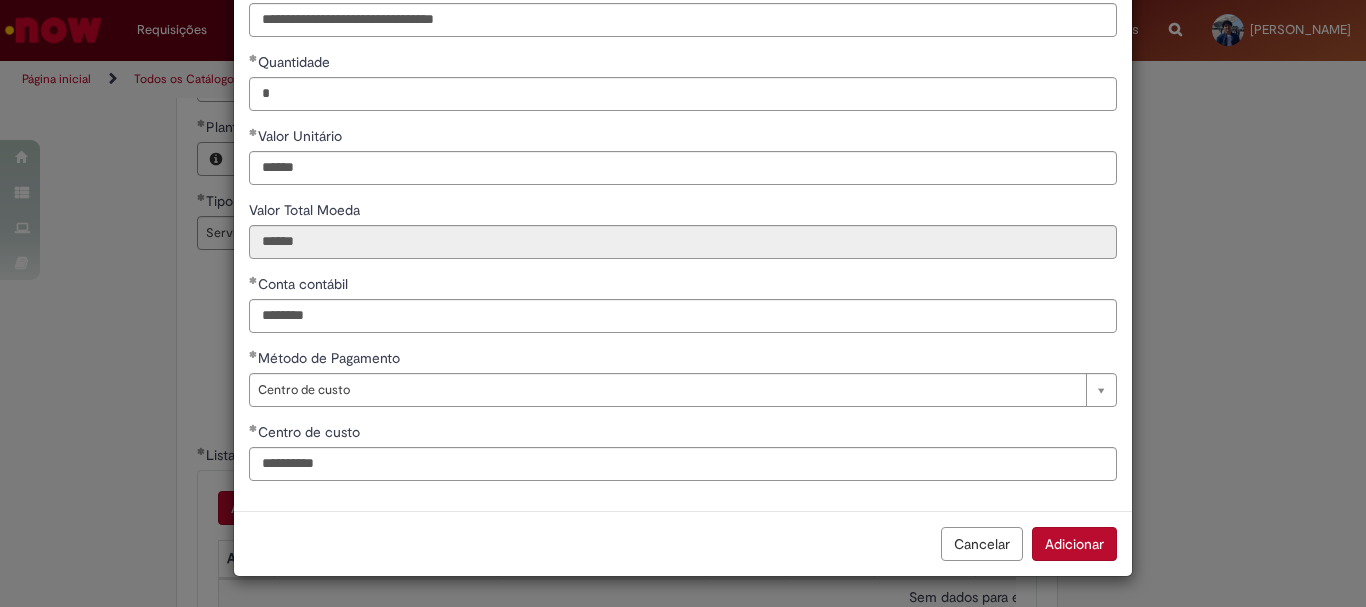 click on "Adicionar" at bounding box center [1074, 544] 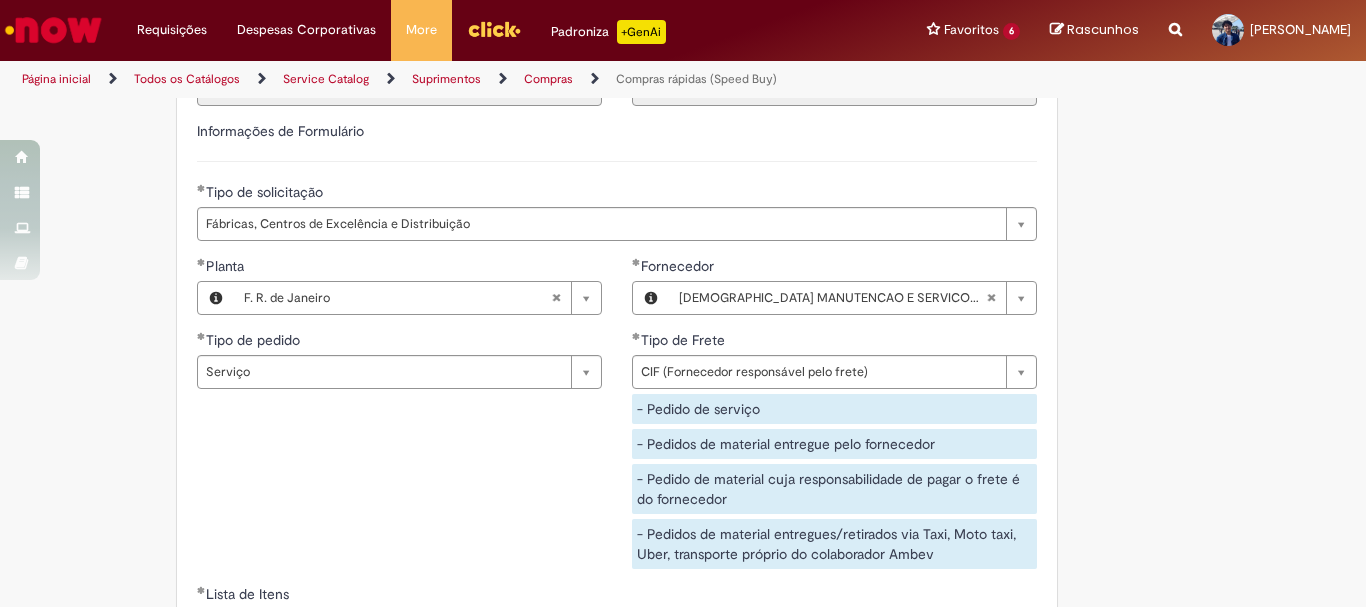 scroll, scrollTop: 2561, scrollLeft: 0, axis: vertical 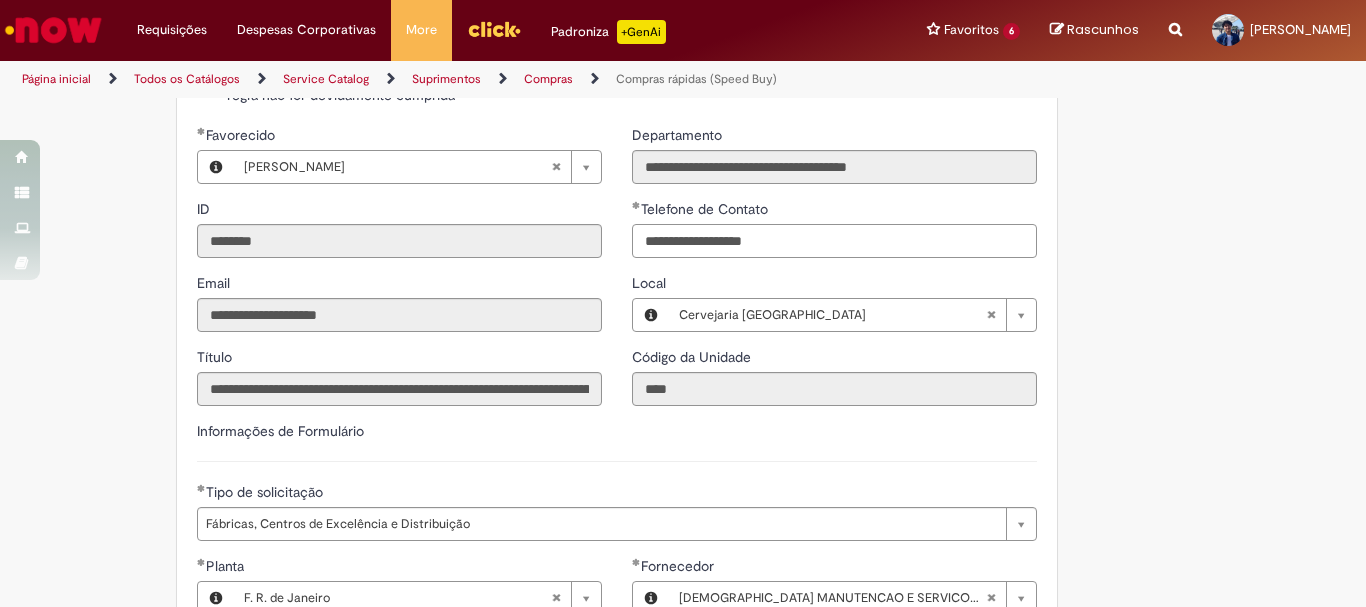 click on "**********" at bounding box center [834, 241] 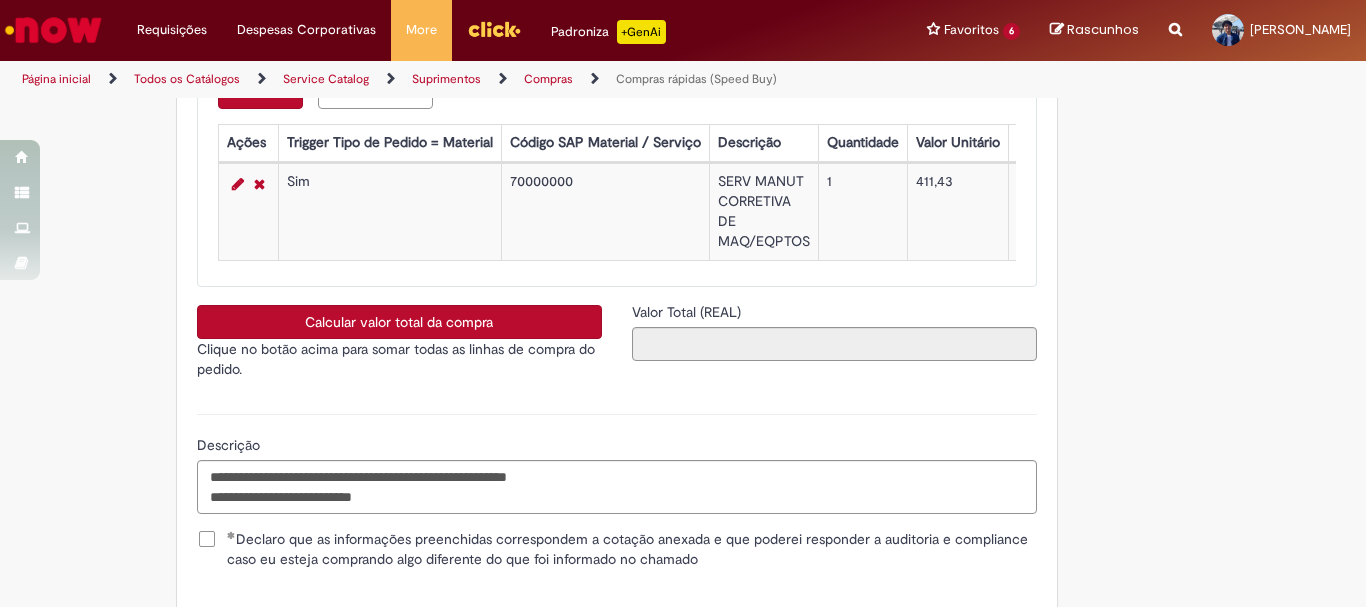 scroll, scrollTop: 3661, scrollLeft: 0, axis: vertical 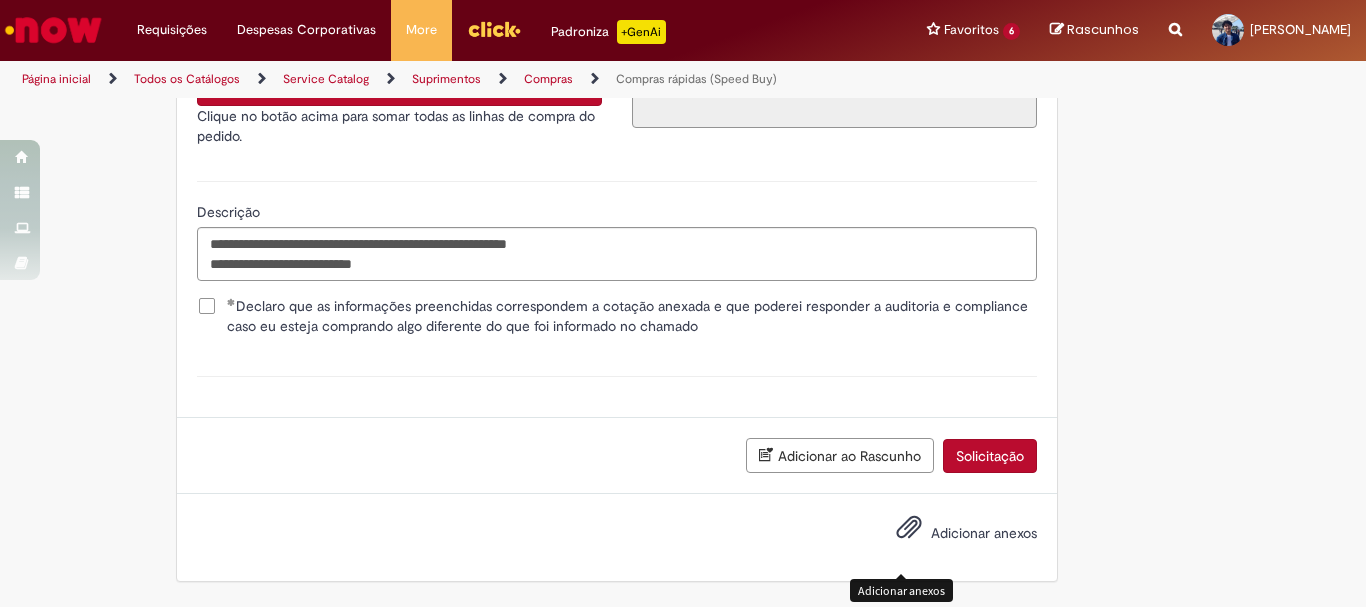 click at bounding box center [909, 528] 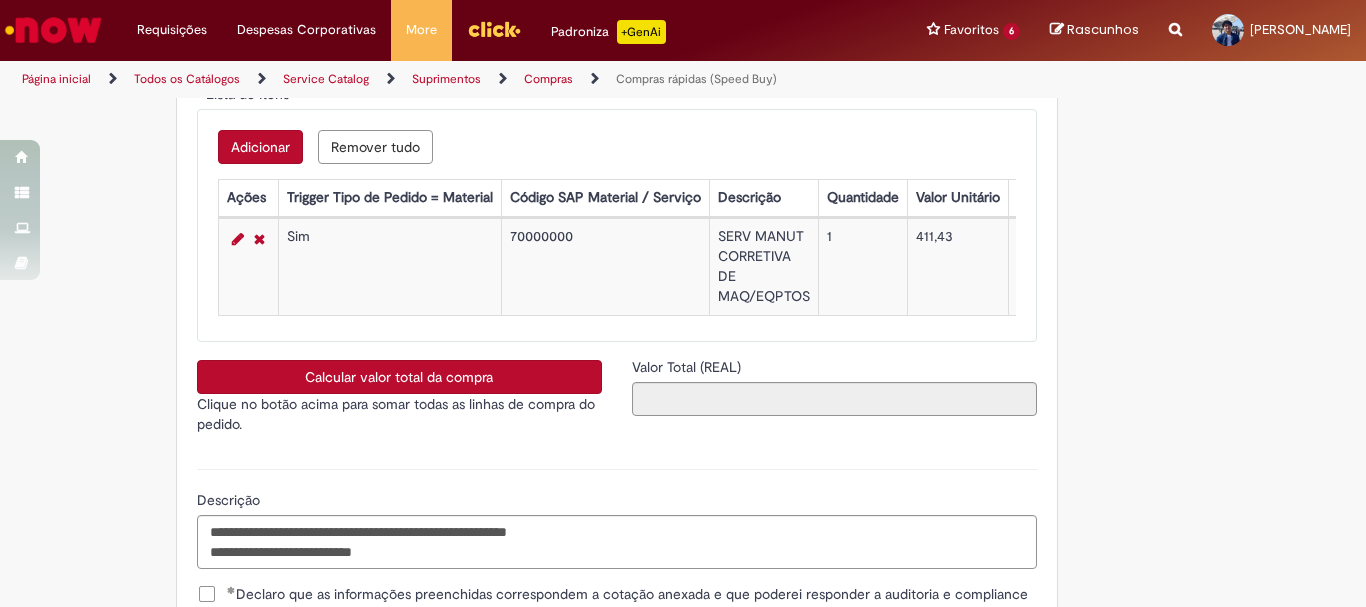 scroll, scrollTop: 3661, scrollLeft: 0, axis: vertical 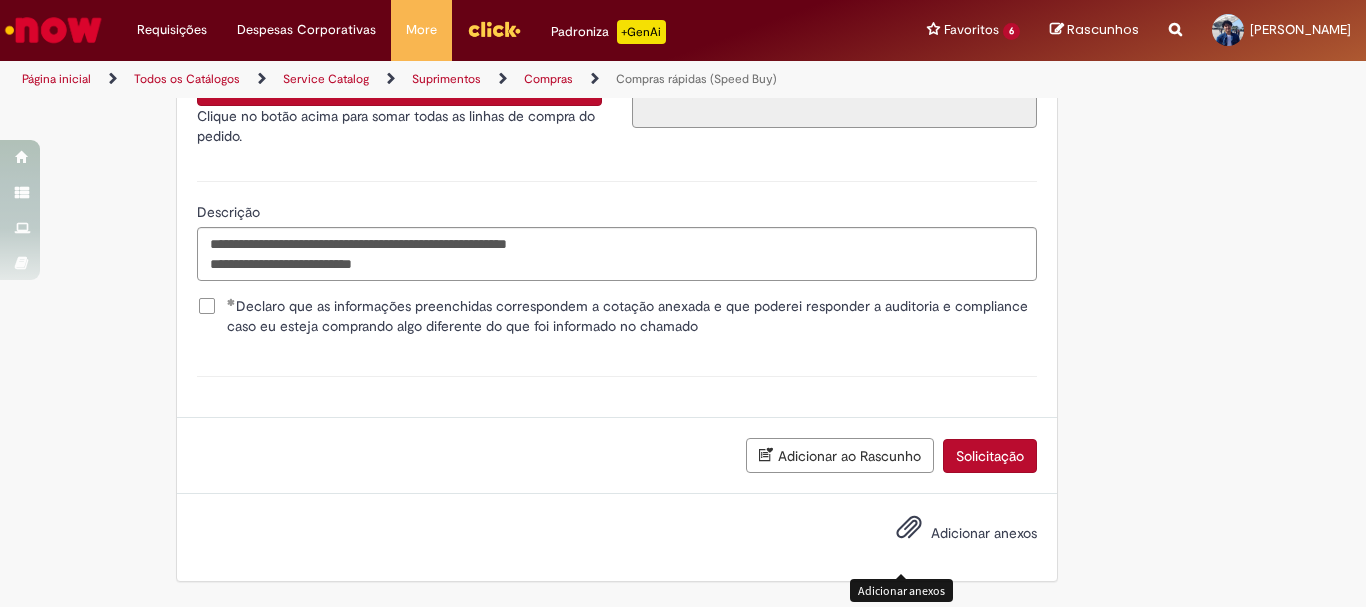 click at bounding box center [909, 528] 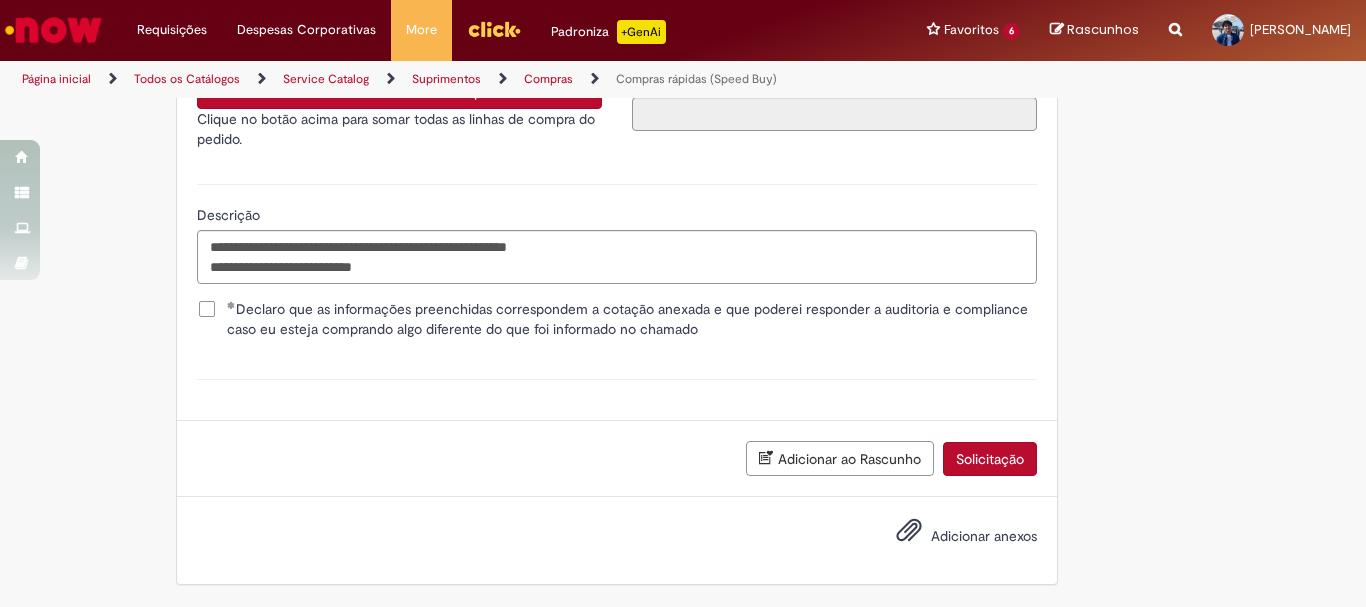 scroll, scrollTop: 3261, scrollLeft: 0, axis: vertical 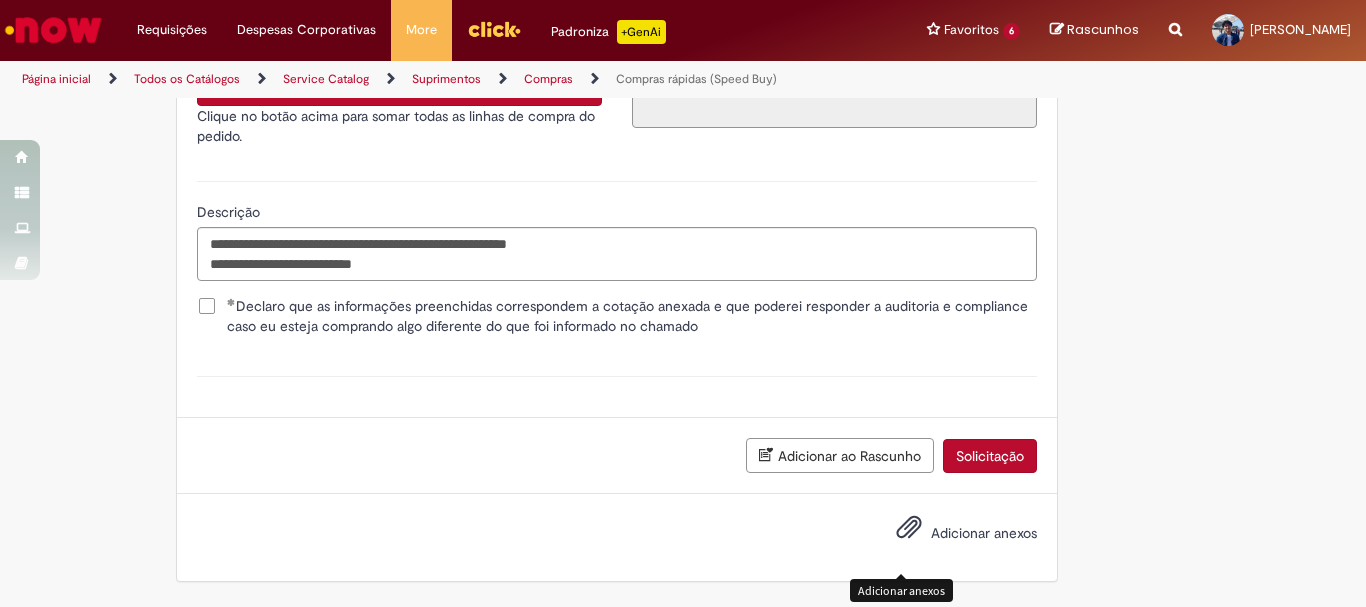 click at bounding box center (909, 528) 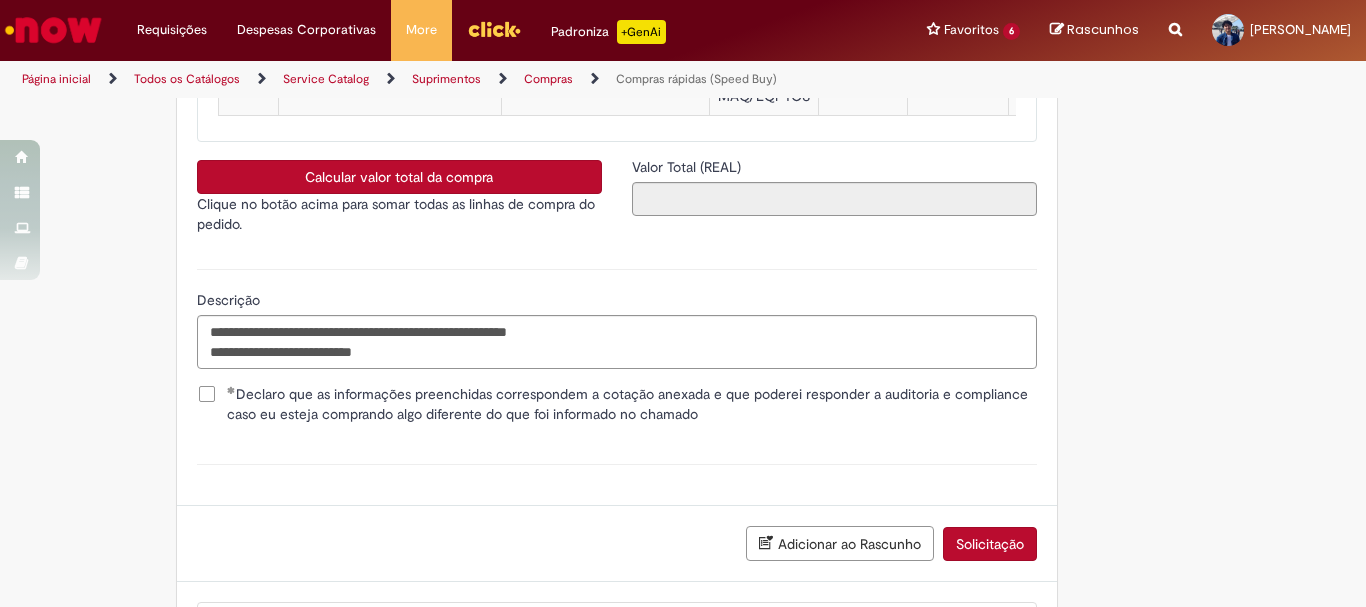 scroll, scrollTop: 3361, scrollLeft: 0, axis: vertical 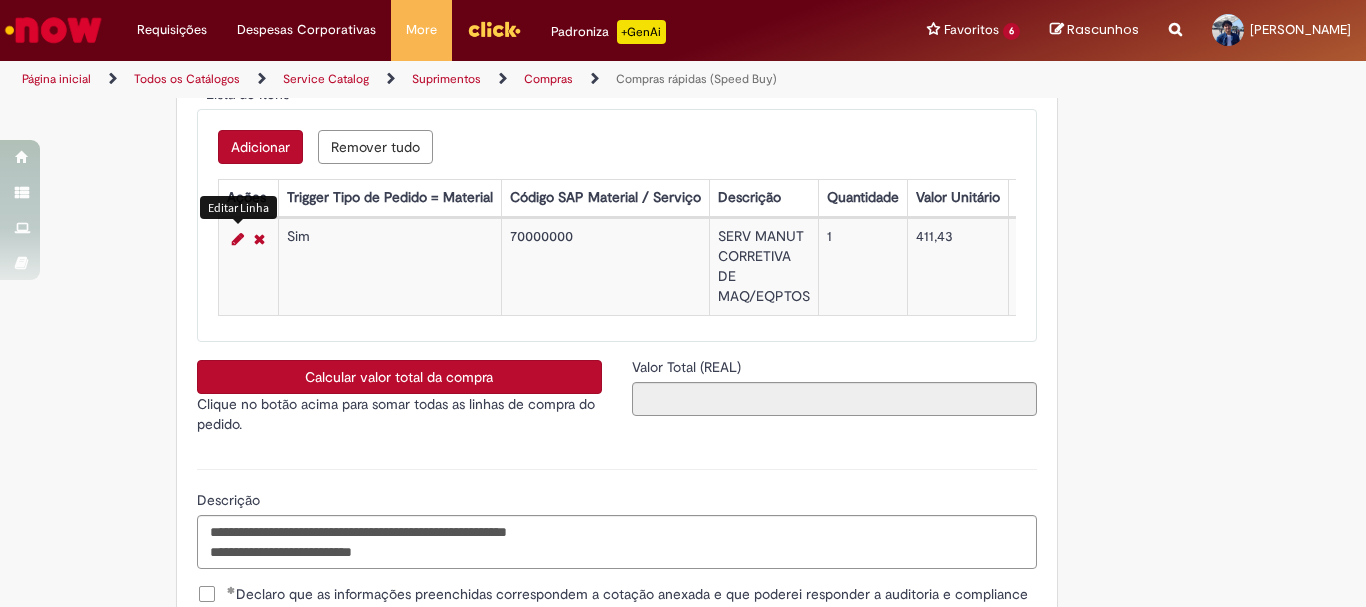 click at bounding box center (238, 239) 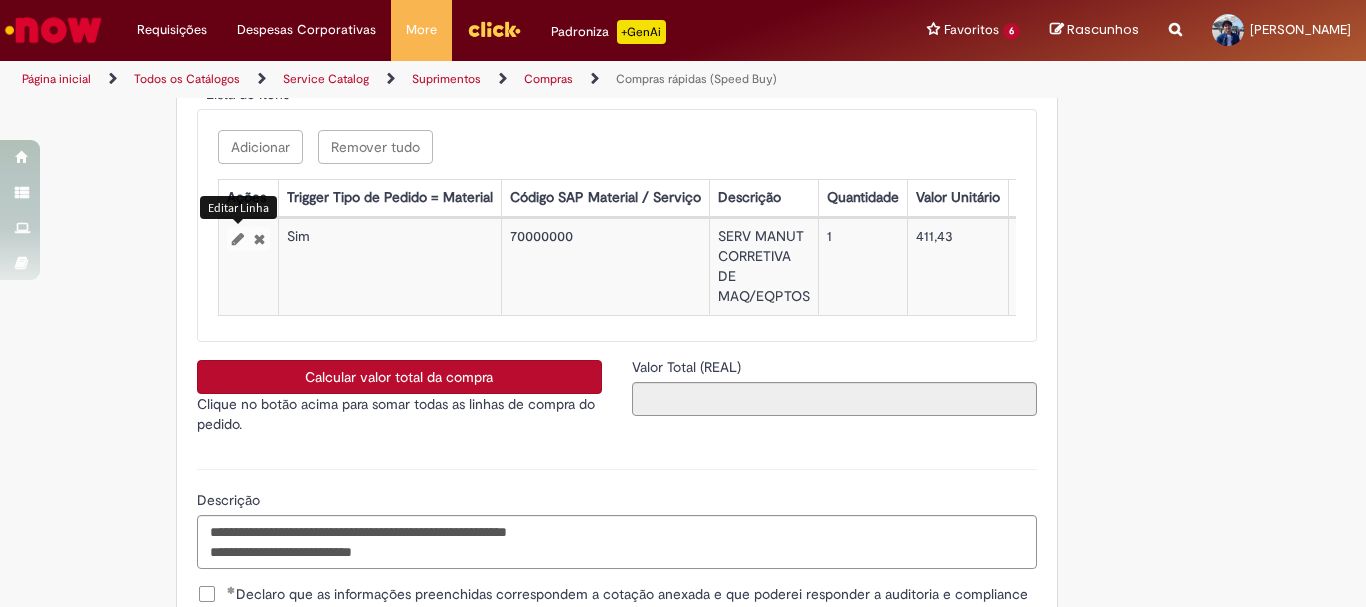 select on "**********" 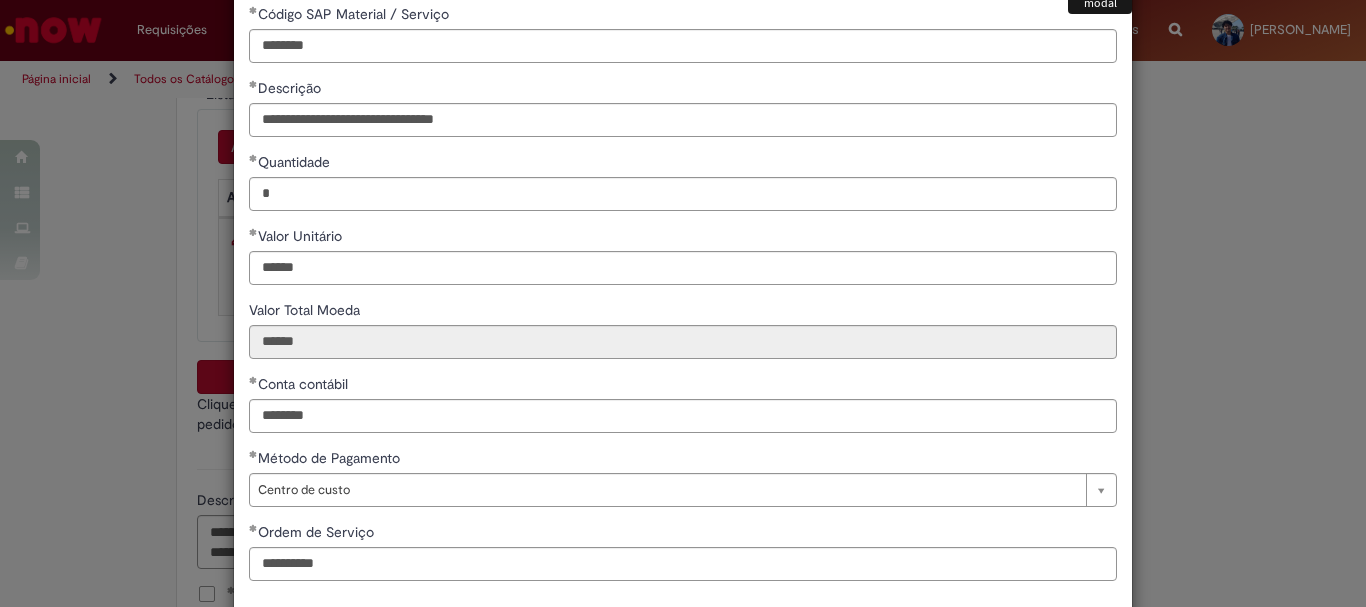 scroll, scrollTop: 199, scrollLeft: 0, axis: vertical 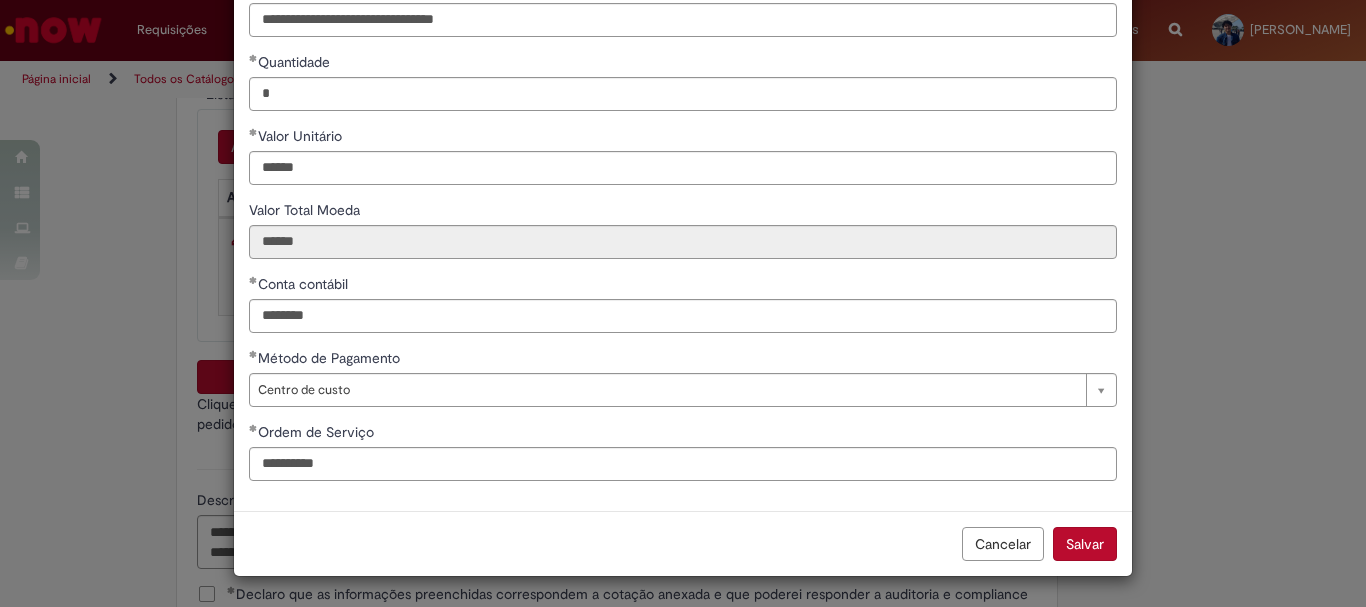type 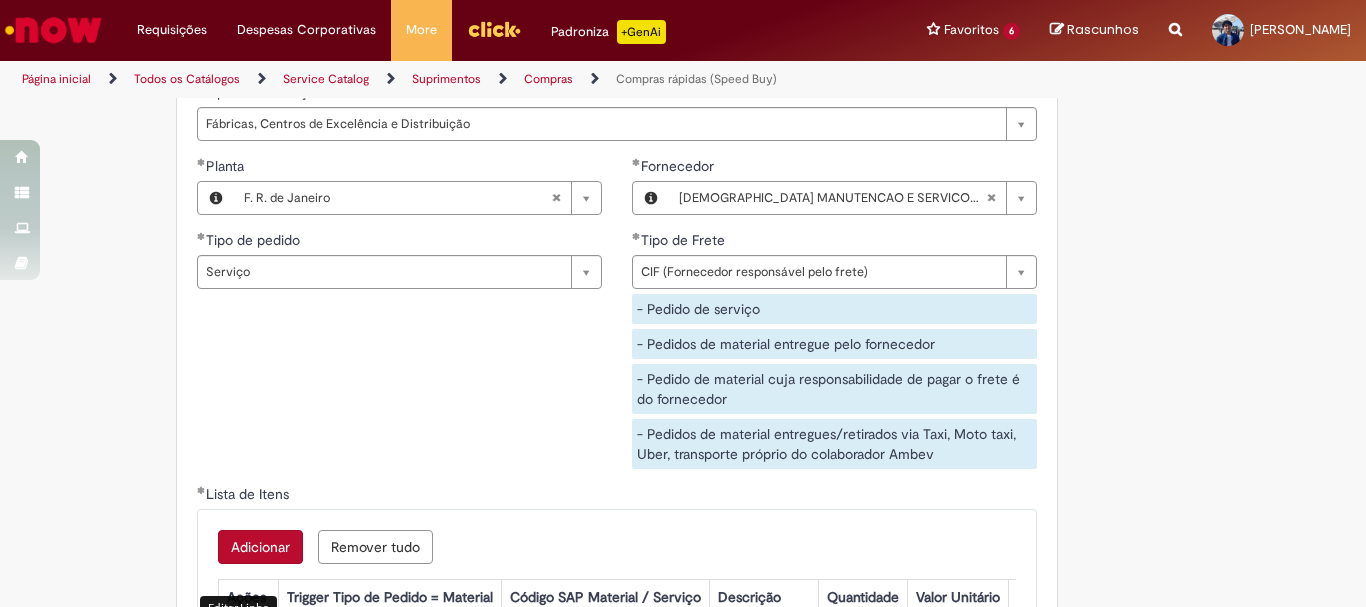 scroll, scrollTop: 2861, scrollLeft: 0, axis: vertical 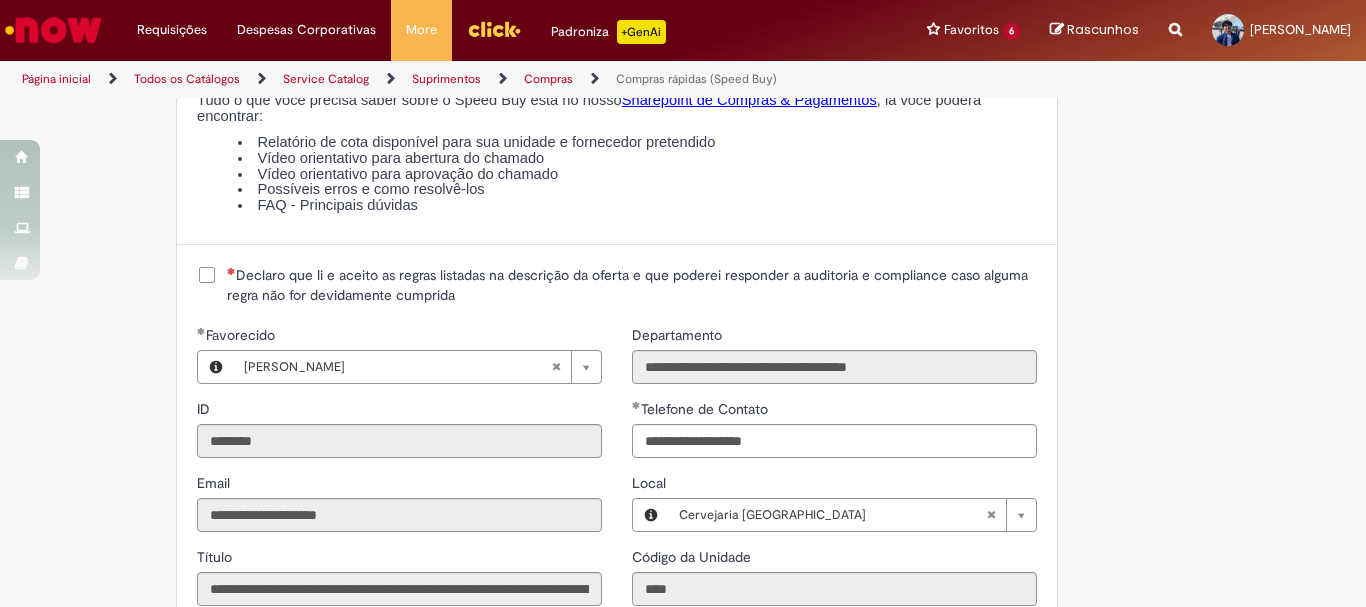 click on "Declaro que li e aceito as regras listadas na descrição da oferta e que poderei responder a auditoria e compliance caso alguma regra não for devidamente cumprida" at bounding box center (632, 285) 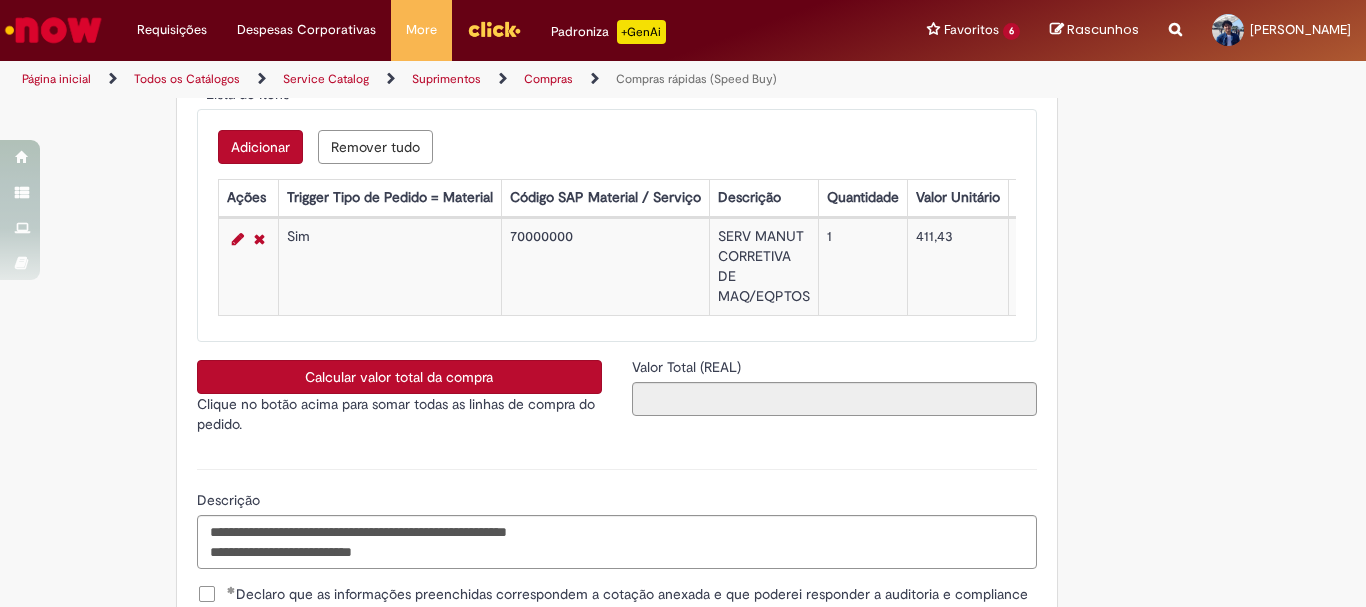 scroll, scrollTop: 3461, scrollLeft: 0, axis: vertical 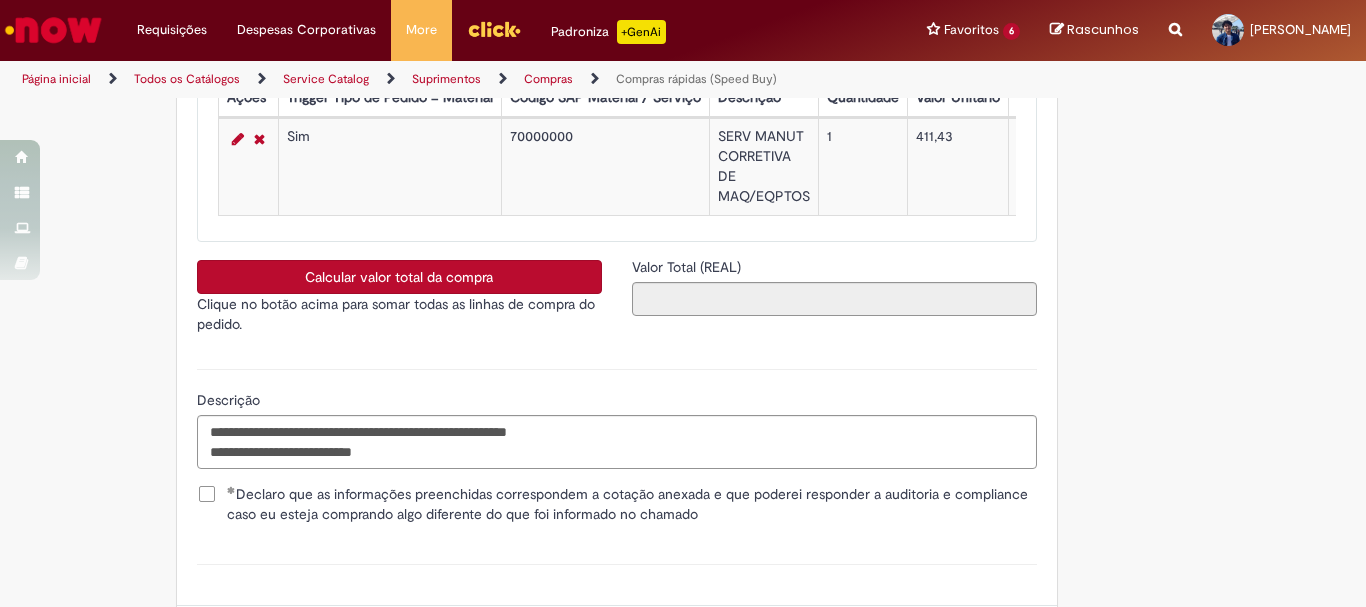 click on "Calcular valor total da compra" at bounding box center (399, 277) 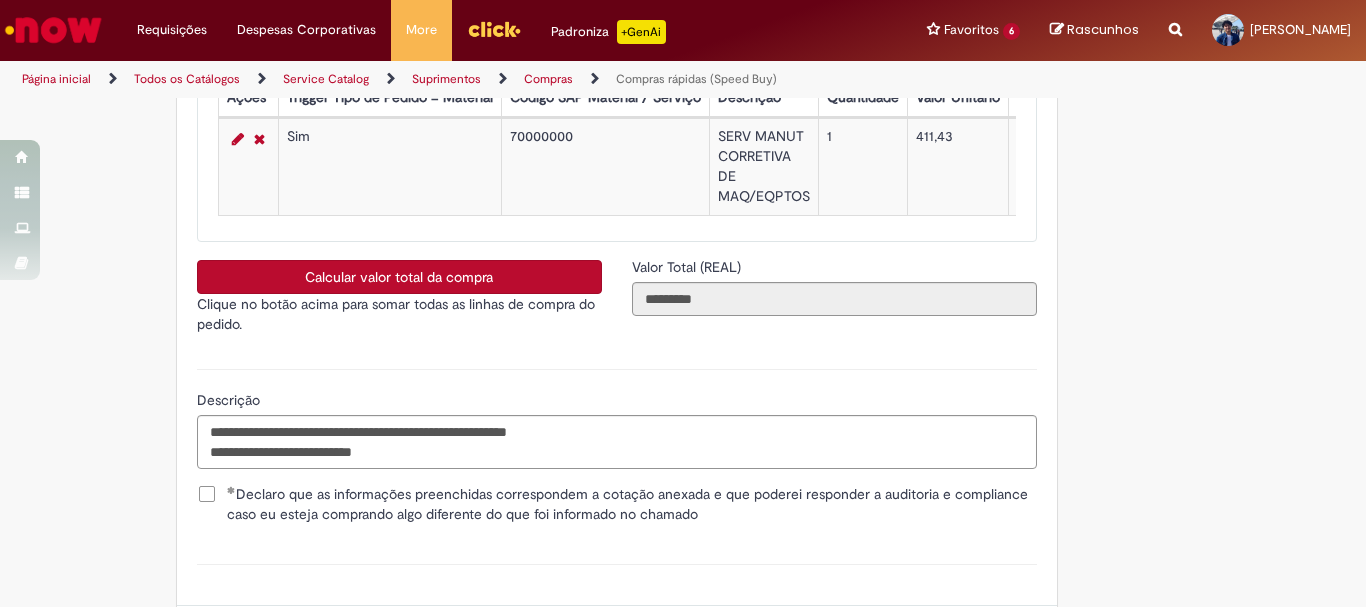 scroll, scrollTop: 3753, scrollLeft: 0, axis: vertical 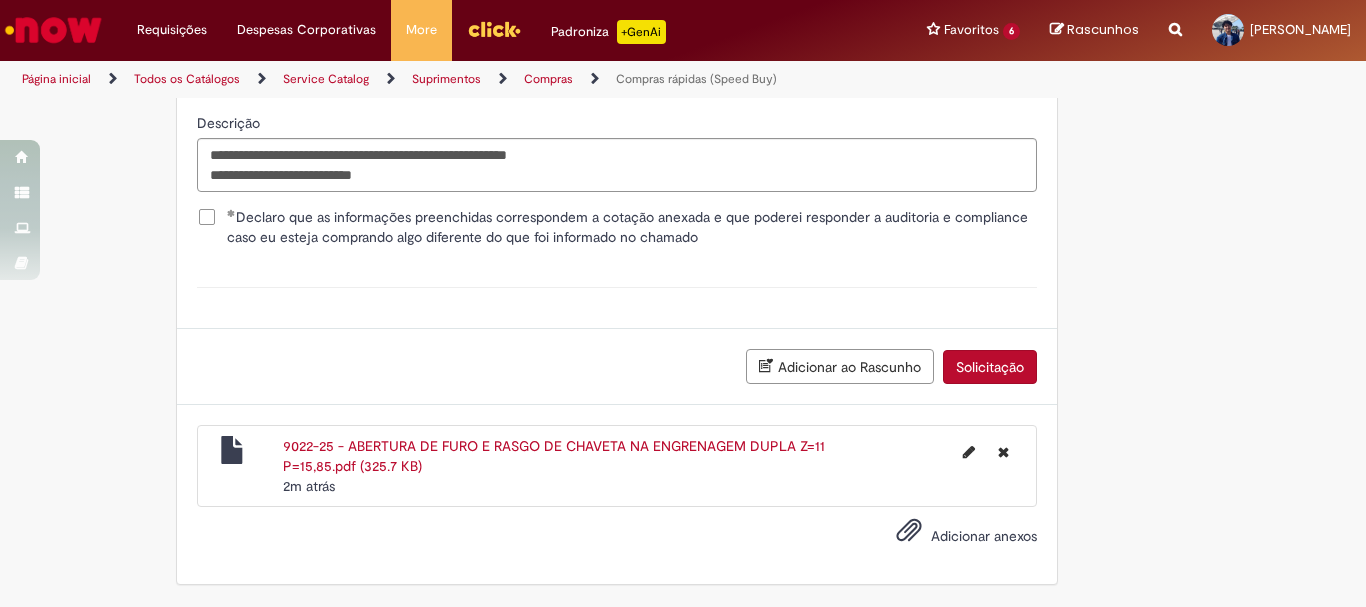 type 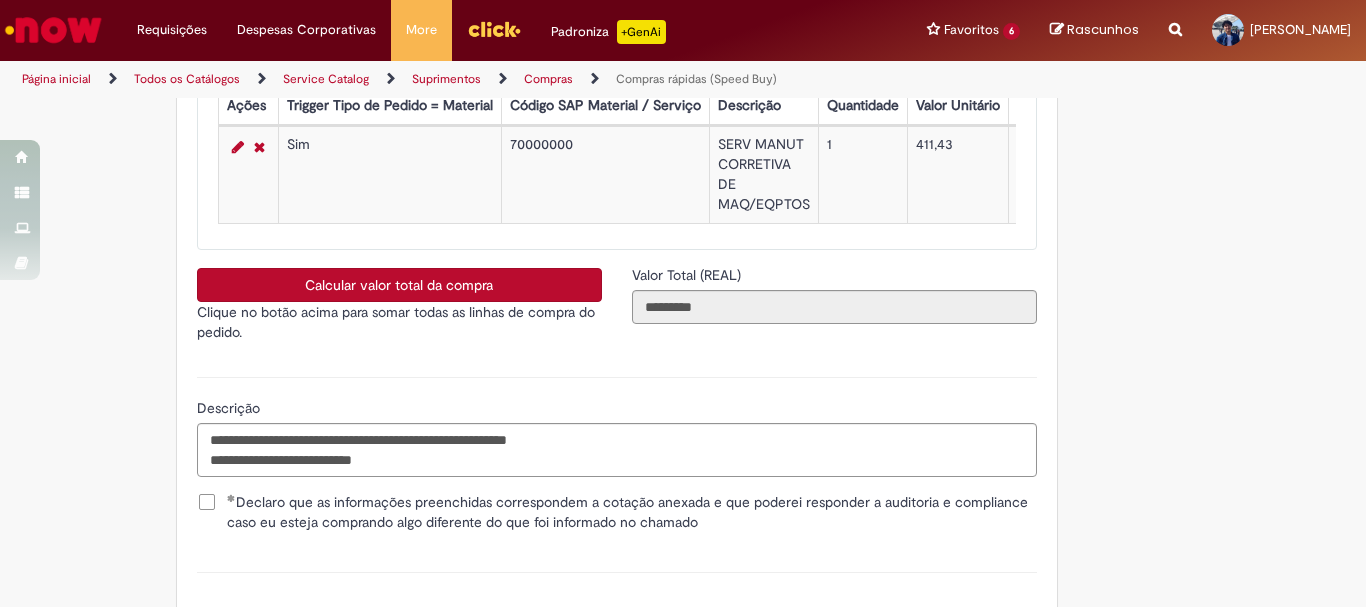 scroll, scrollTop: 3253, scrollLeft: 0, axis: vertical 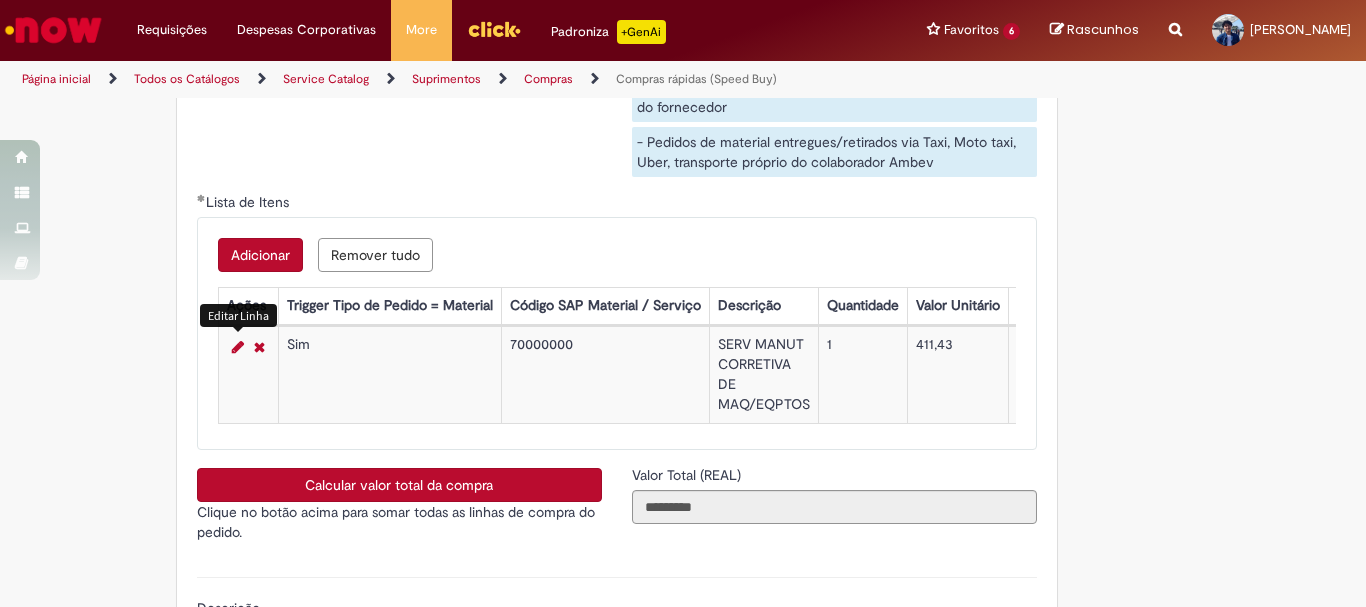 click at bounding box center (238, 347) 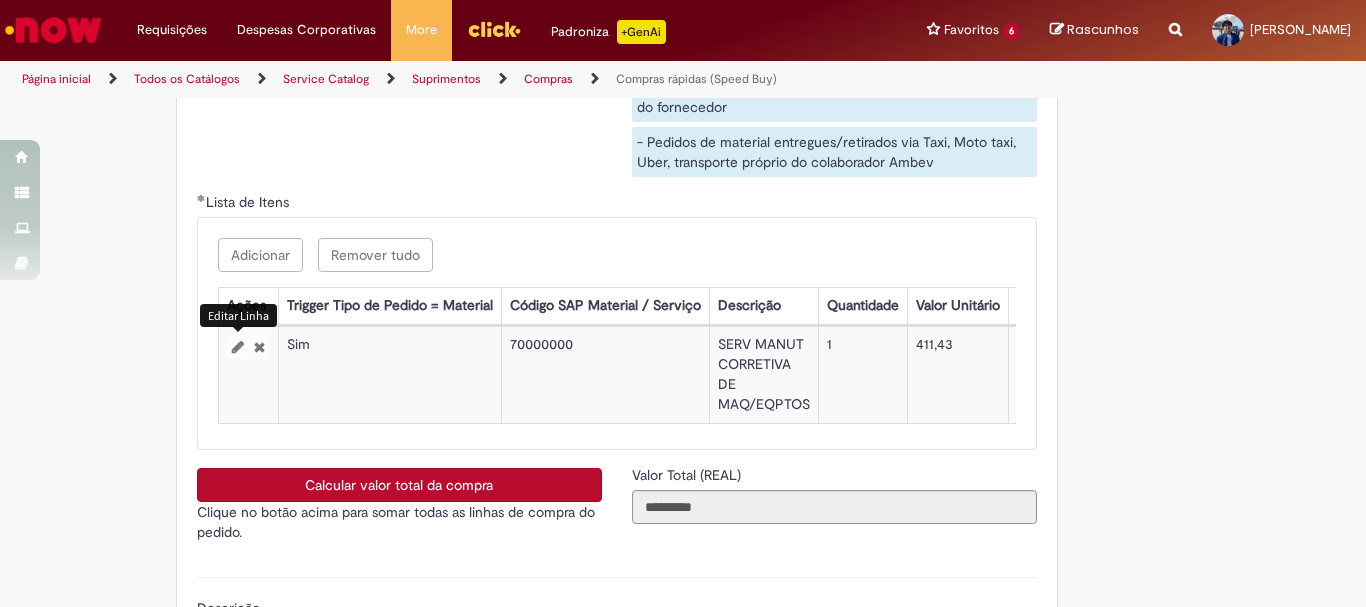 select on "**********" 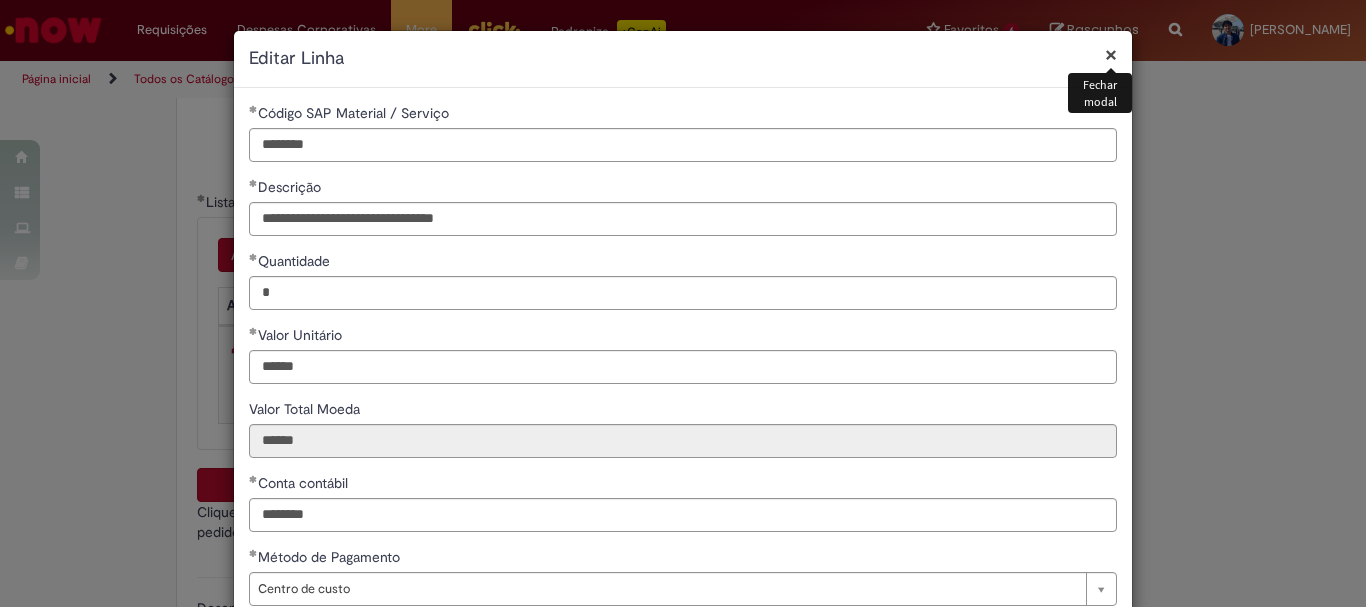 scroll, scrollTop: 199, scrollLeft: 0, axis: vertical 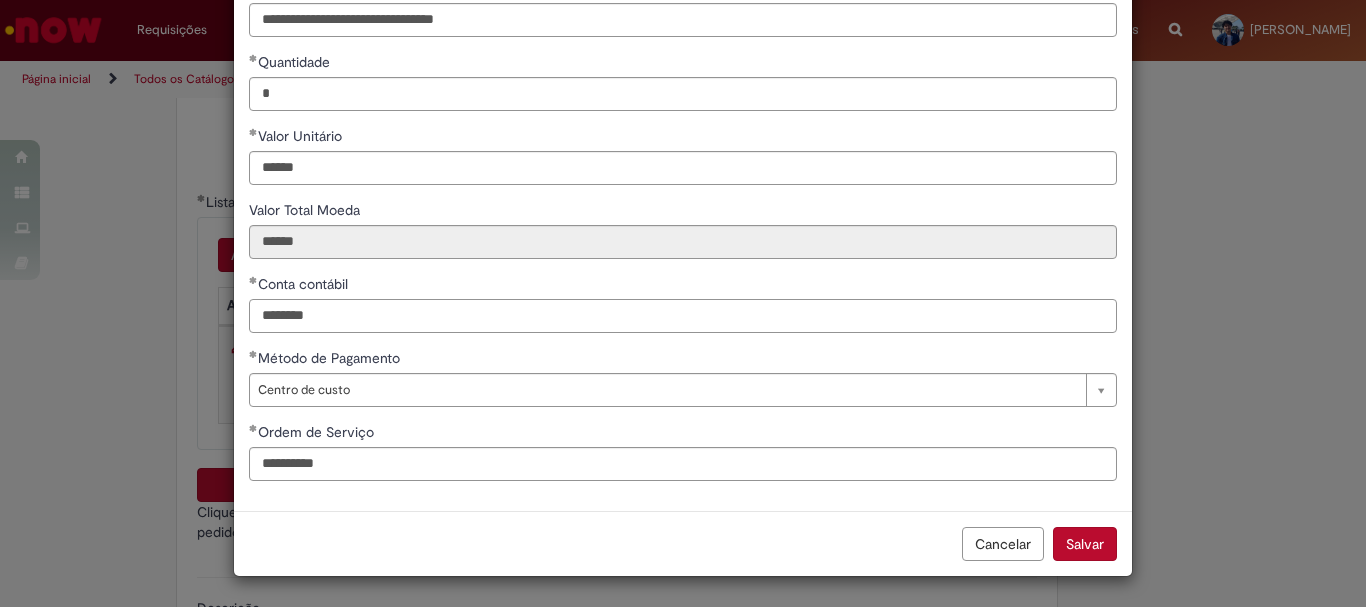 drag, startPoint x: 342, startPoint y: 313, endPoint x: 214, endPoint y: 332, distance: 129.40247 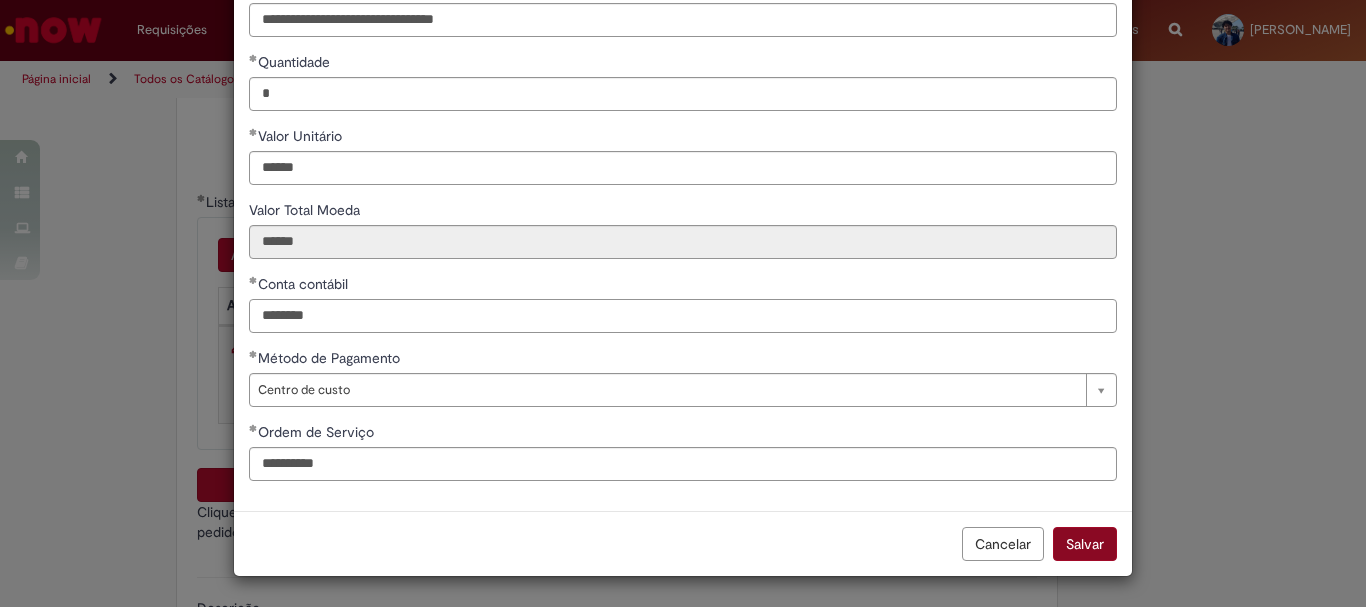 type on "********" 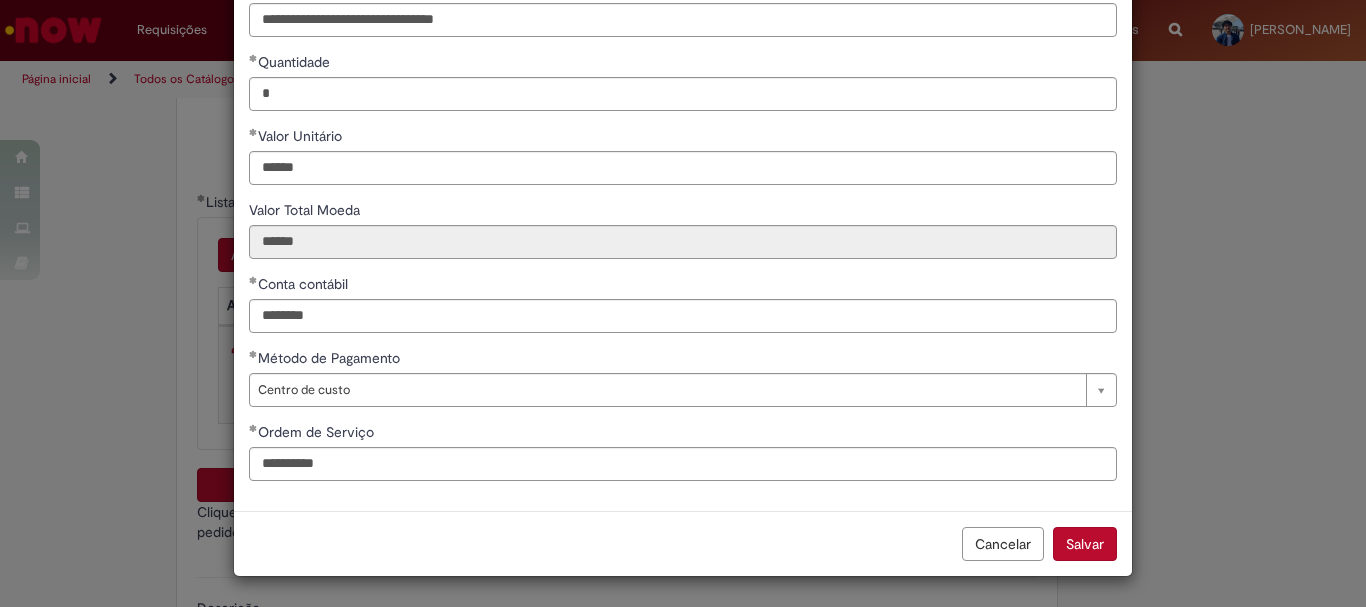 click on "Salvar" at bounding box center (1085, 544) 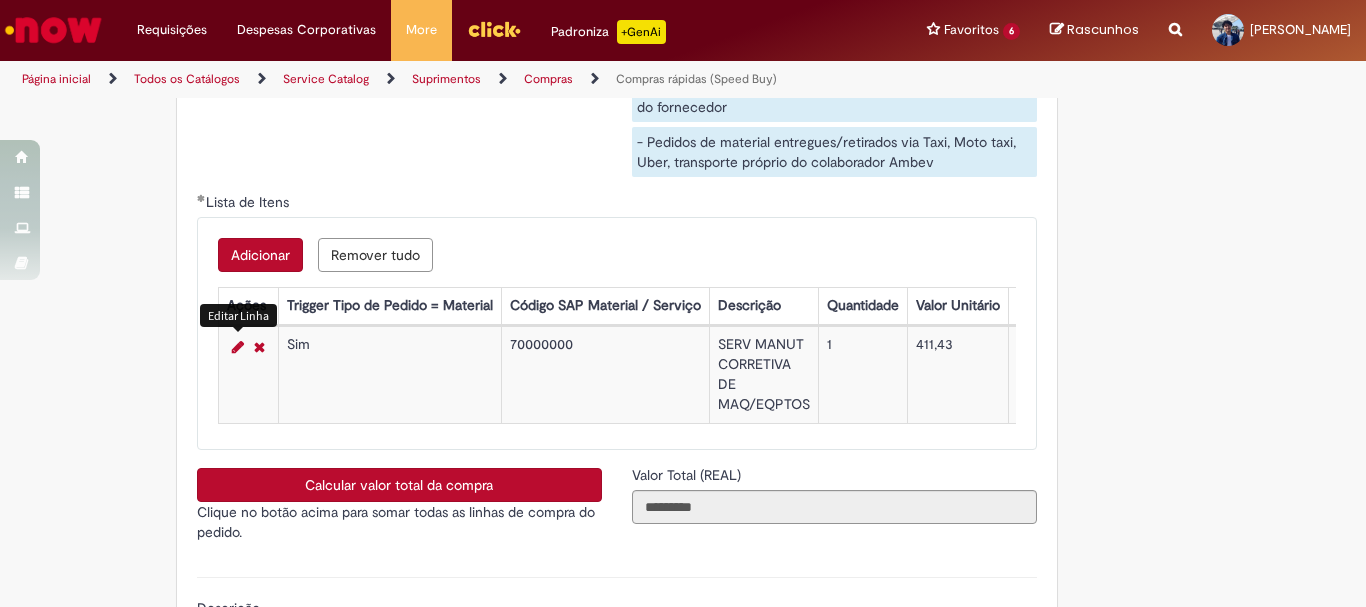 click at bounding box center [238, 347] 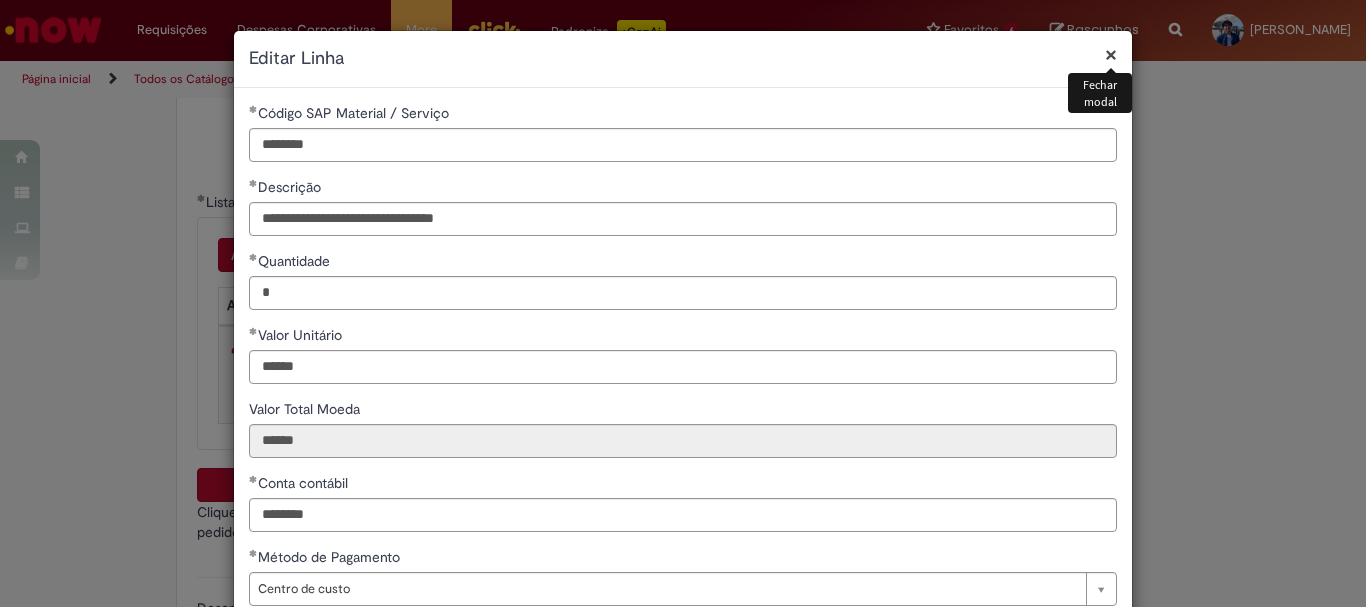 scroll, scrollTop: 199, scrollLeft: 0, axis: vertical 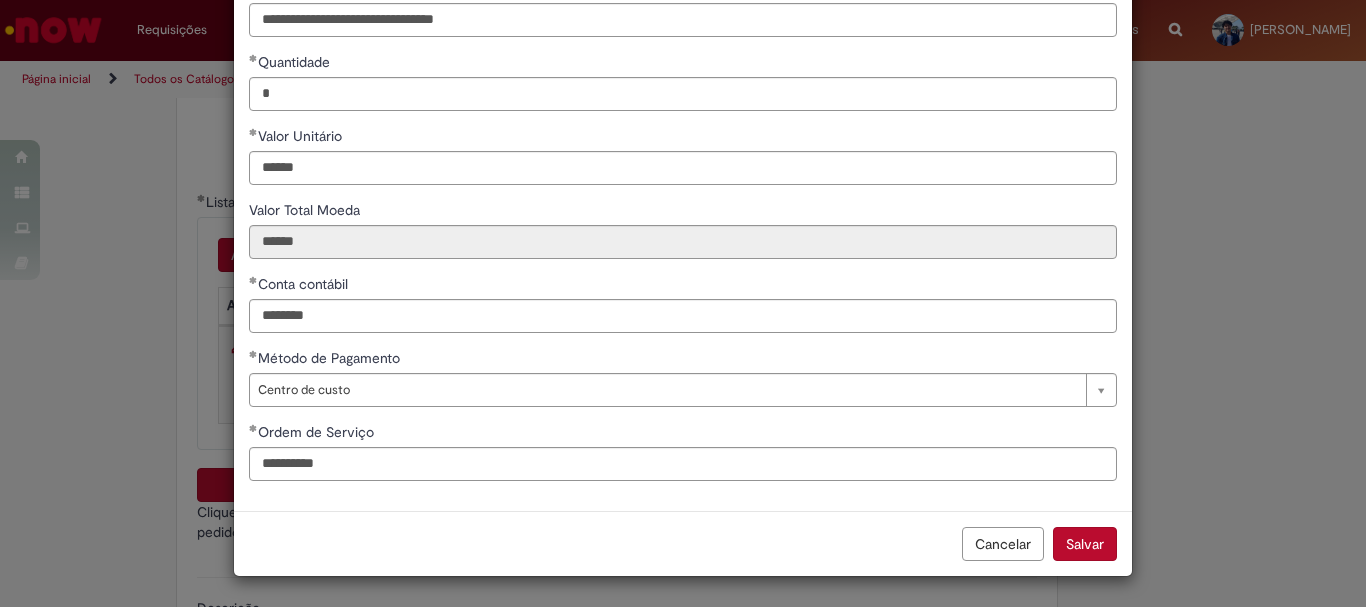 click on "Salvar" at bounding box center [1085, 544] 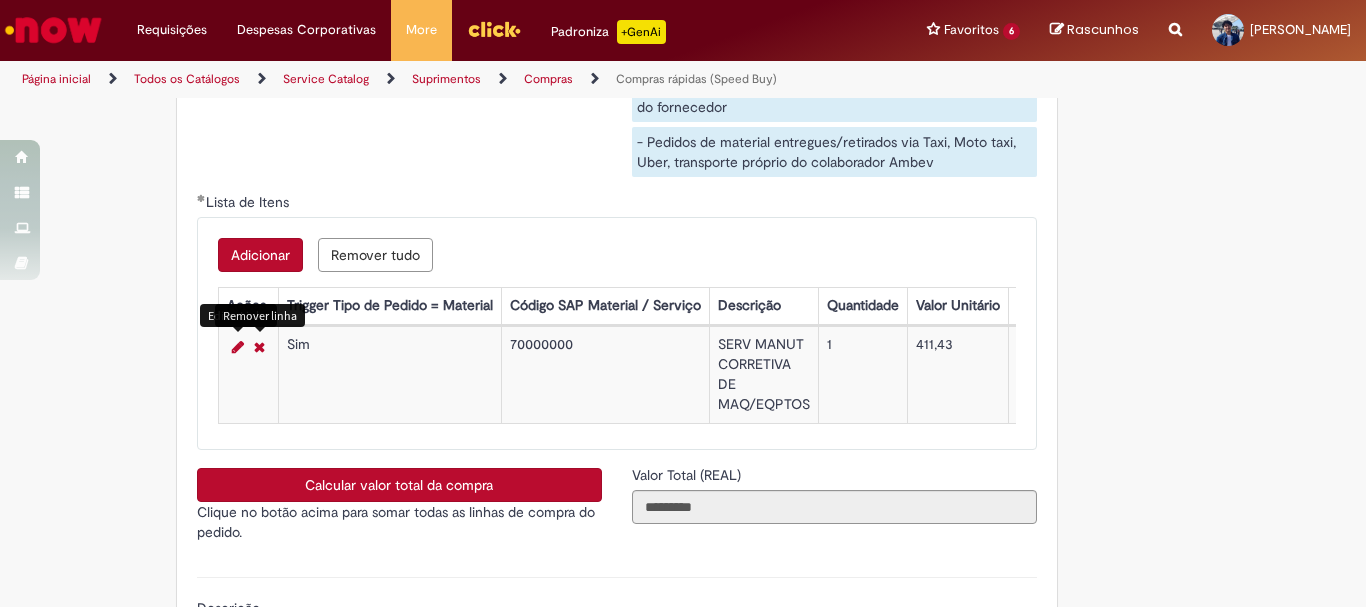 click at bounding box center [238, 347] 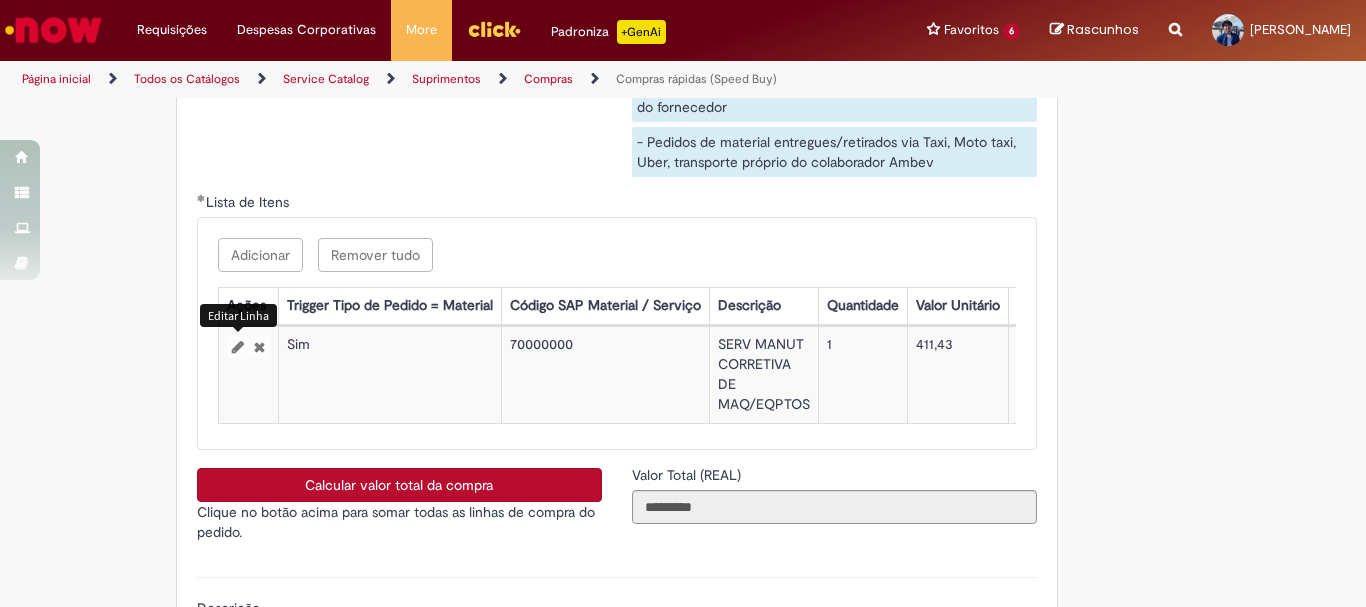 select on "**********" 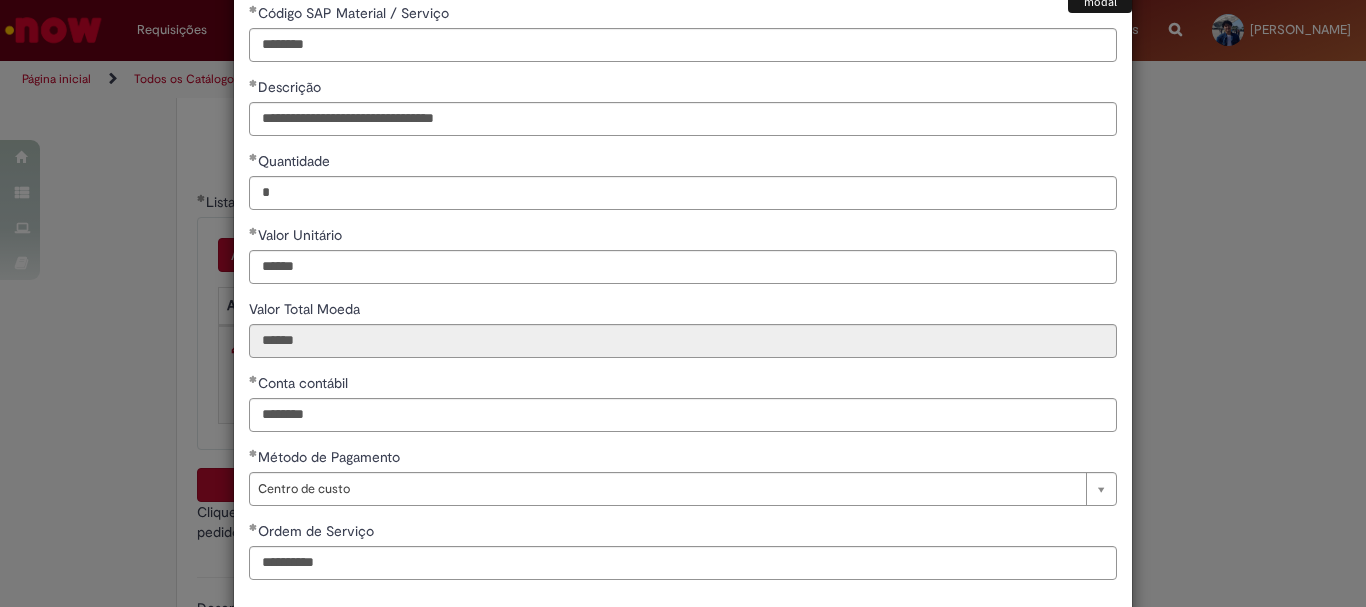 scroll, scrollTop: 199, scrollLeft: 0, axis: vertical 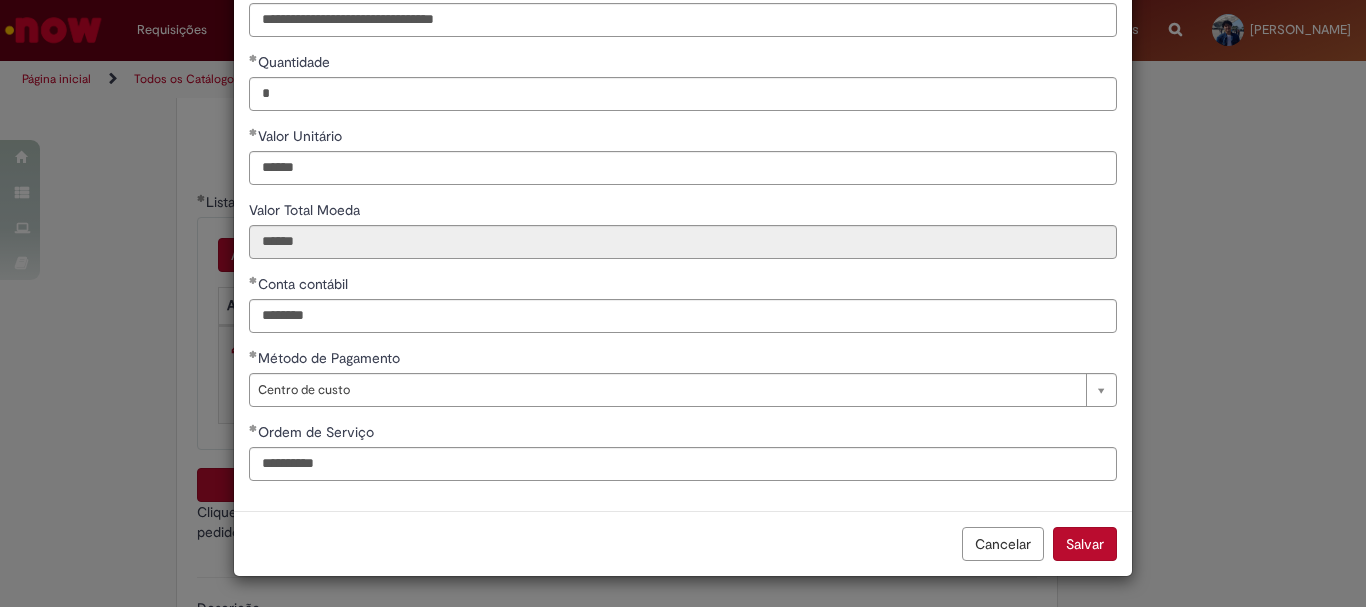 click on "Cancelar   Salvar" at bounding box center [683, 543] 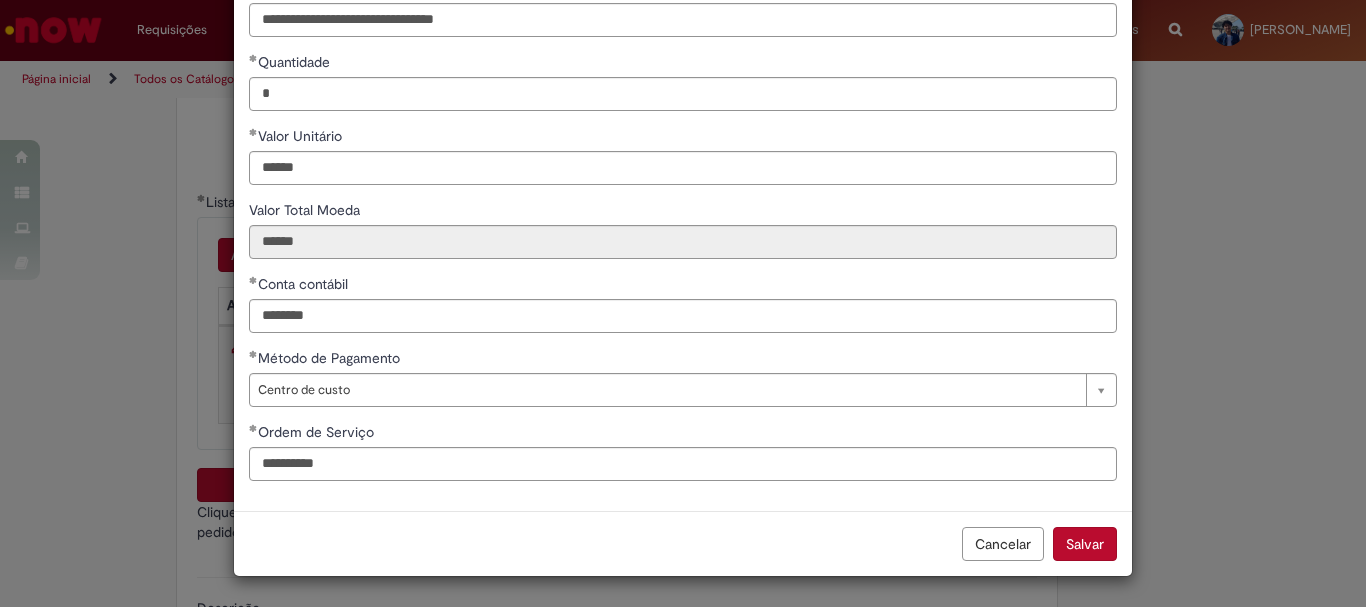 click on "Salvar" at bounding box center [1085, 544] 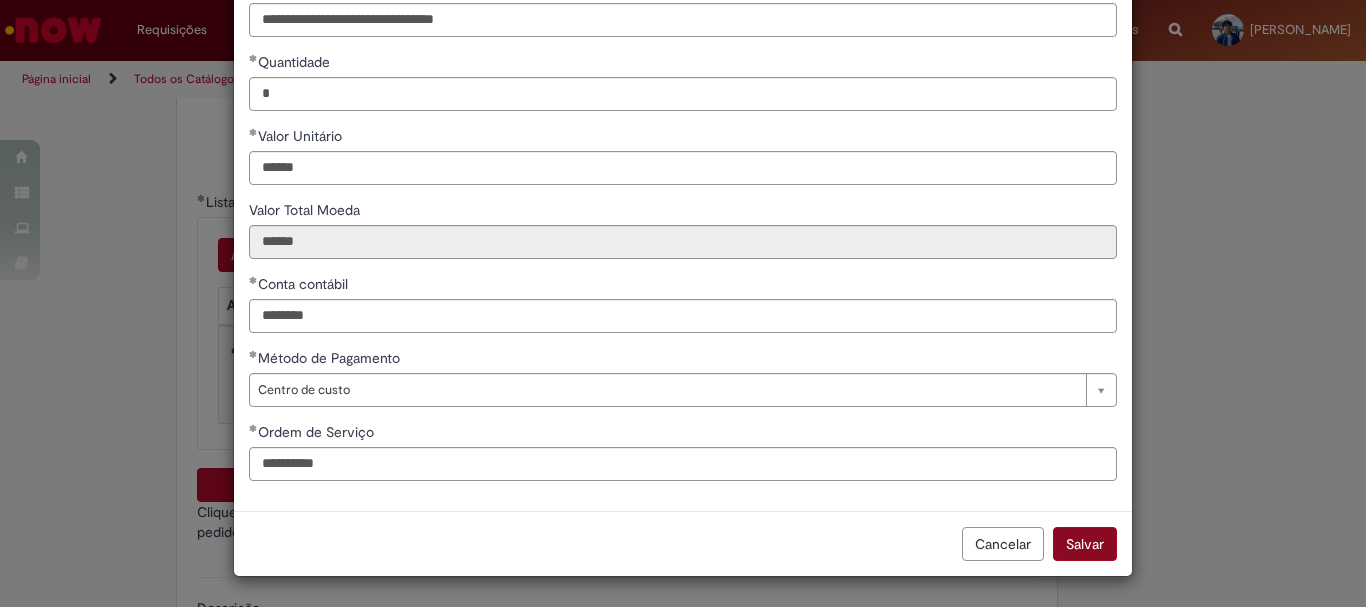 scroll, scrollTop: 198, scrollLeft: 0, axis: vertical 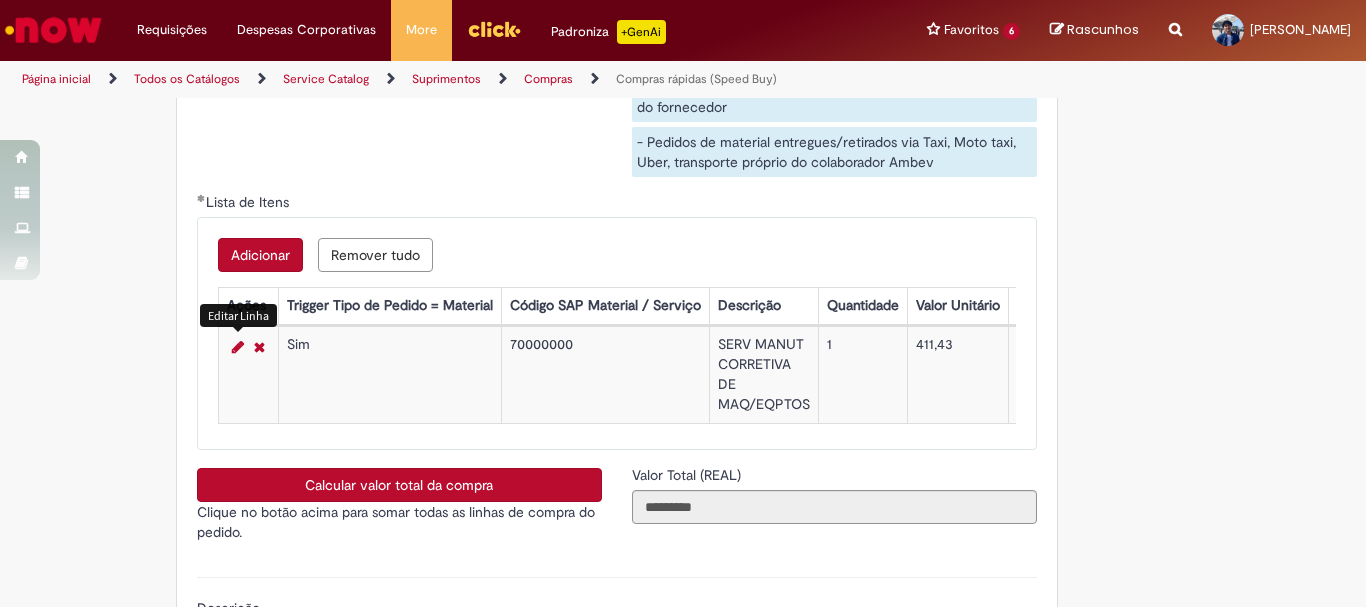 click at bounding box center [238, 347] 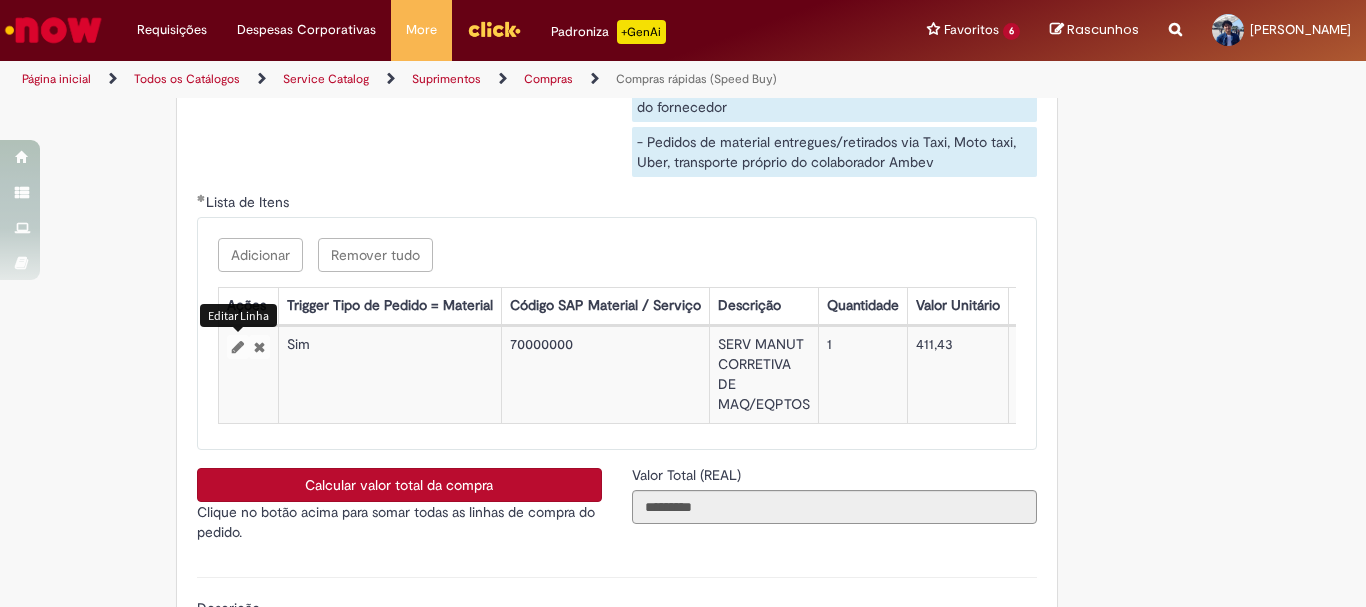 select on "**********" 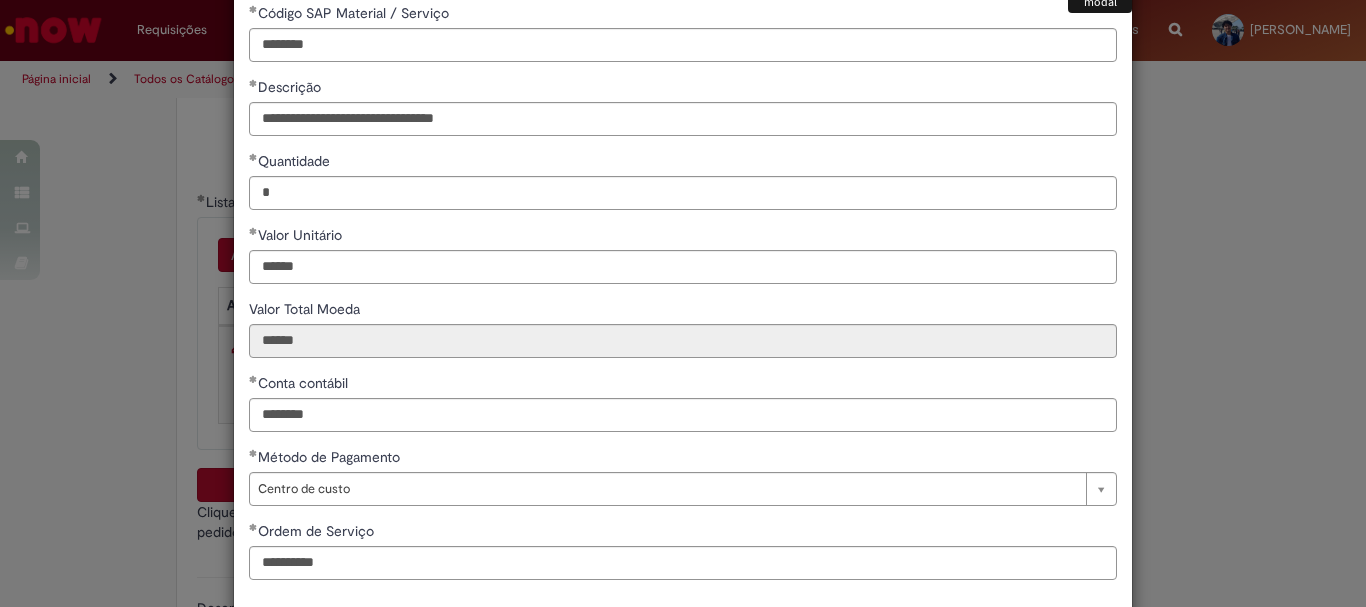 scroll, scrollTop: 199, scrollLeft: 0, axis: vertical 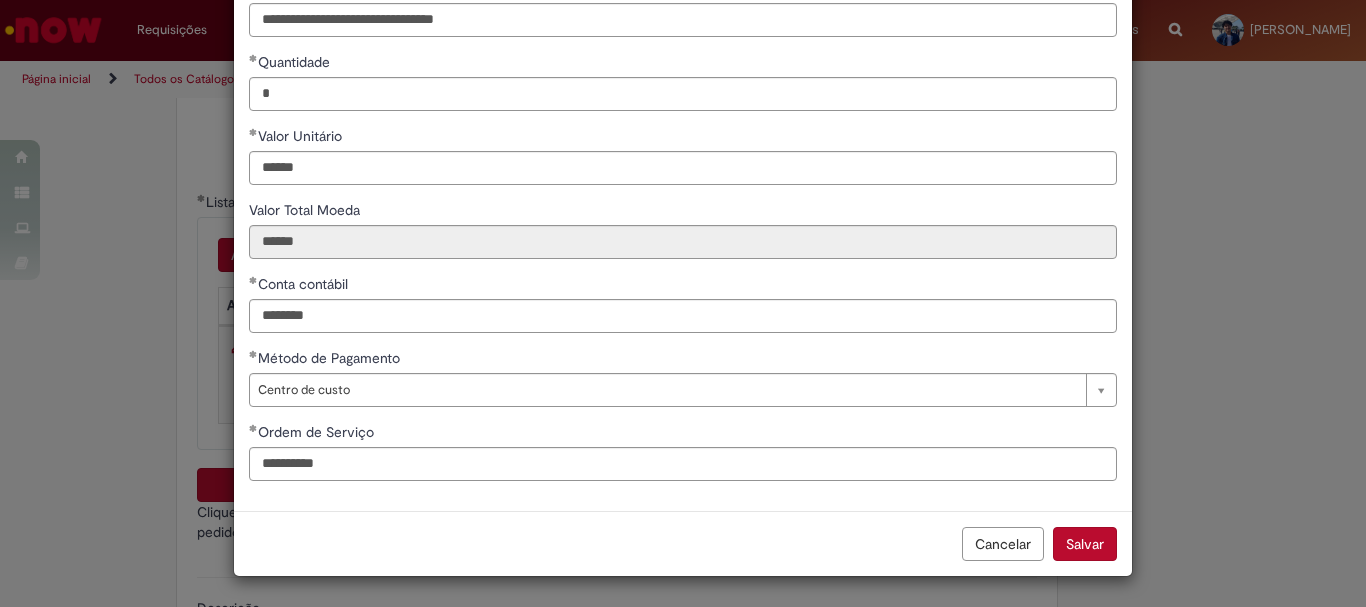 click on "Salvar" at bounding box center [1085, 544] 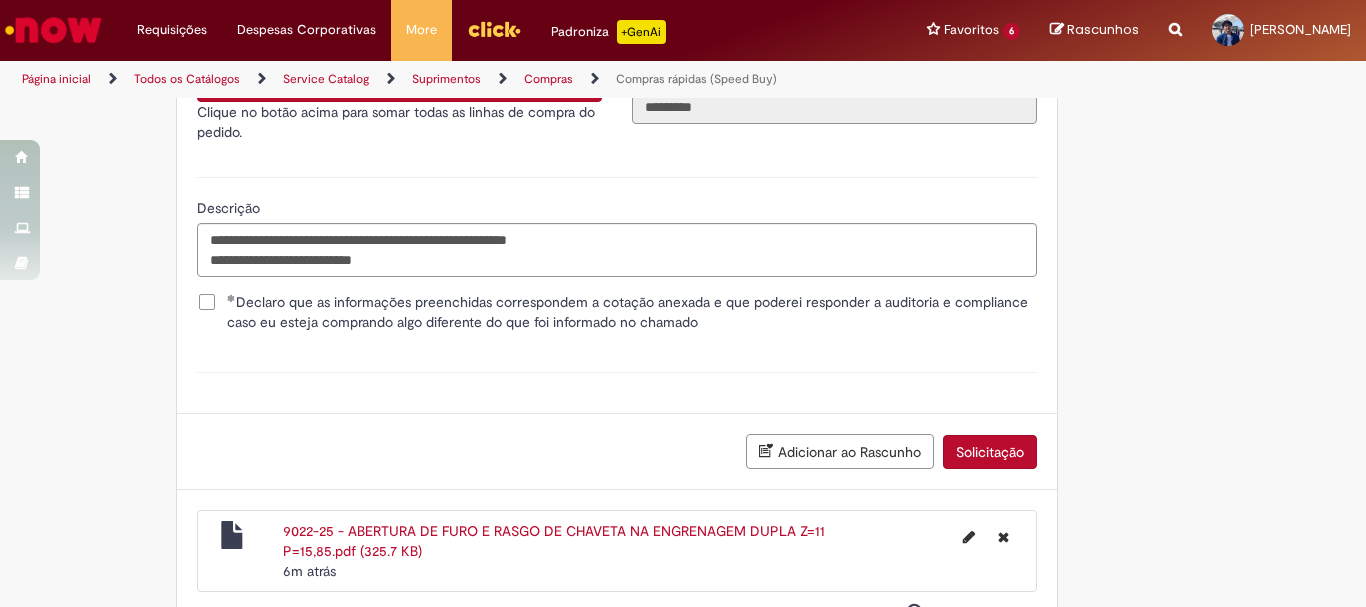 scroll, scrollTop: 3753, scrollLeft: 0, axis: vertical 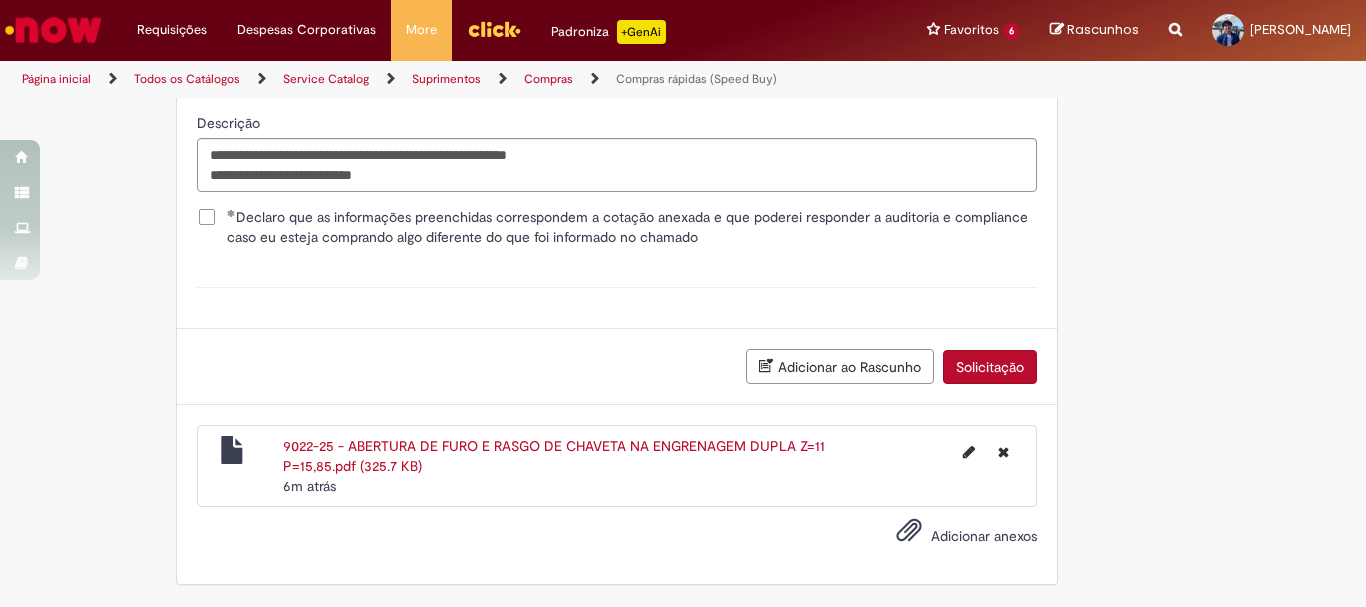 click on "9022-25 - ABERTURA DE FURO E RASGO DE CHAVETA NA ENGRENAGEM DUPLA Z=11 P=15,85.pdf (325.7 KB)" at bounding box center (554, 456) 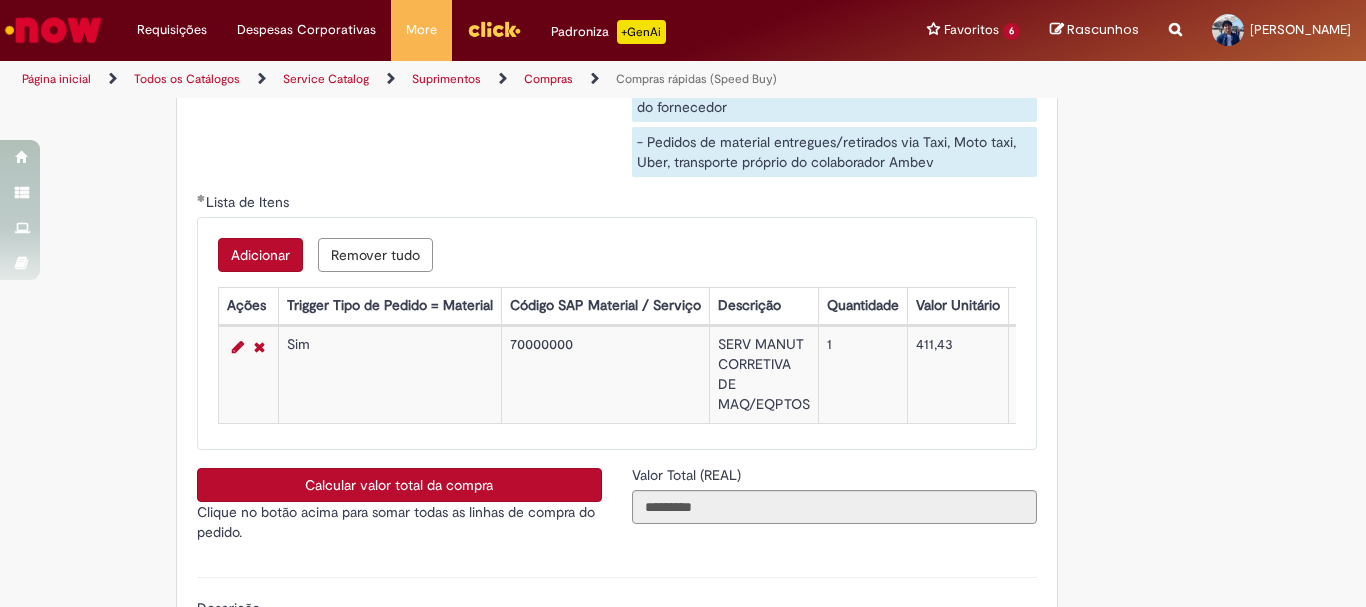 scroll, scrollTop: 3753, scrollLeft: 0, axis: vertical 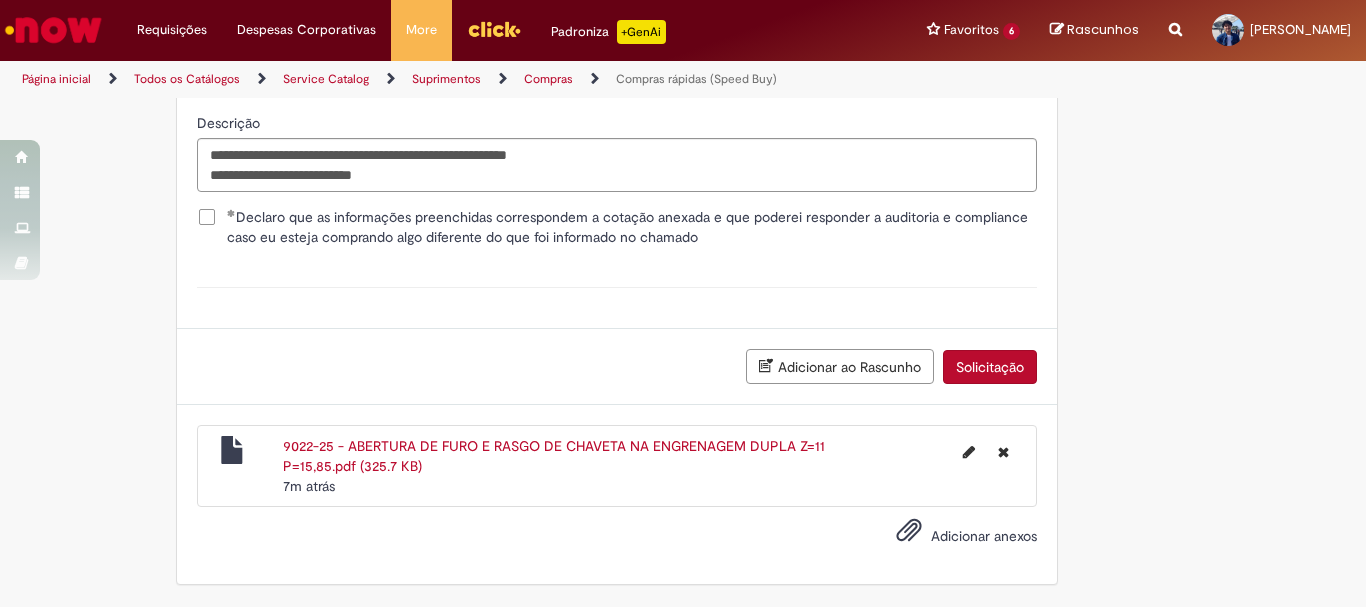 click on "Solicitação" at bounding box center [990, 367] 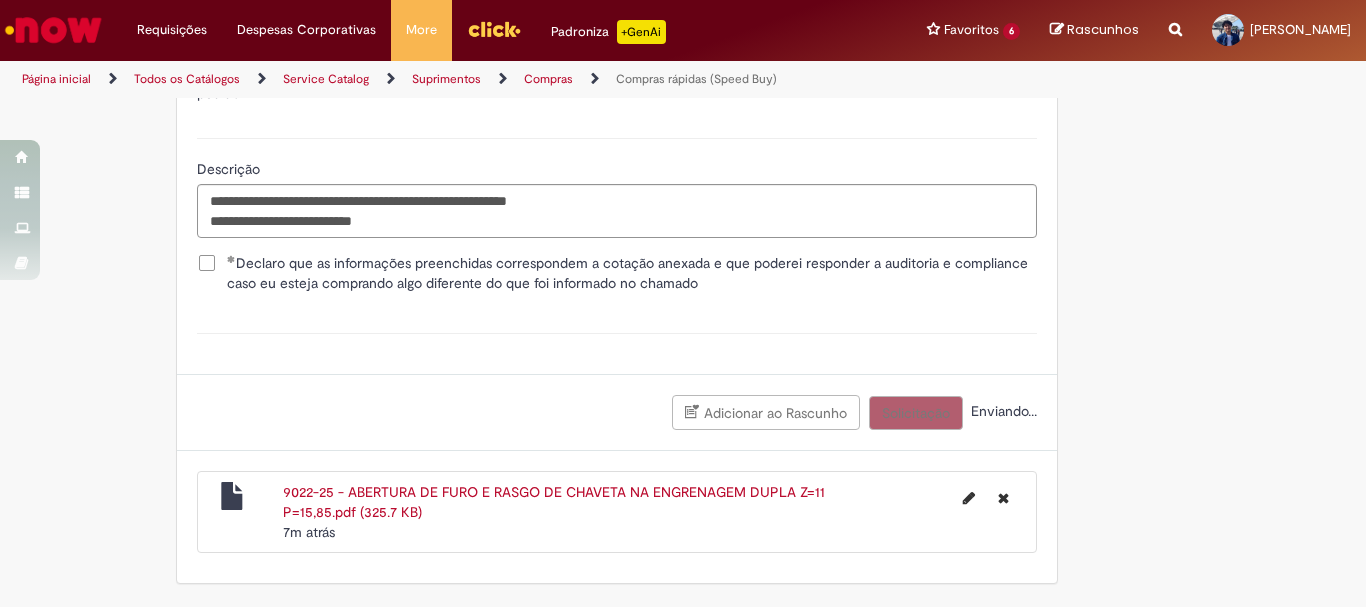 scroll, scrollTop: 3707, scrollLeft: 0, axis: vertical 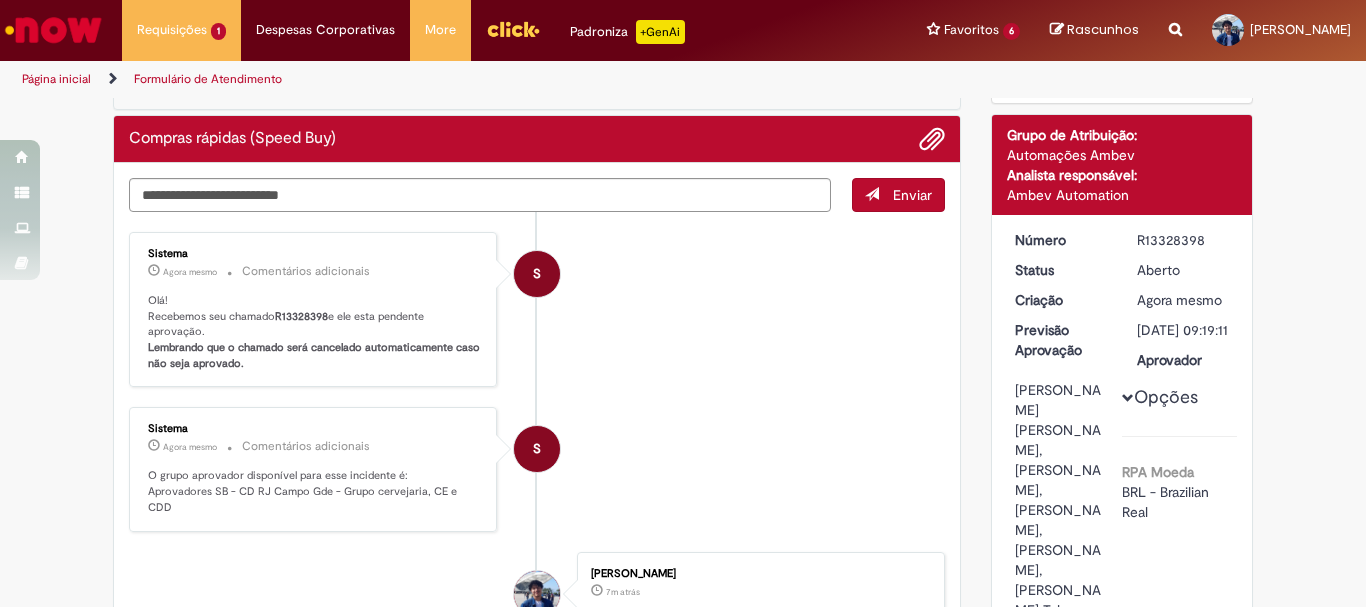 drag, startPoint x: 1128, startPoint y: 239, endPoint x: 1205, endPoint y: 244, distance: 77.16217 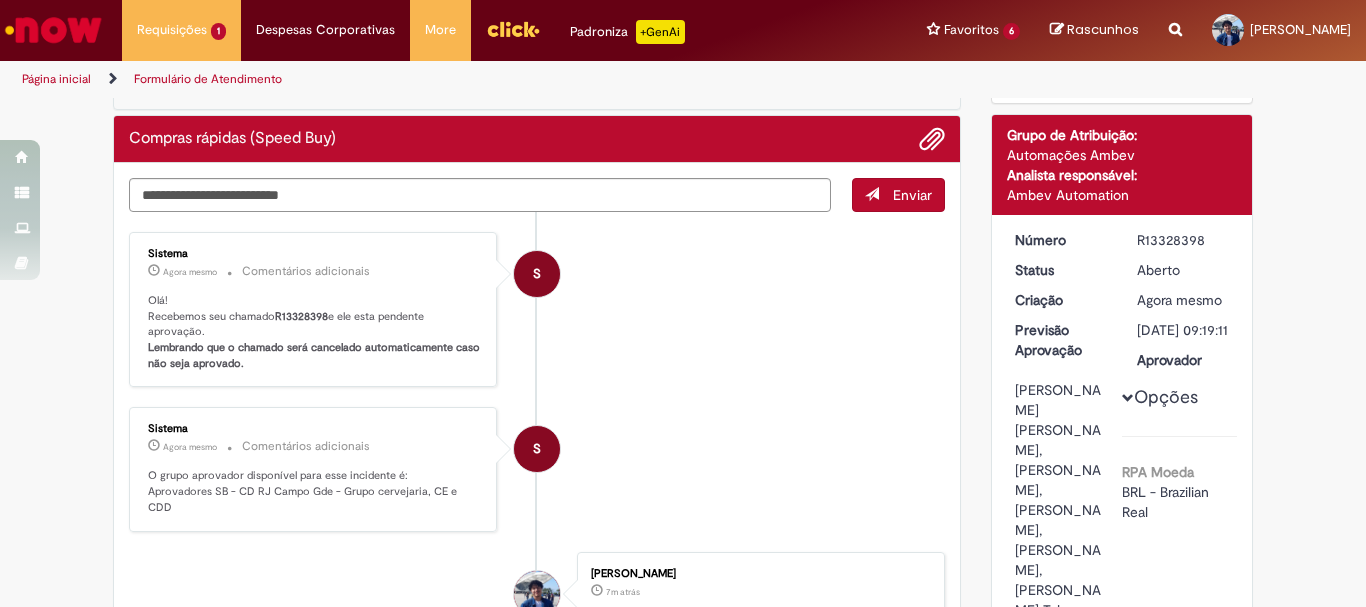 copy on "R13328398" 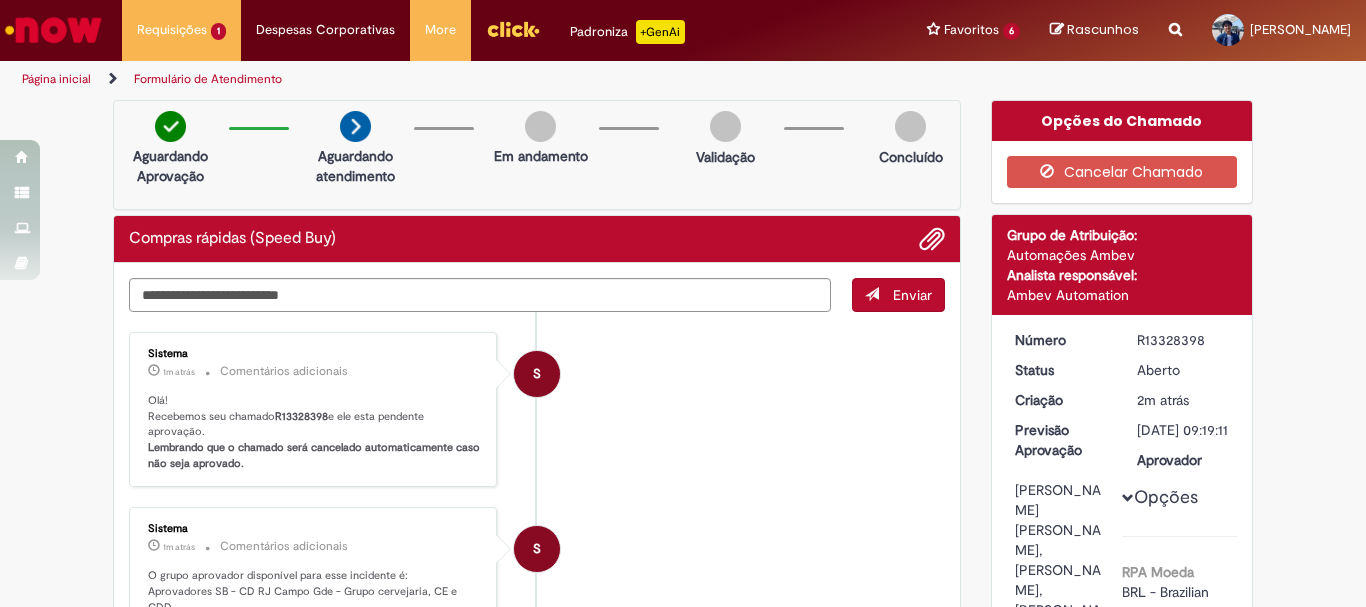 scroll, scrollTop: 100, scrollLeft: 0, axis: vertical 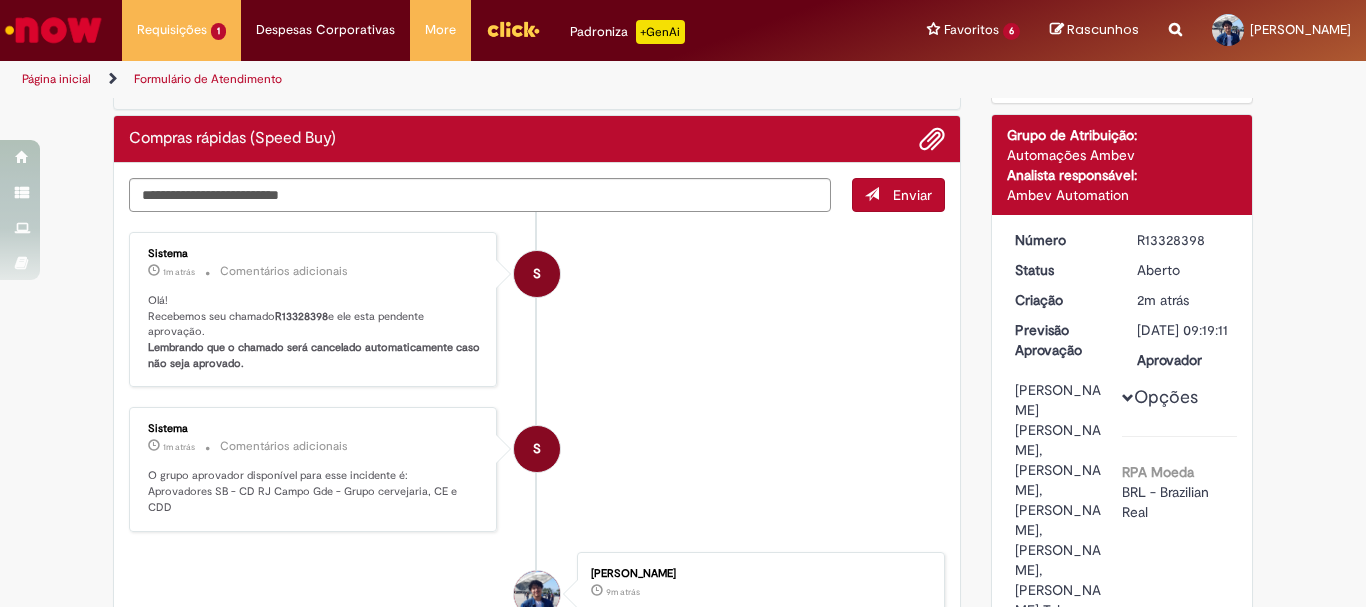 click on "S
Sistema
1m atrás 1m atrás     Comentários adicionais
Olá!  Recebemos seu chamado  R13328398  e ele esta pendente aprovação.  Lembrando que o chamado será cancelado automaticamente caso não seja aprovado." at bounding box center (537, 310) 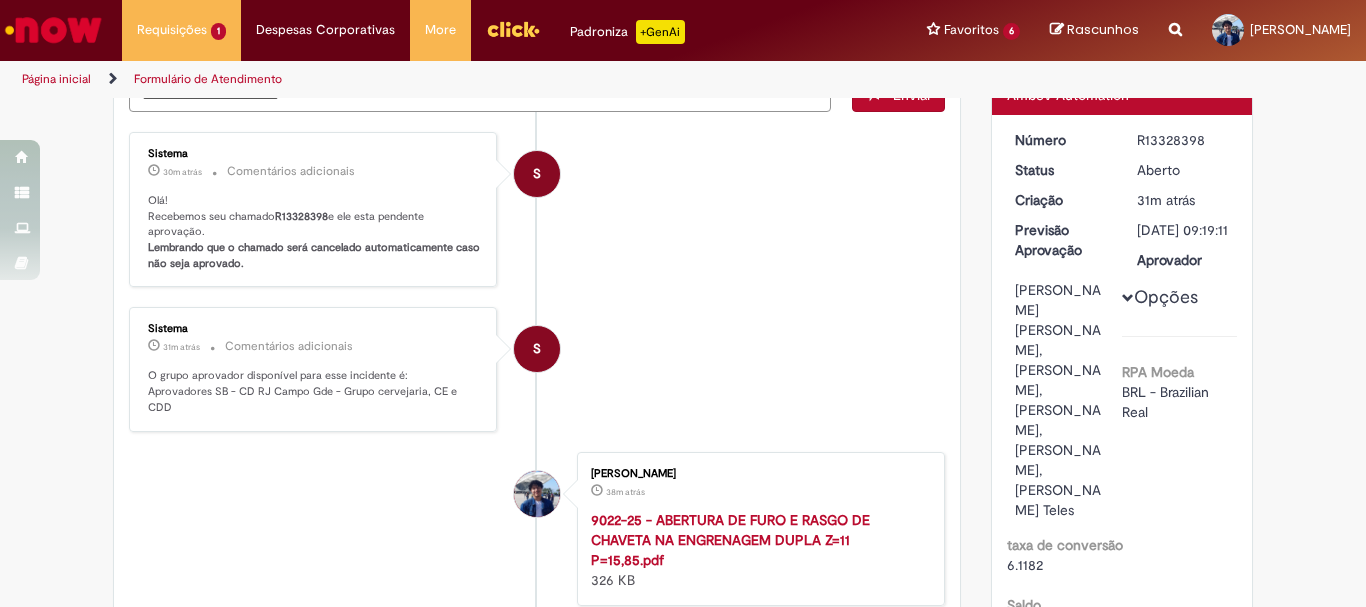 click on "Página inicial" at bounding box center [56, 79] 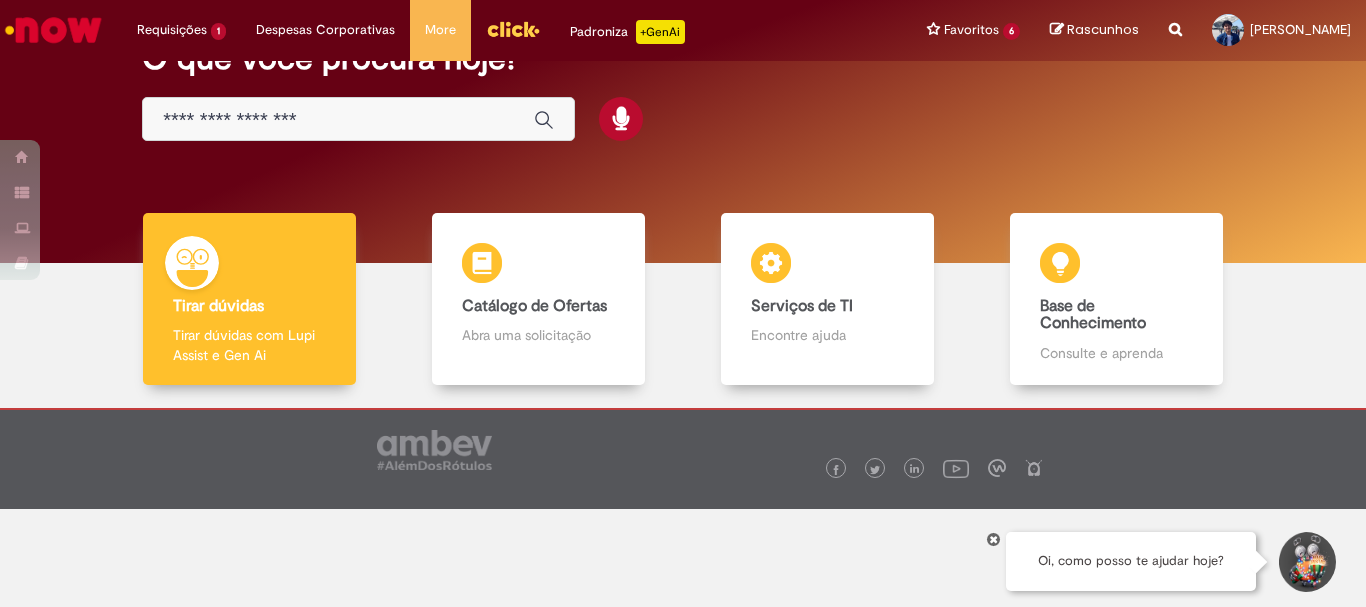 scroll, scrollTop: 0, scrollLeft: 0, axis: both 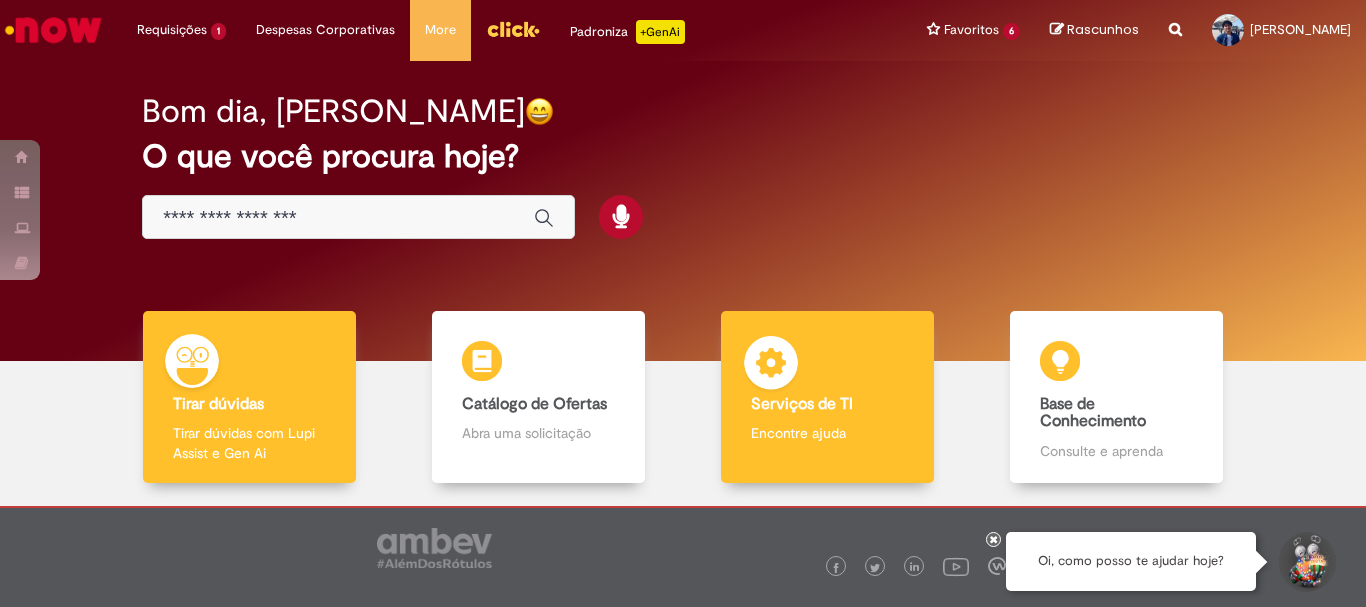 click at bounding box center (771, 366) 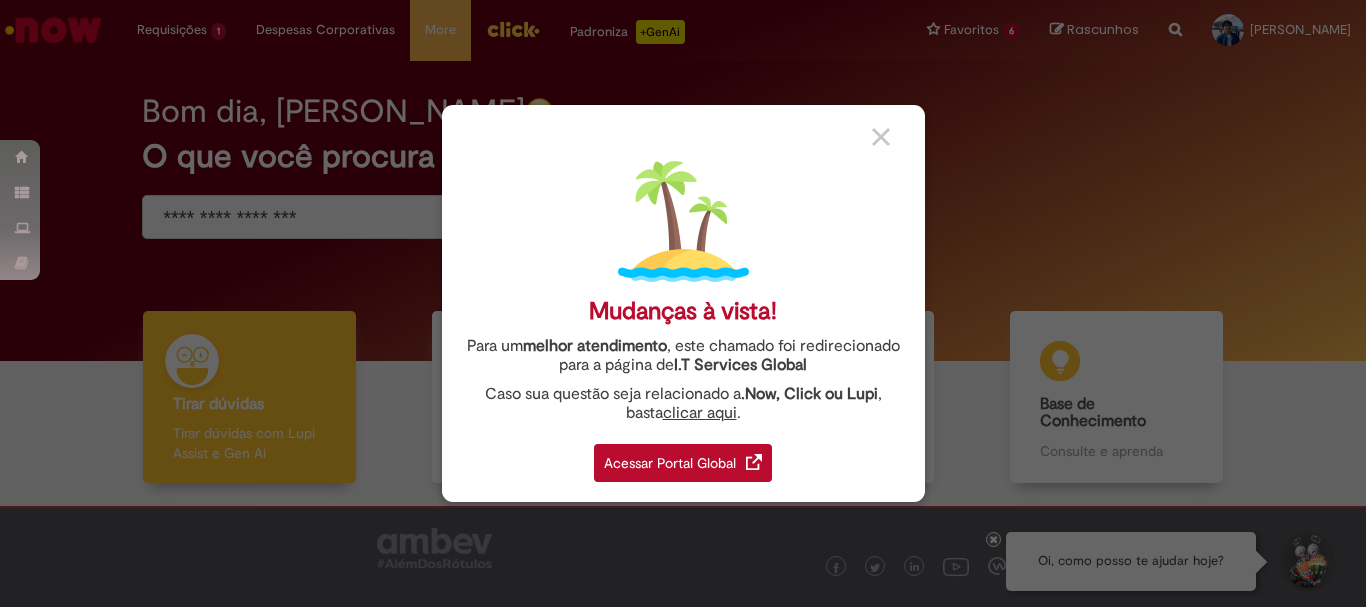 drag, startPoint x: 690, startPoint y: 454, endPoint x: 669, endPoint y: 443, distance: 23.70654 